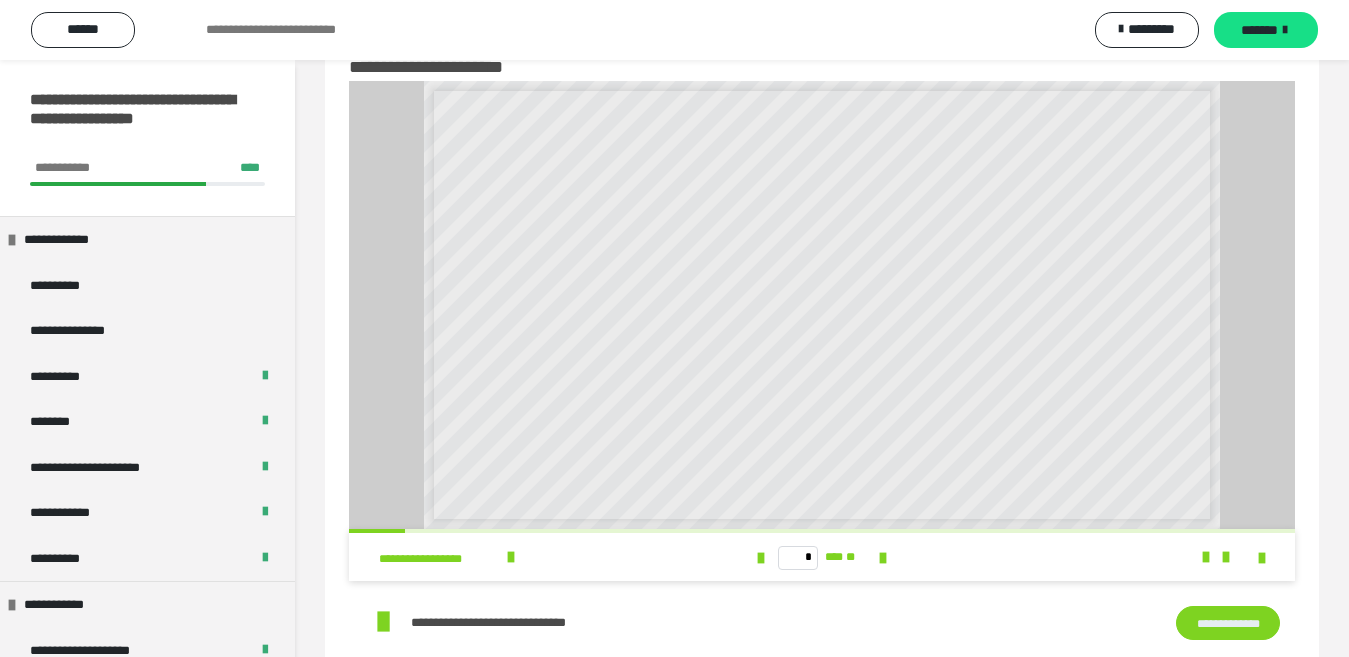 scroll, scrollTop: 0, scrollLeft: 0, axis: both 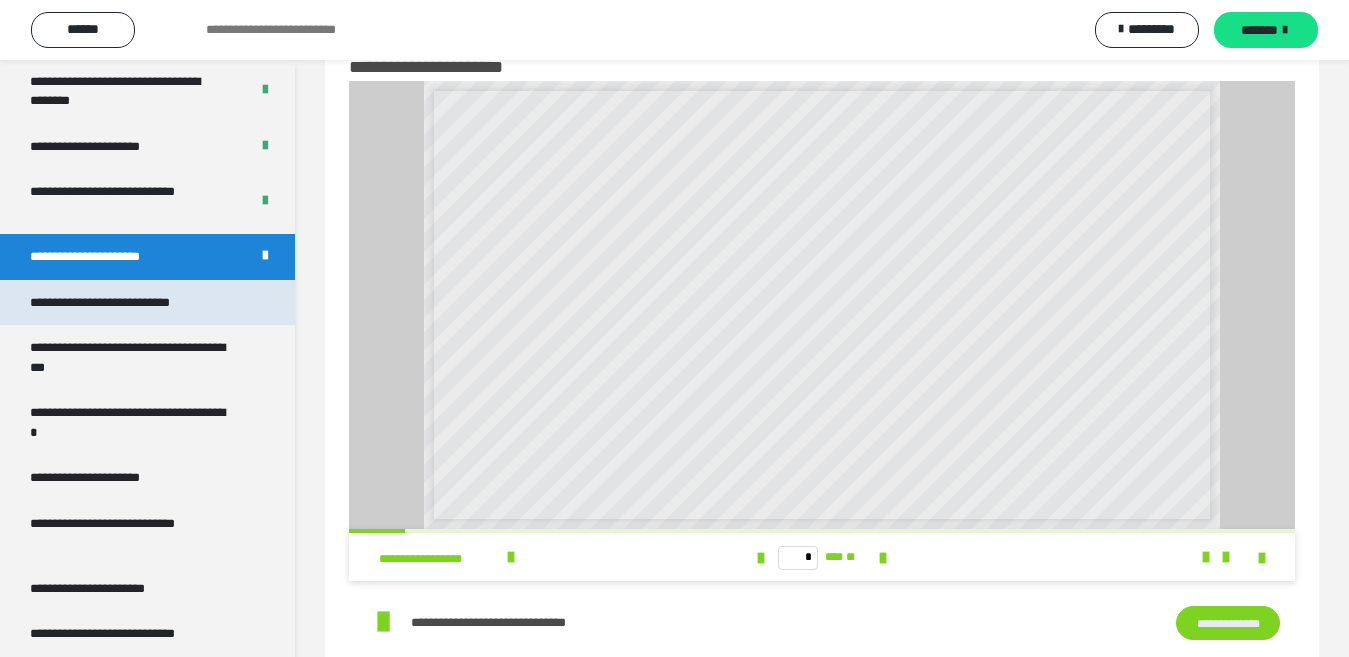 click on "**********" at bounding box center [129, 303] 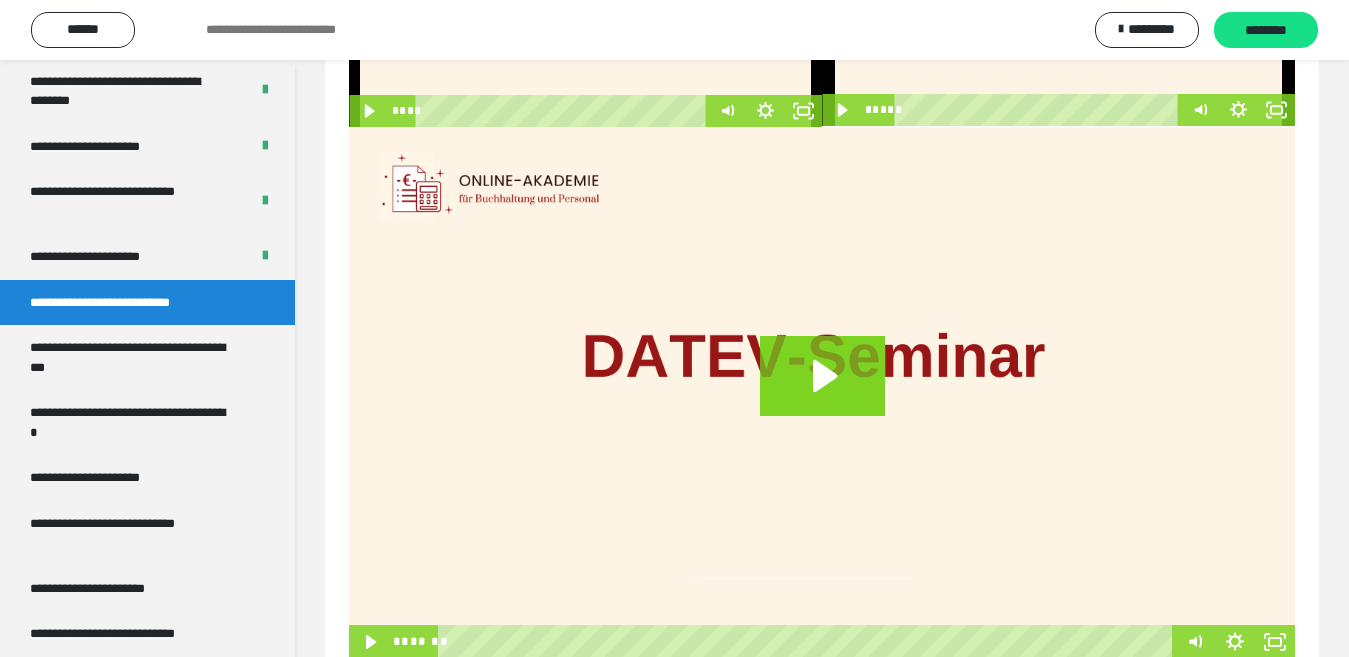 scroll, scrollTop: 324, scrollLeft: 0, axis: vertical 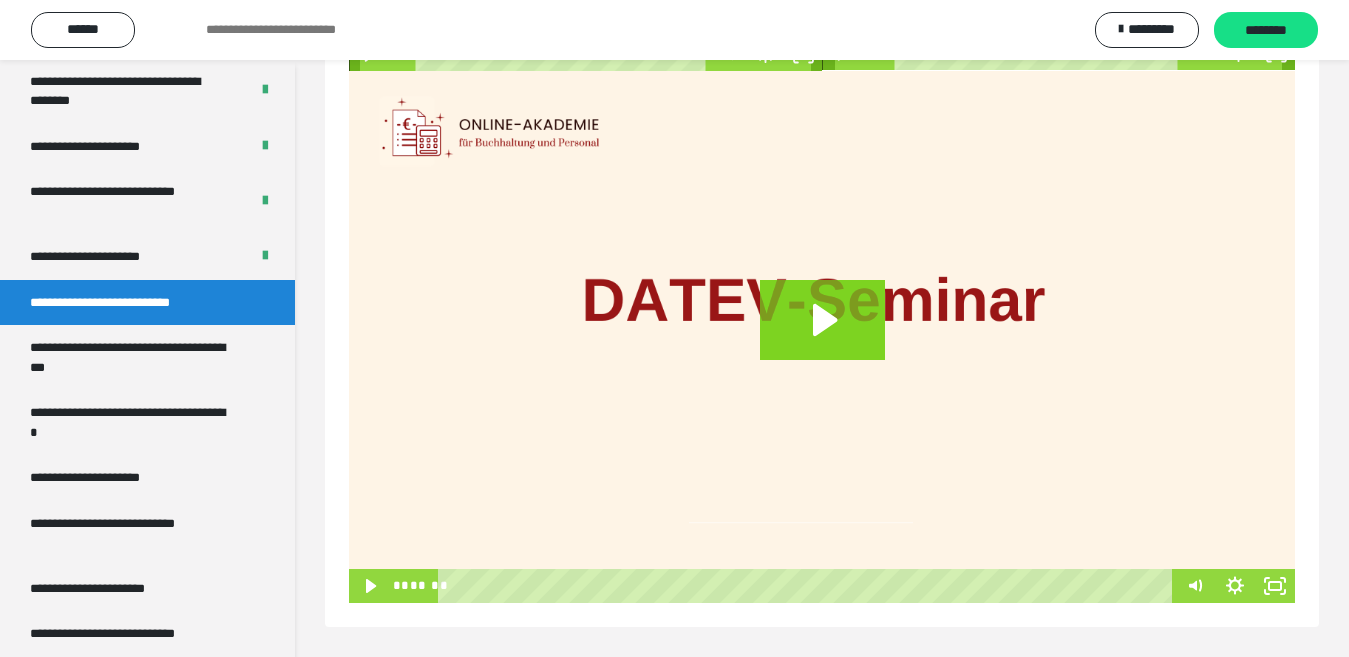 click at bounding box center (822, 337) 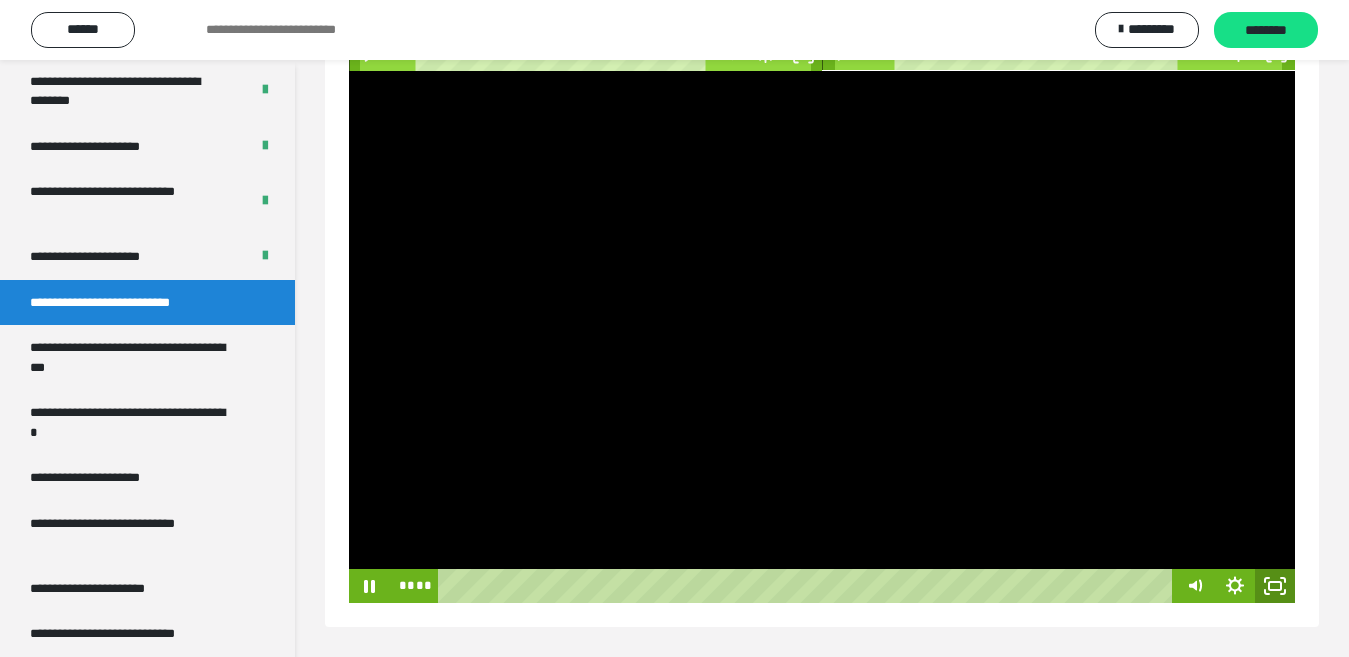 click 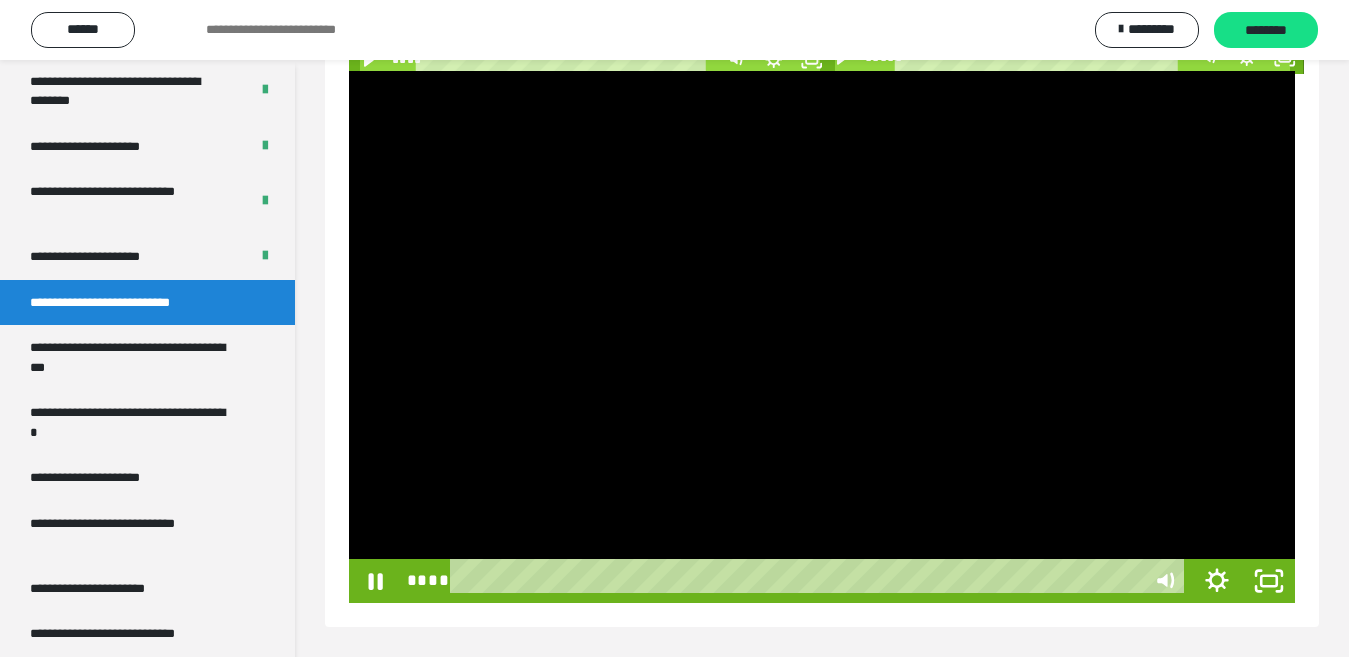 scroll, scrollTop: 227, scrollLeft: 0, axis: vertical 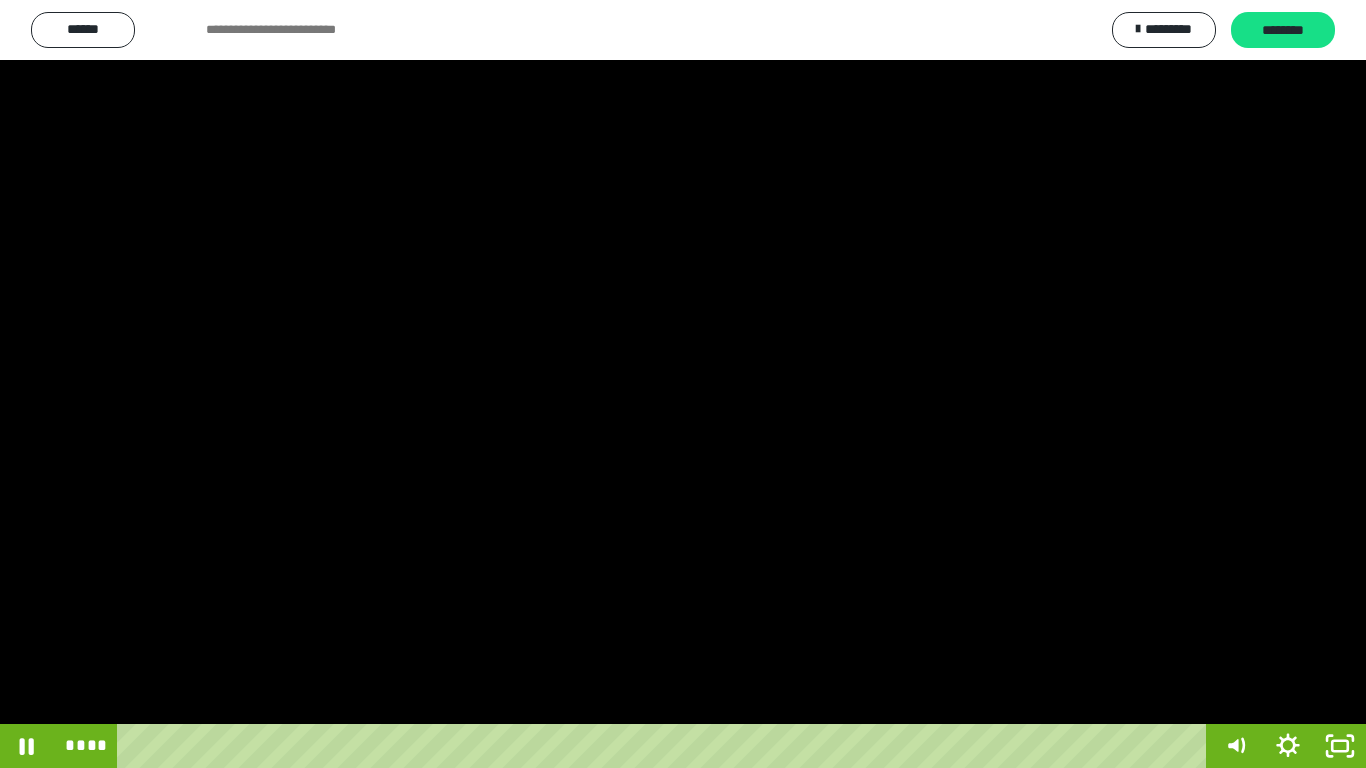 click at bounding box center [683, 384] 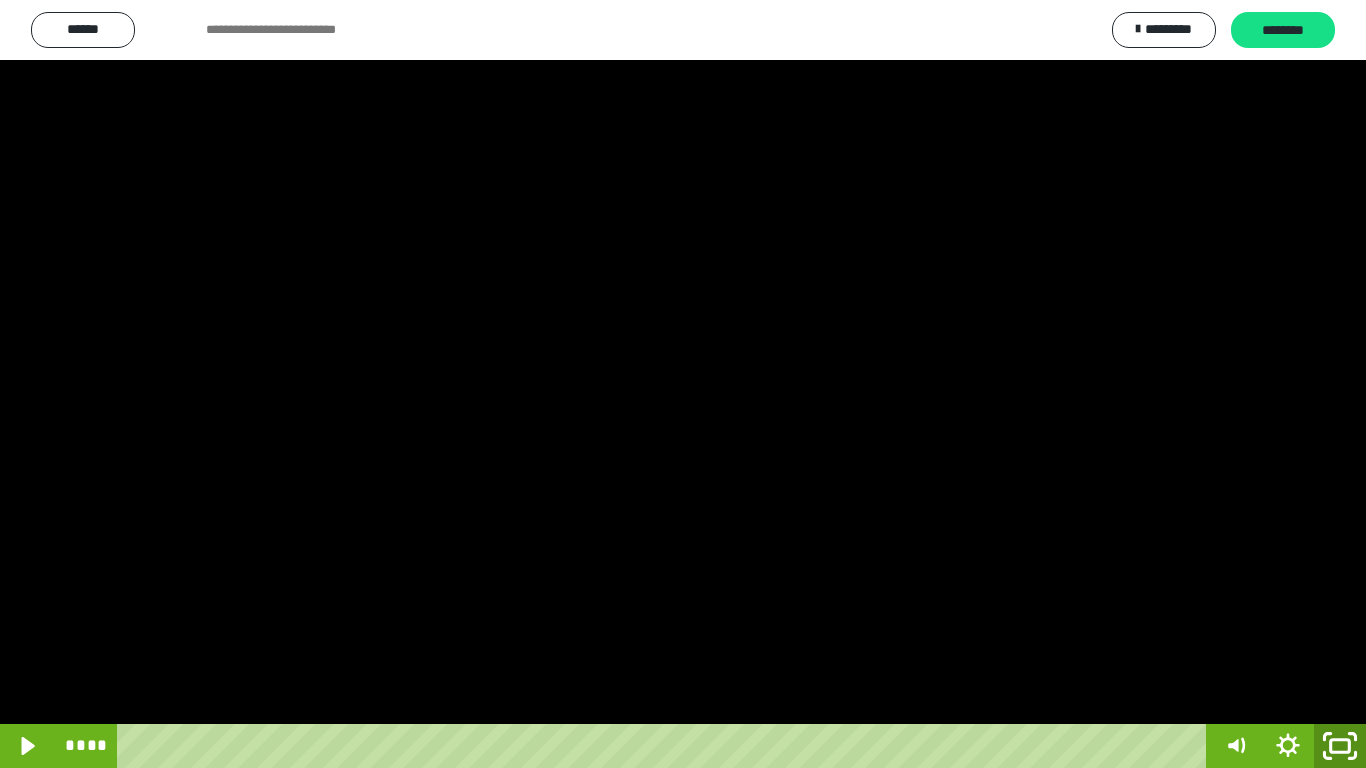 click 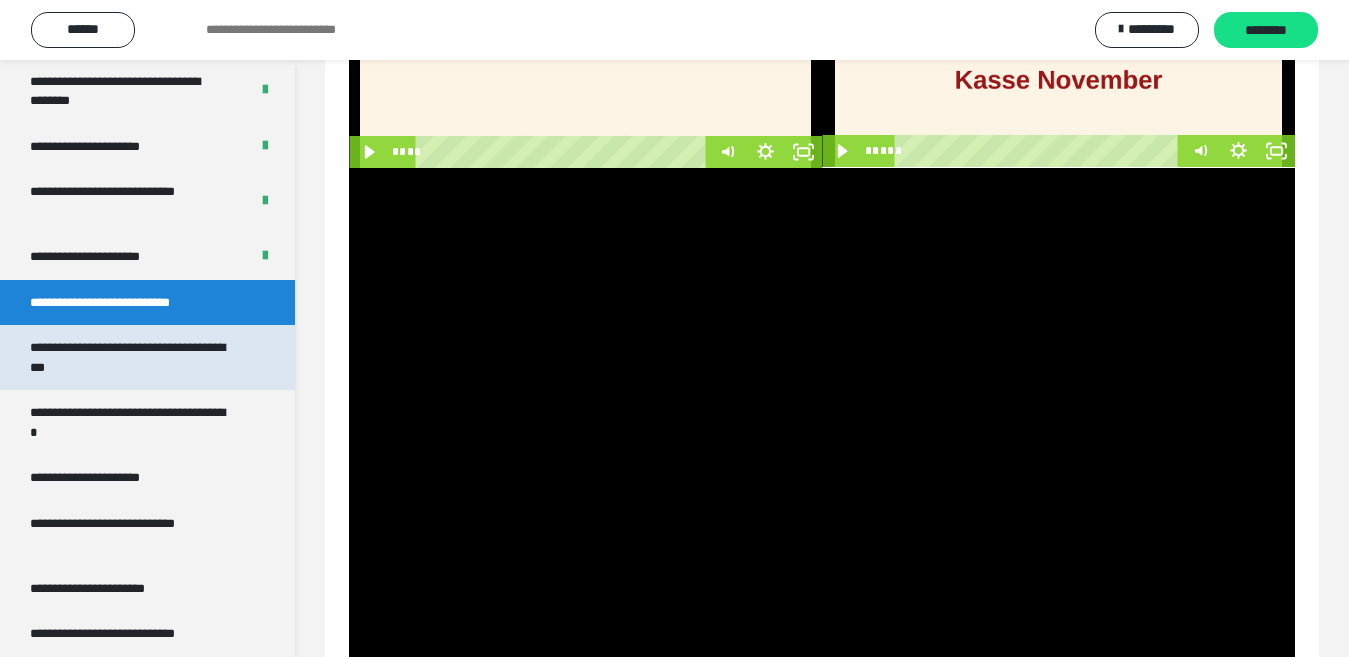 click on "**********" at bounding box center (131, 357) 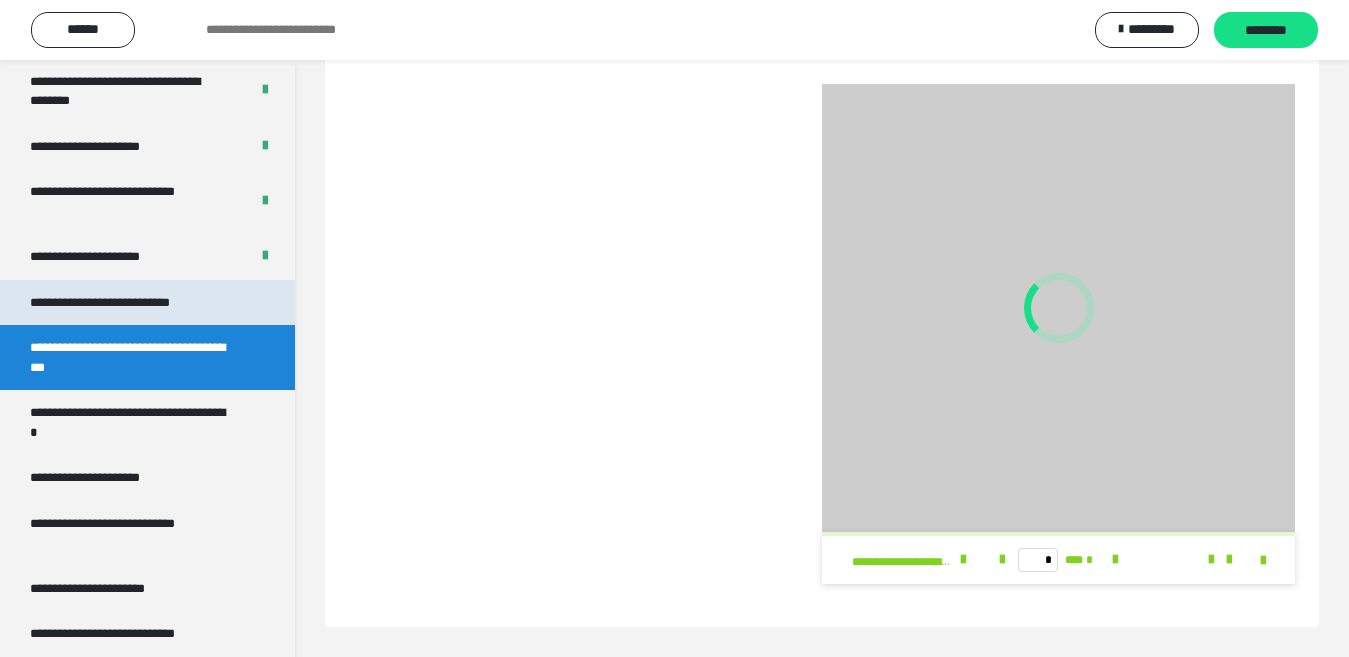 scroll, scrollTop: 77, scrollLeft: 0, axis: vertical 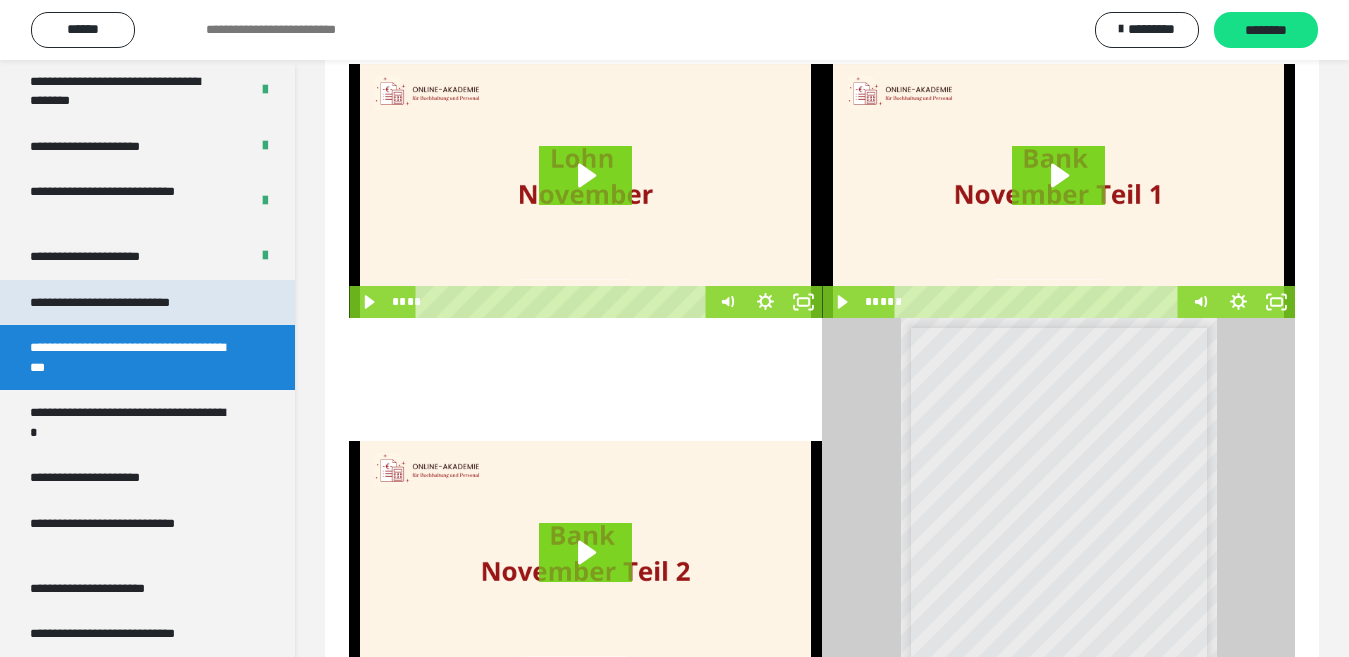 click on "**********" at bounding box center [129, 303] 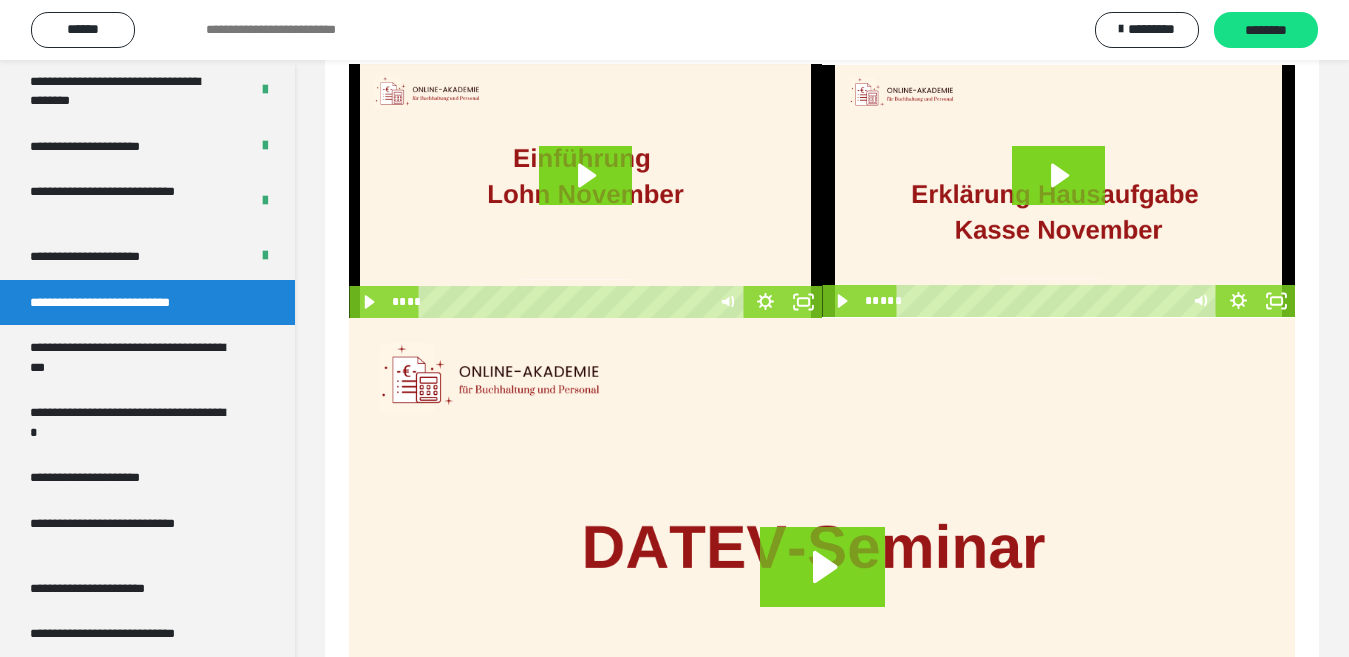 scroll, scrollTop: 60, scrollLeft: 0, axis: vertical 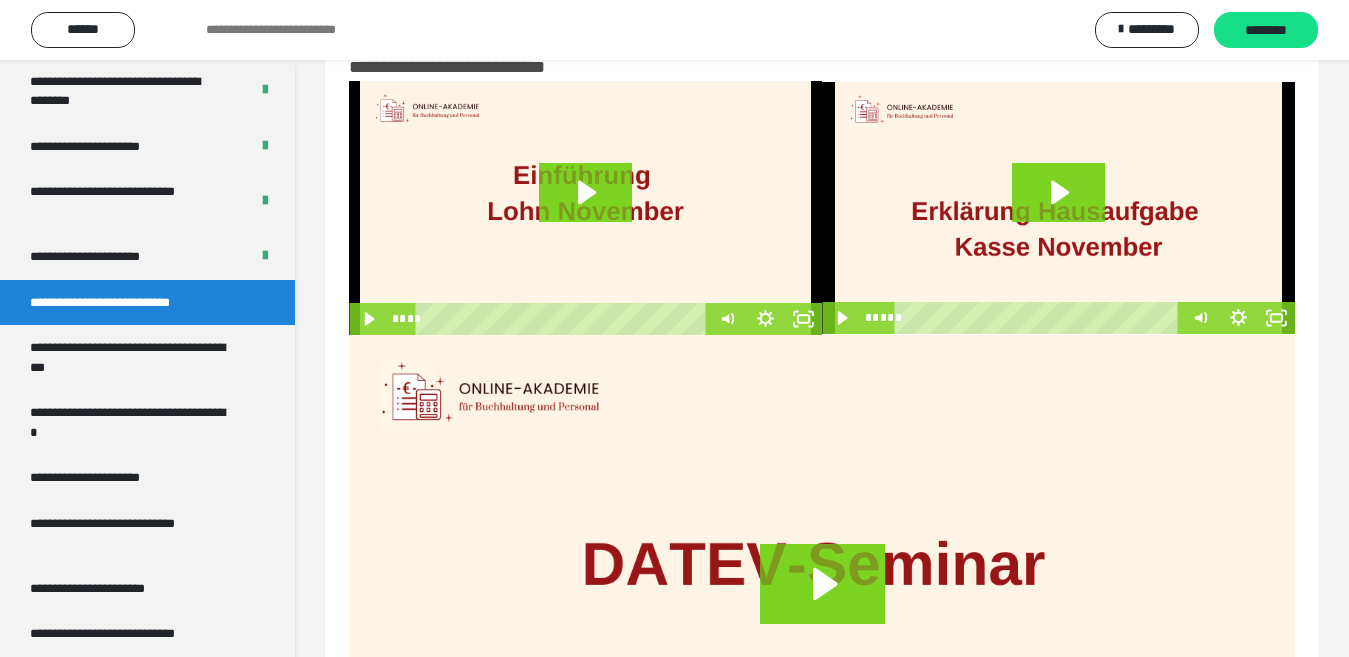 drag, startPoint x: 637, startPoint y: 279, endPoint x: 650, endPoint y: 273, distance: 14.3178215 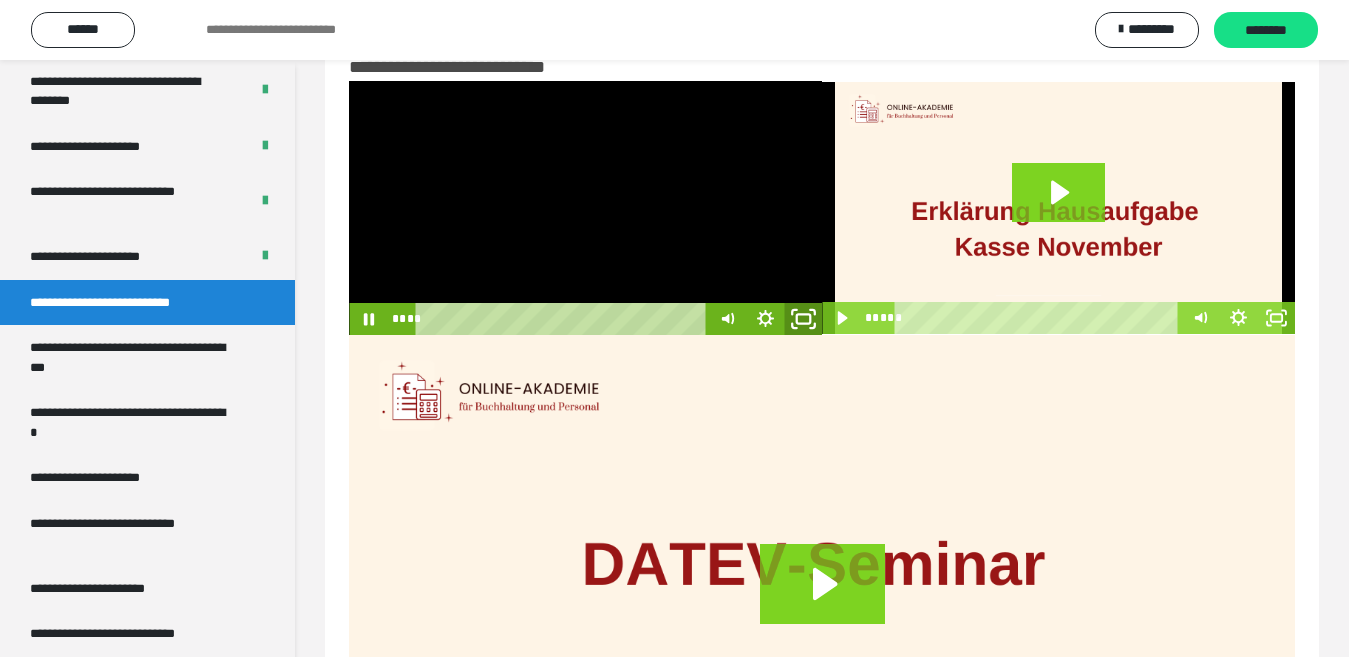 click 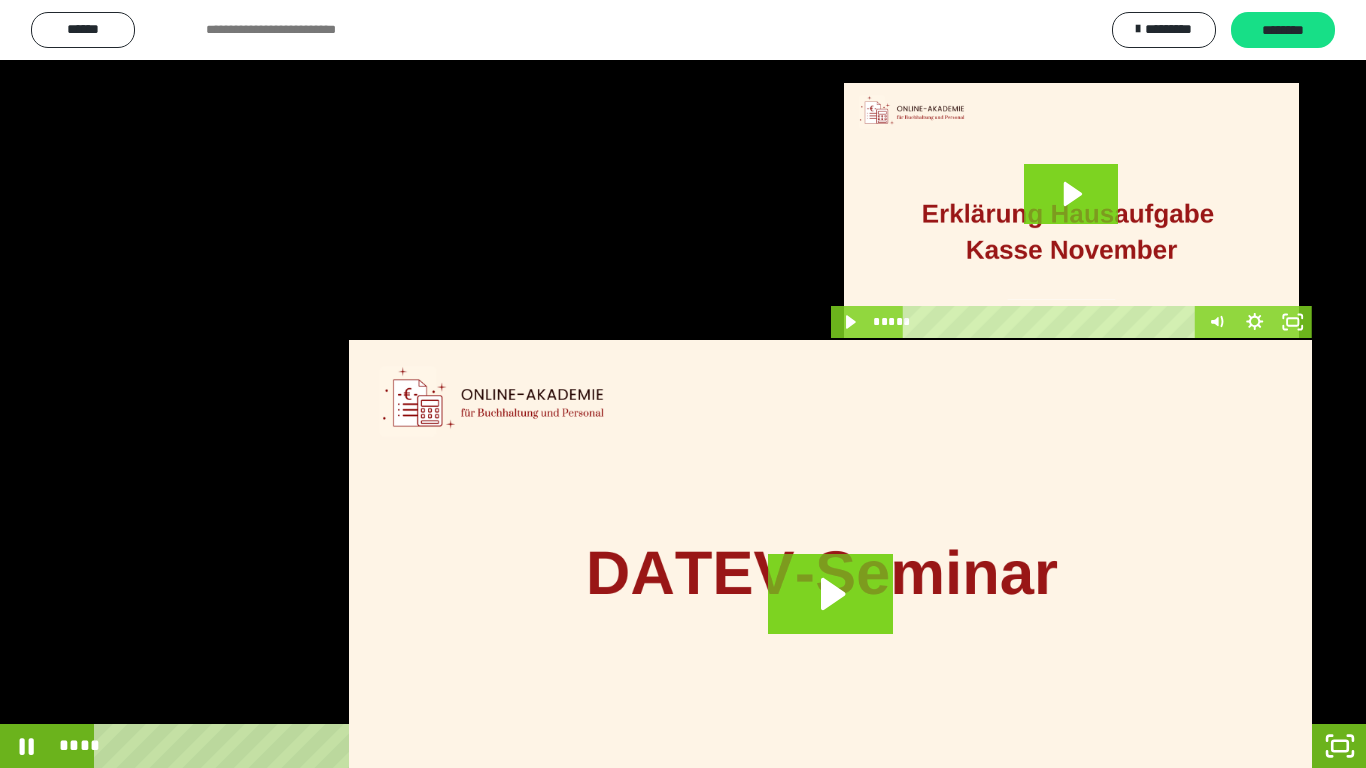 click at bounding box center [683, 384] 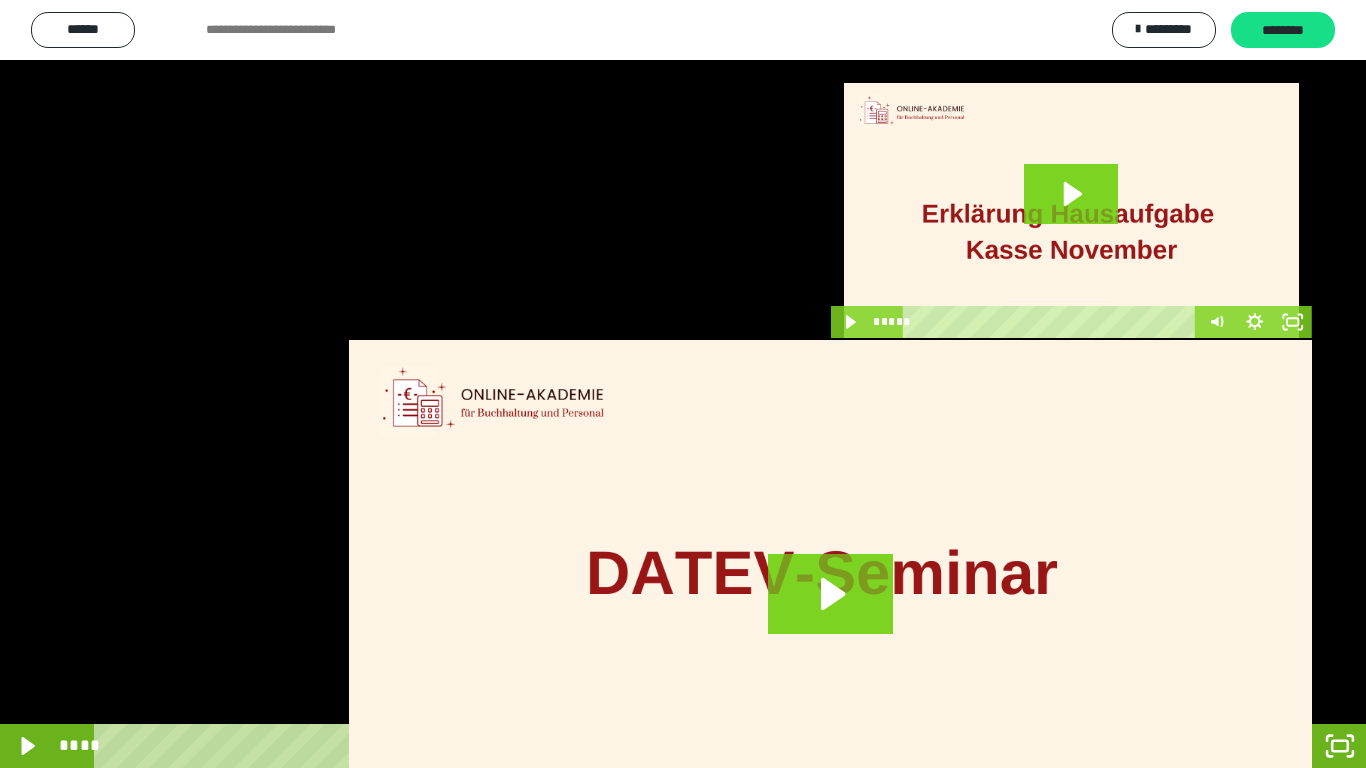 drag, startPoint x: 753, startPoint y: 712, endPoint x: 763, endPoint y: 703, distance: 13.453624 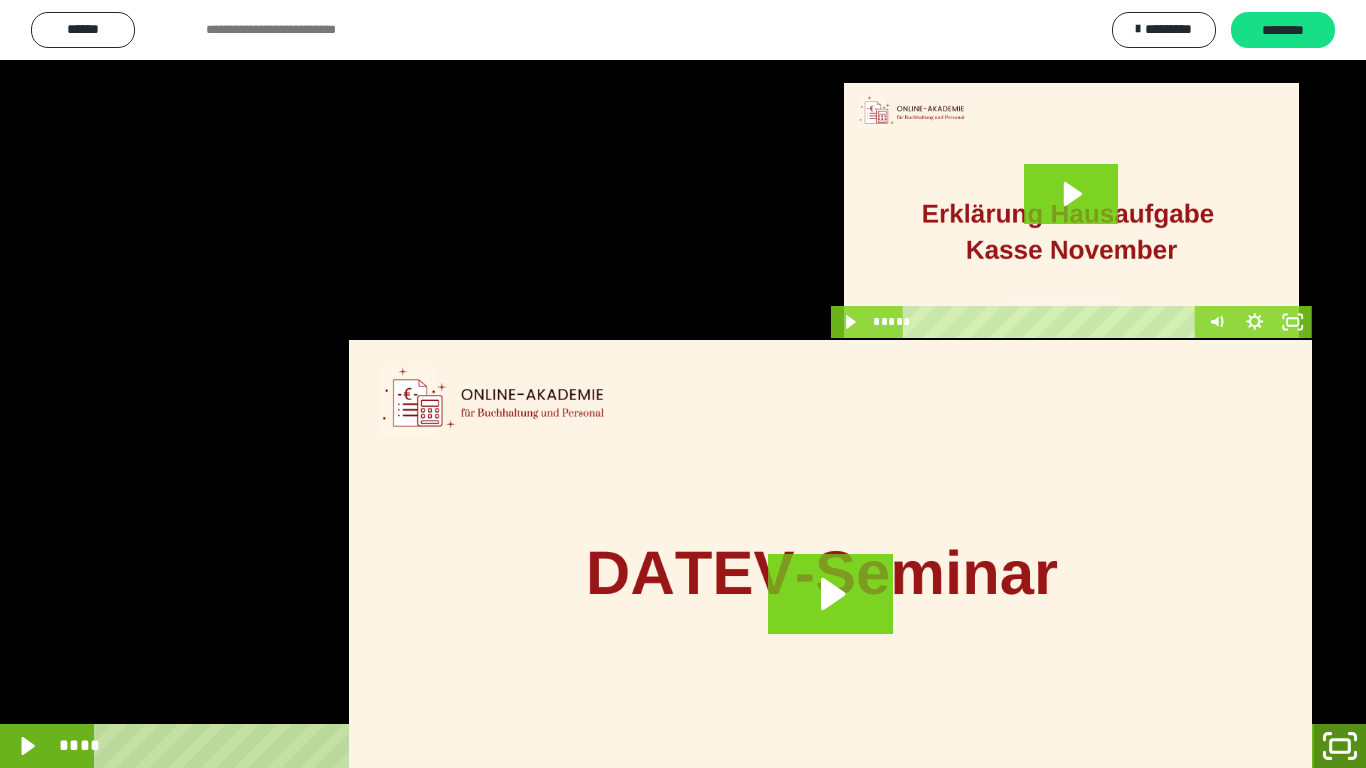 click 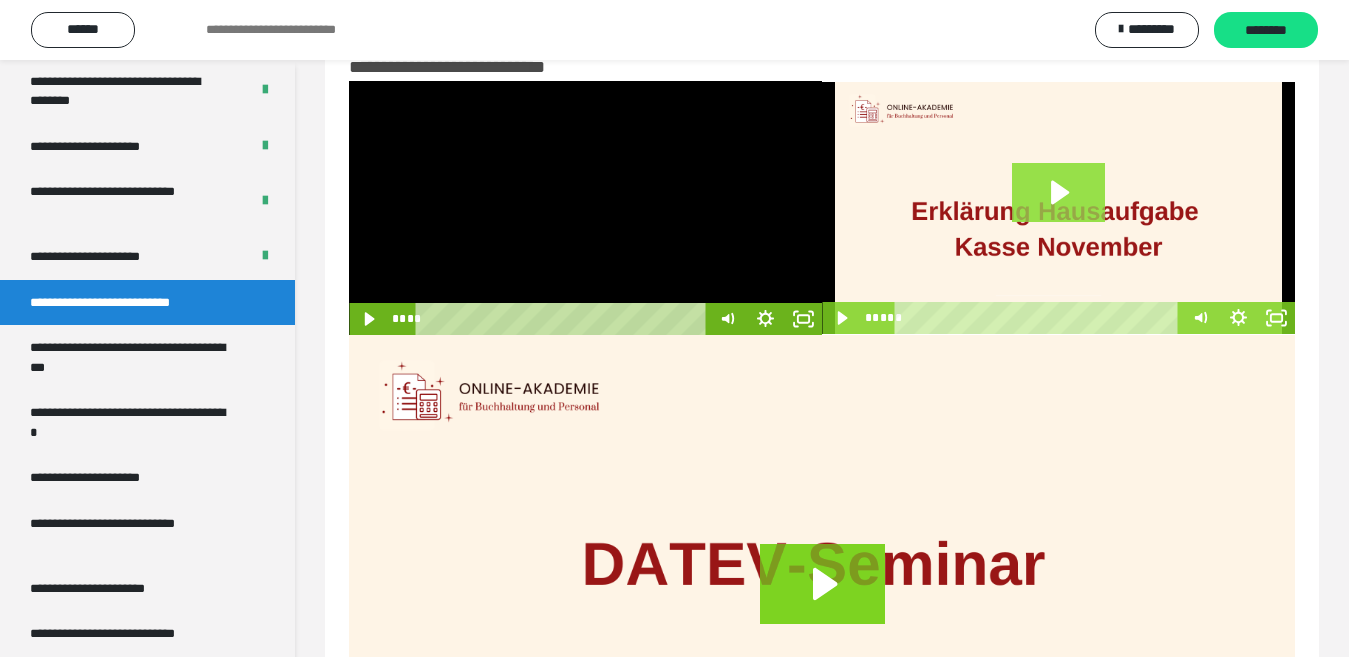 click 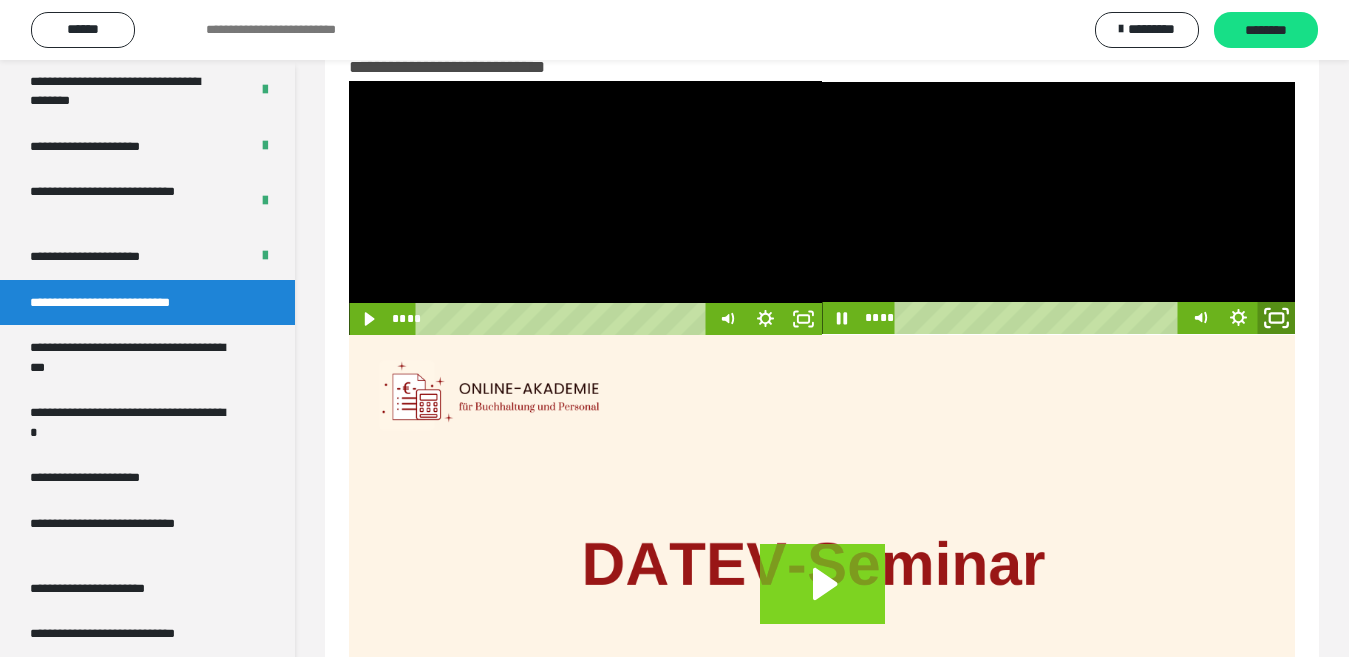 click 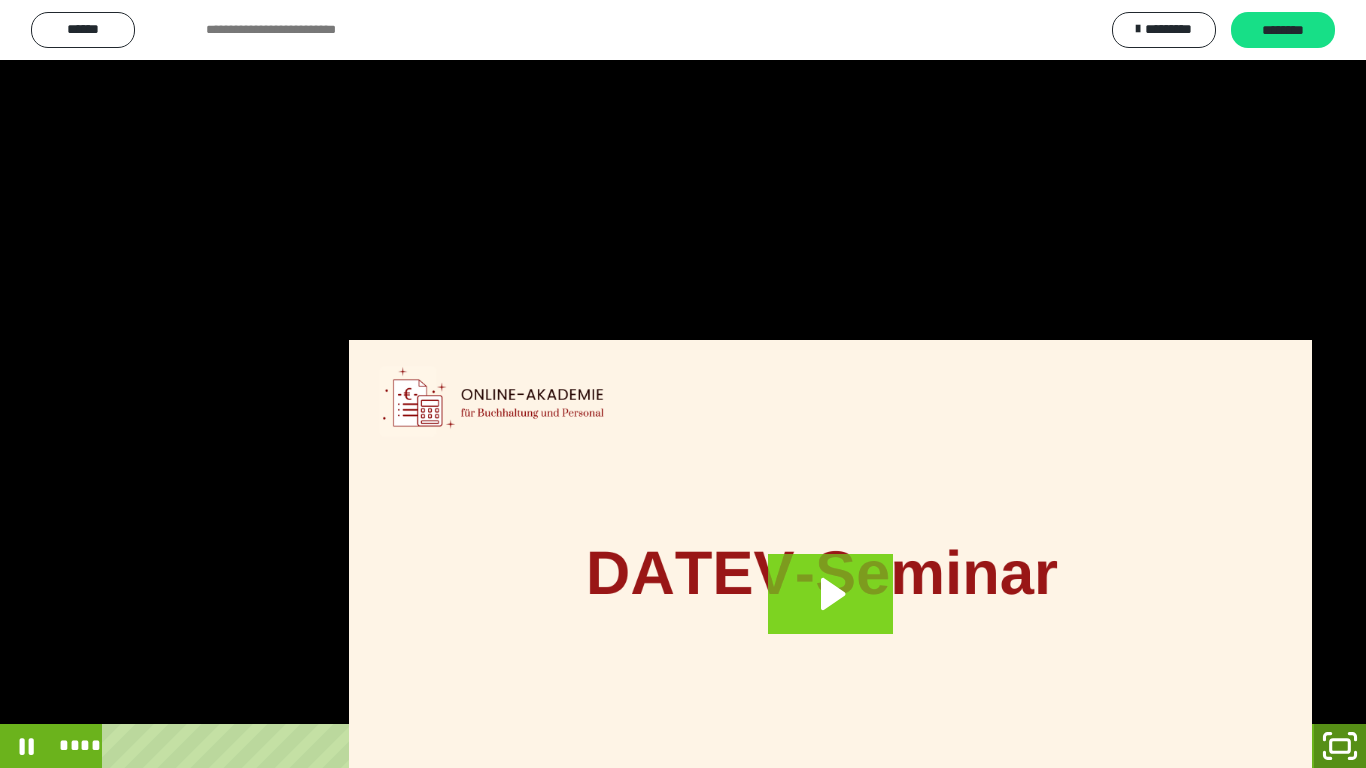 click 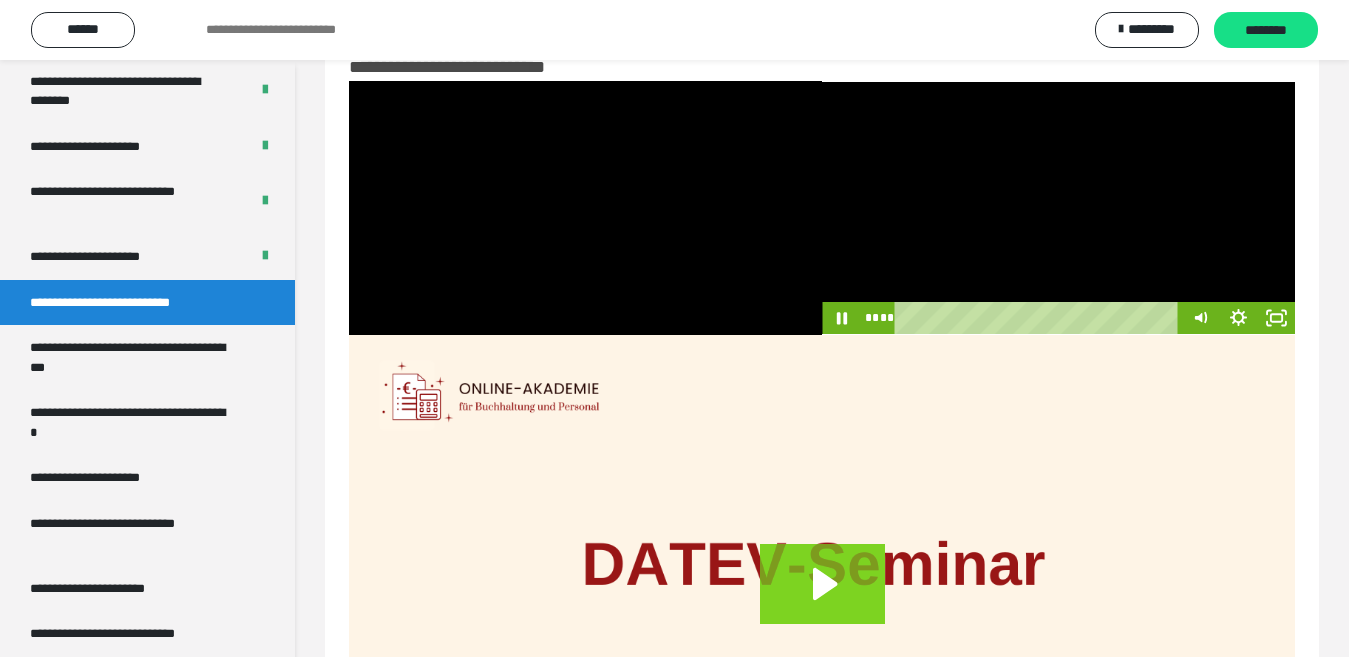 click at bounding box center (1058, 207) 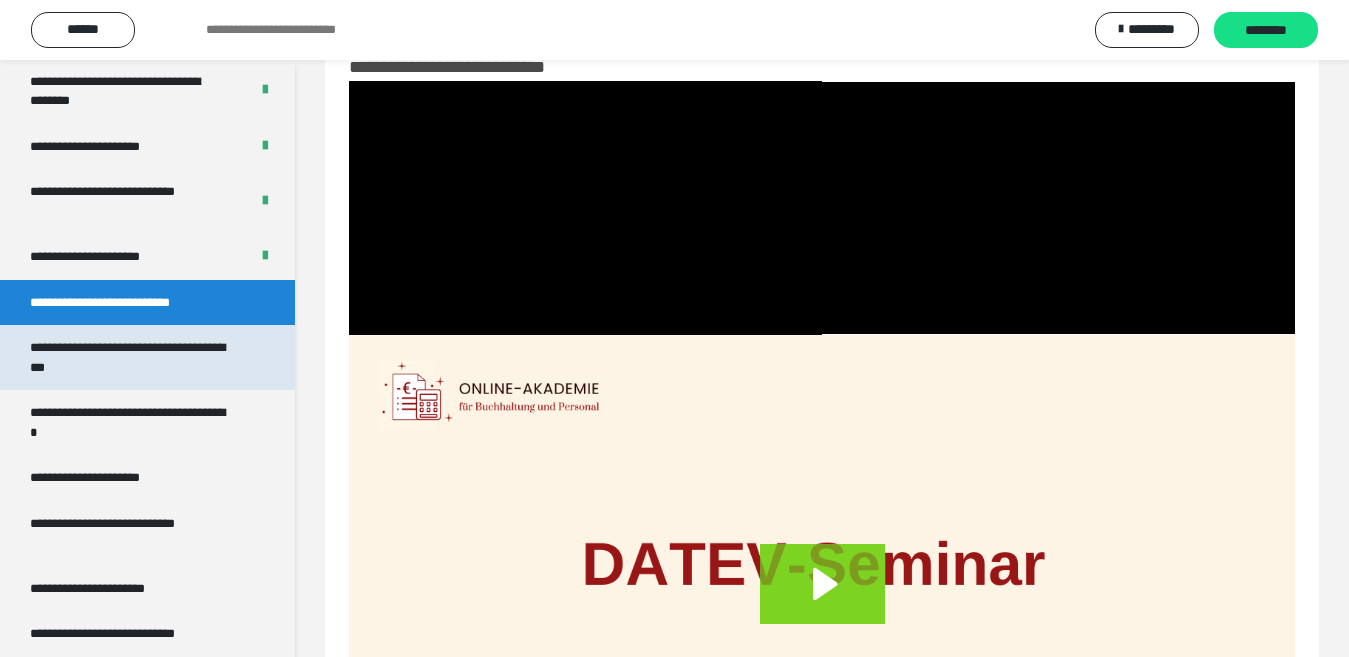 click on "**********" at bounding box center [131, 357] 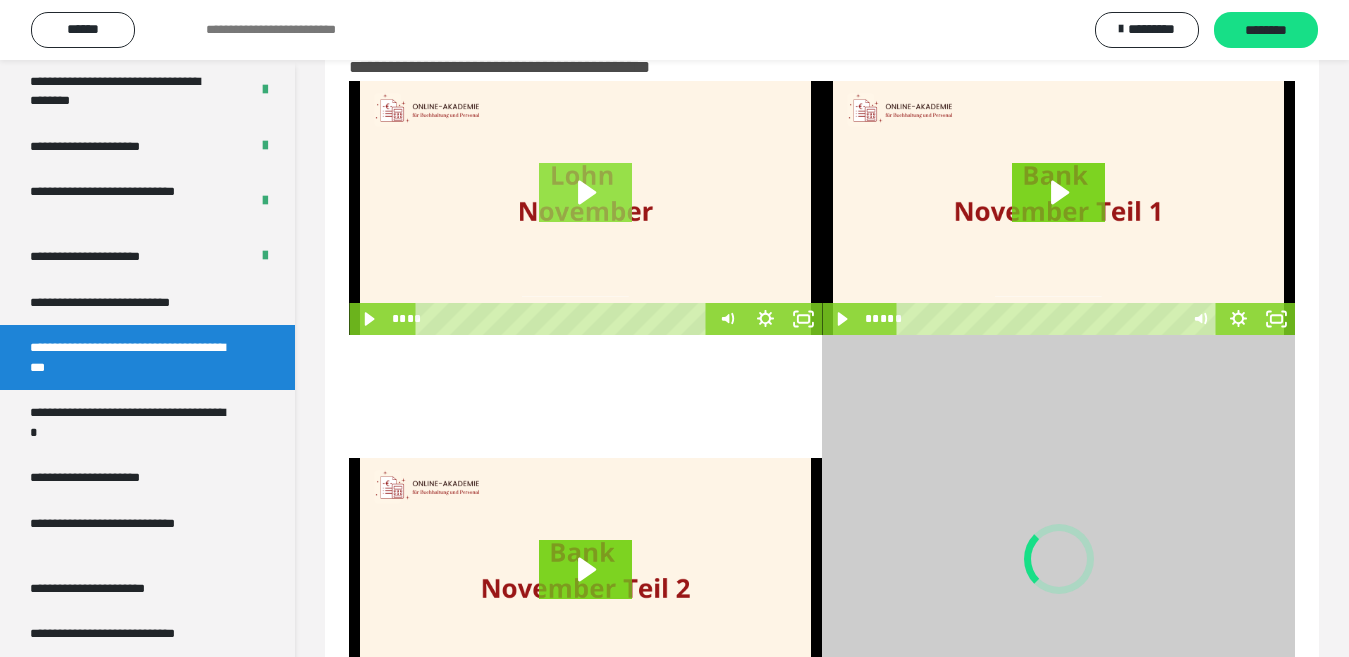 click 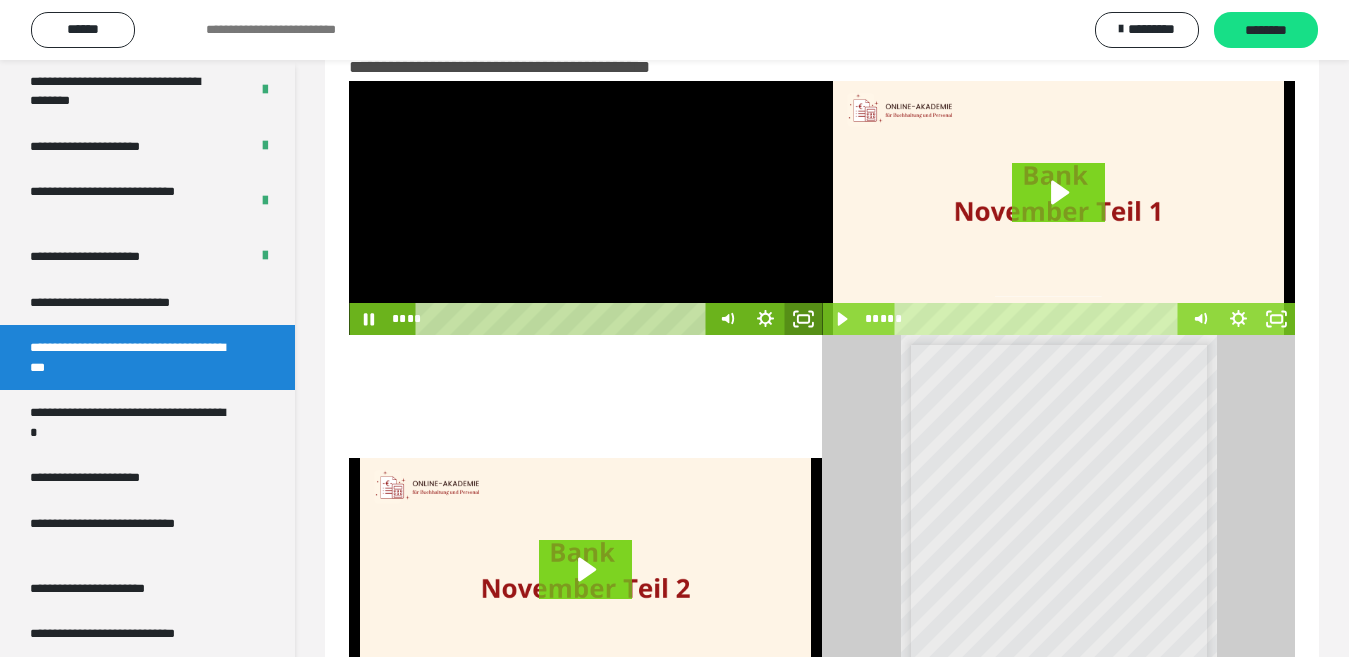 click 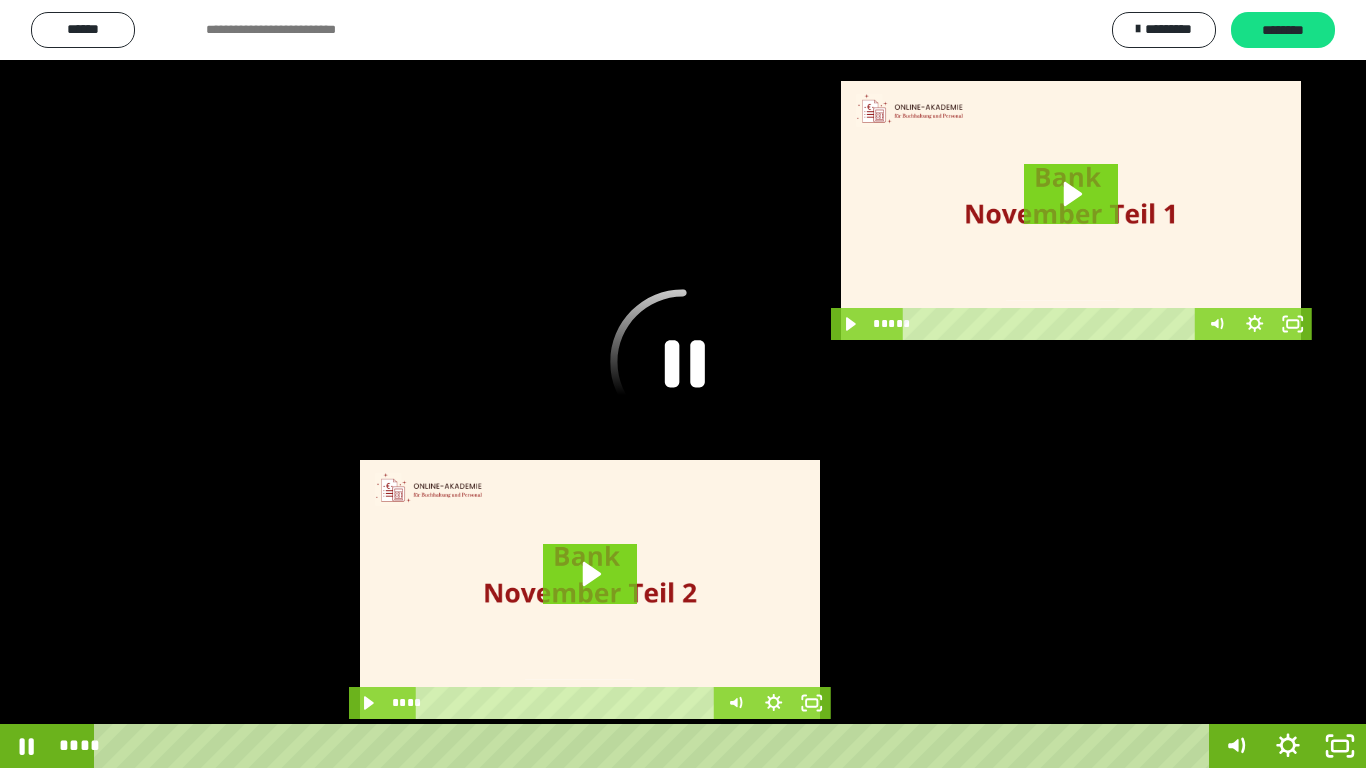 click at bounding box center (683, 384) 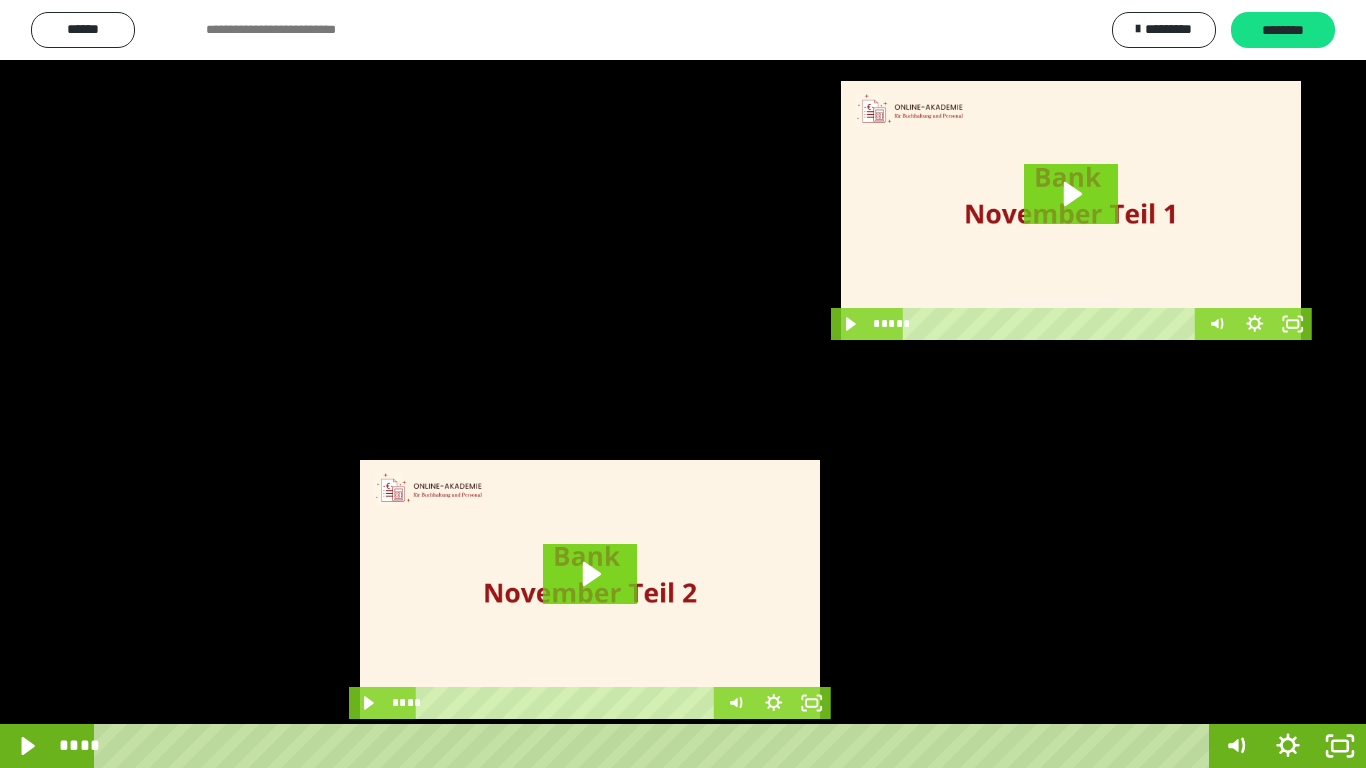 click at bounding box center (683, 384) 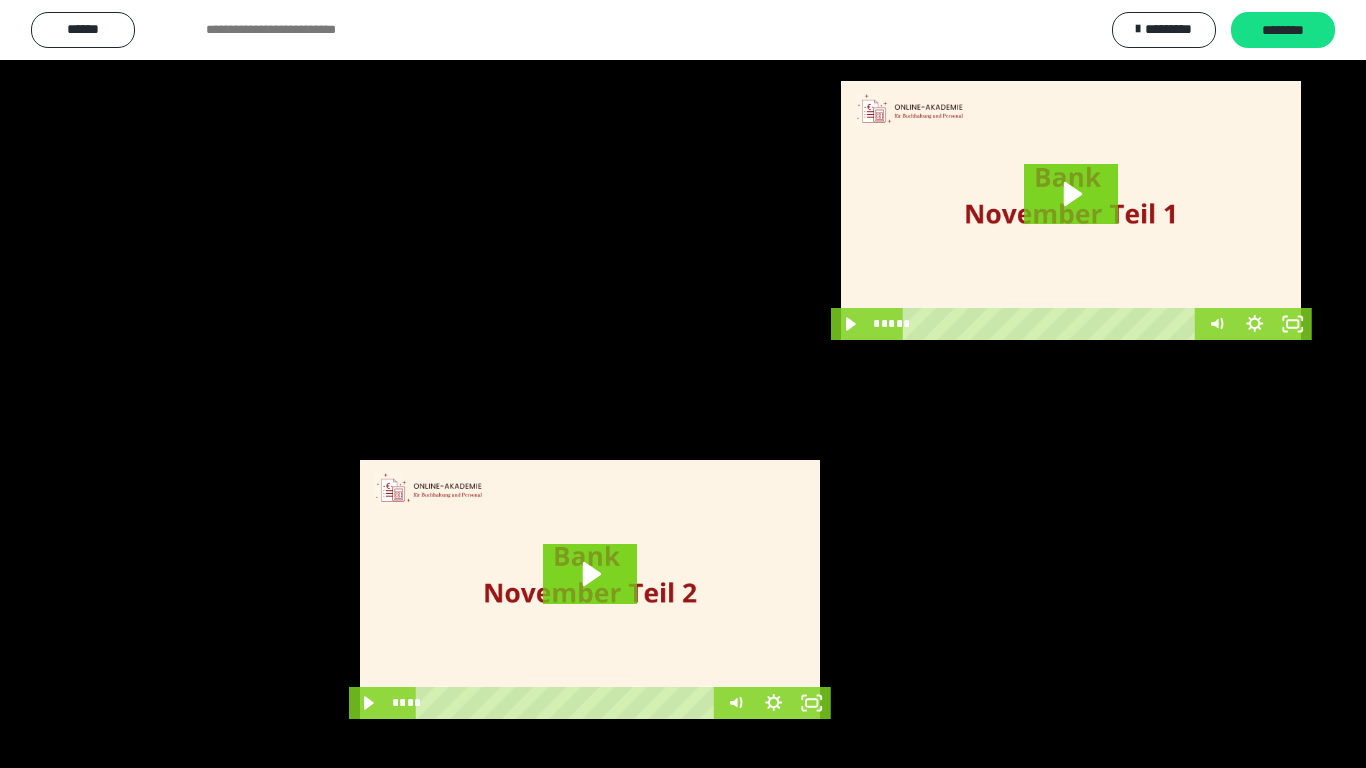 type 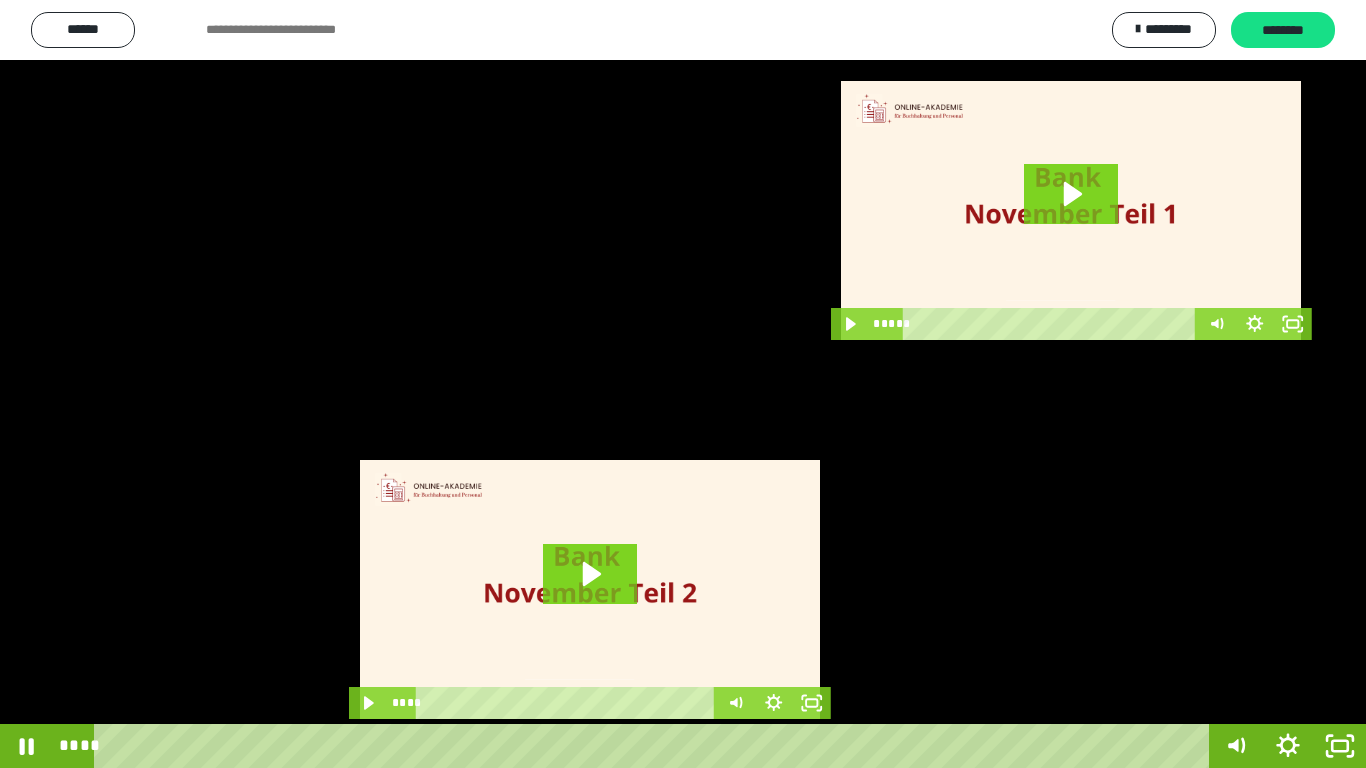 click at bounding box center [0, 0] 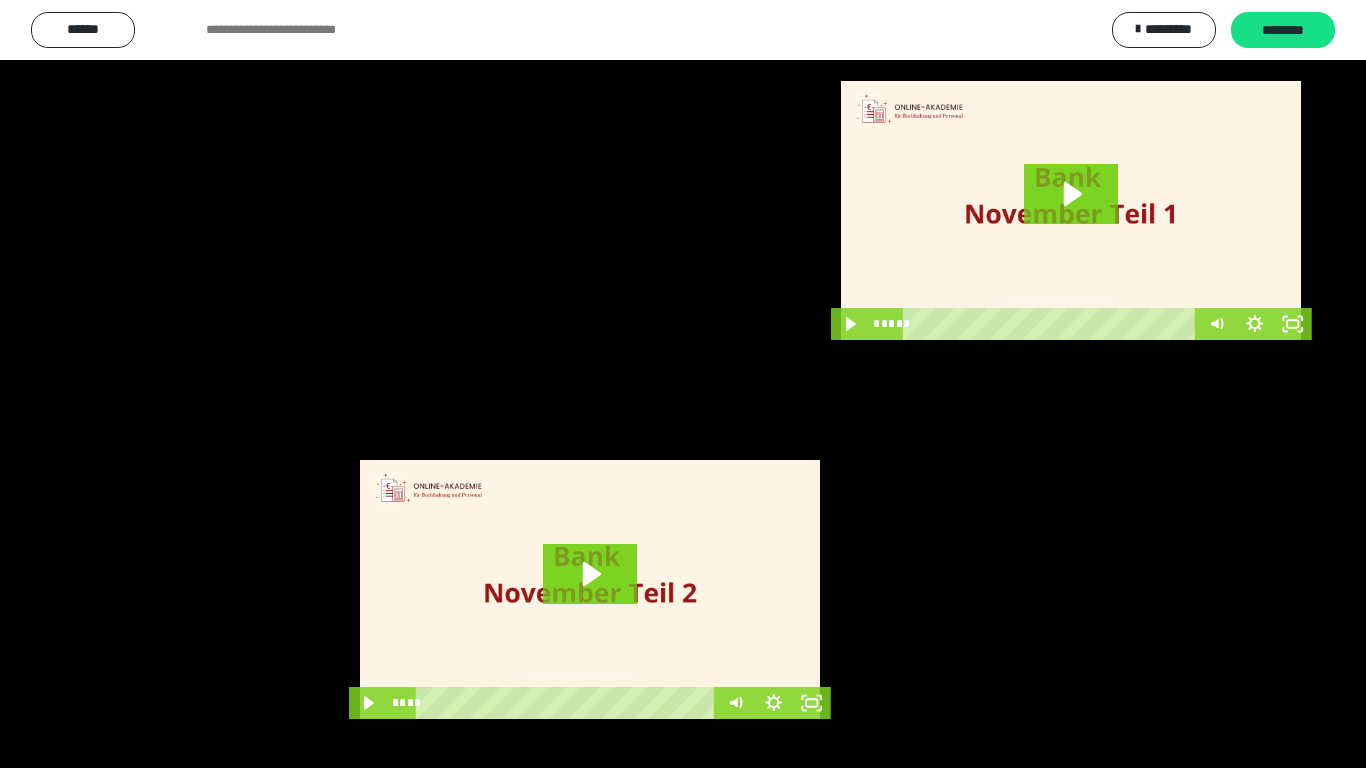 click at bounding box center [0, 0] 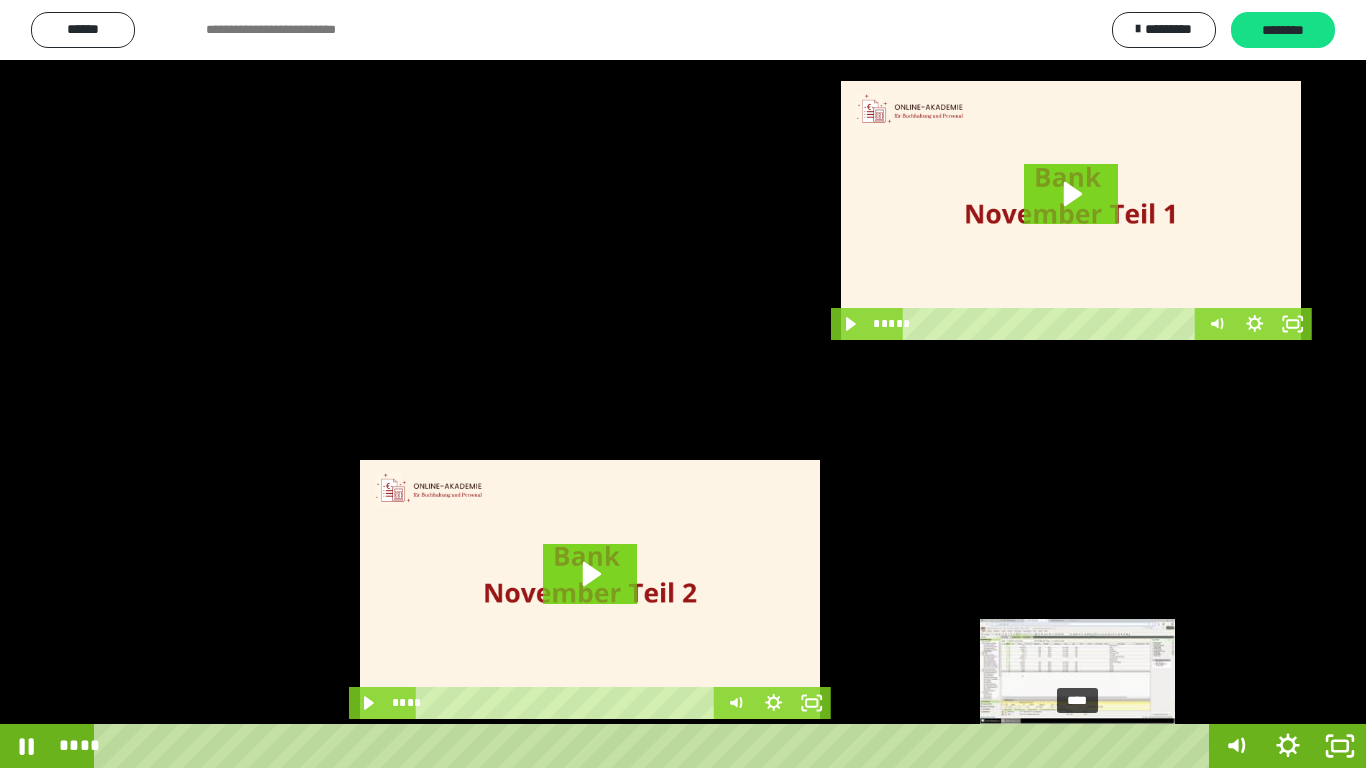 click on "****" at bounding box center (655, 746) 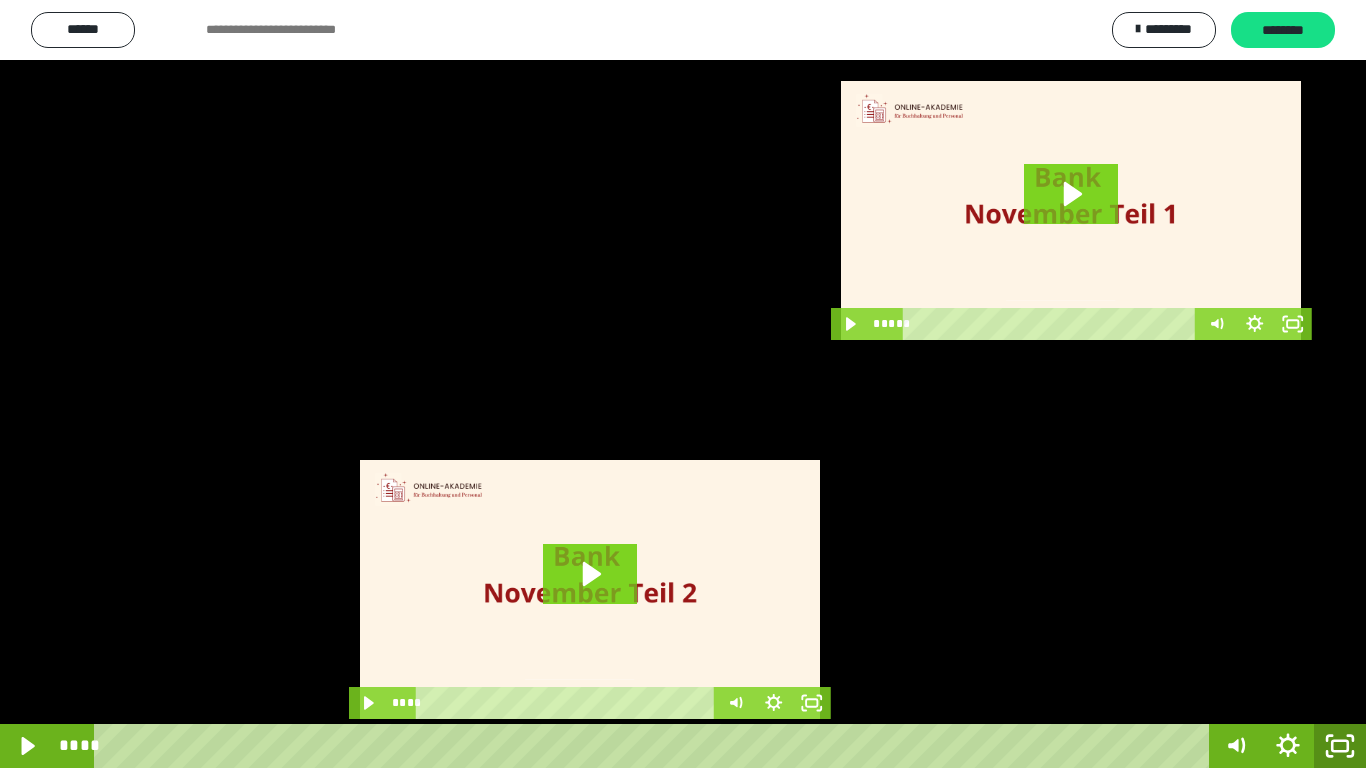 click 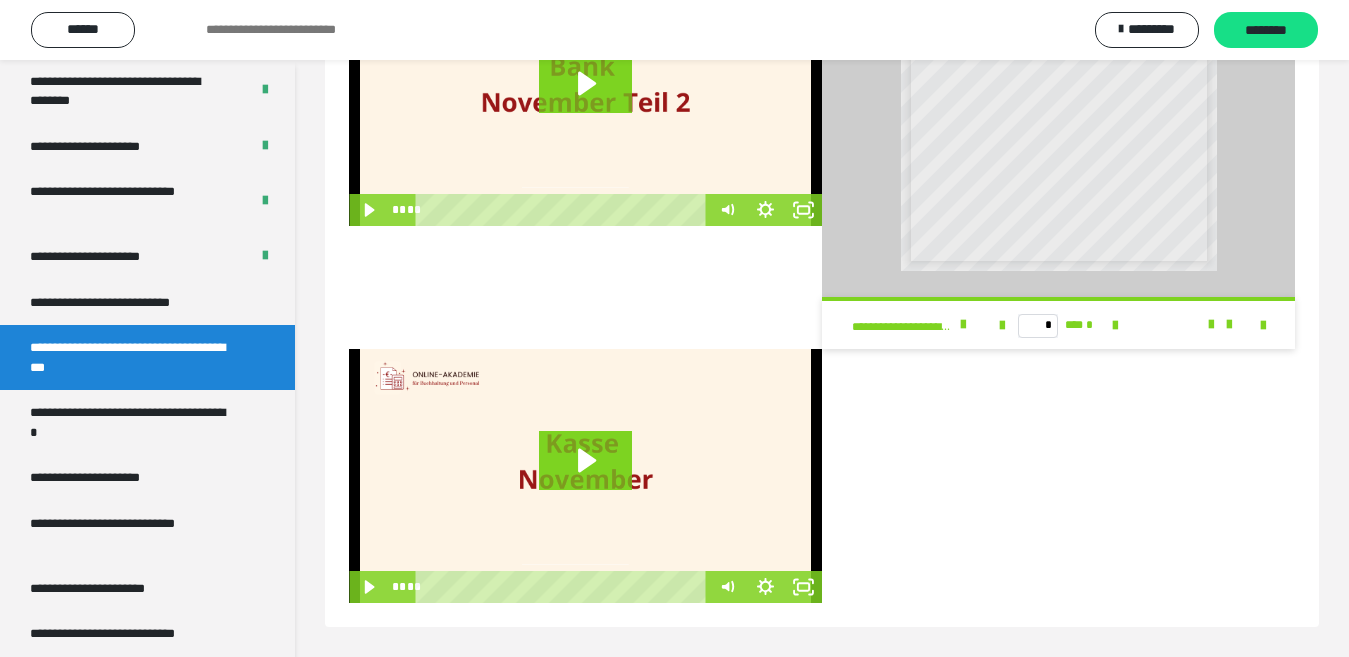 scroll, scrollTop: 0, scrollLeft: 0, axis: both 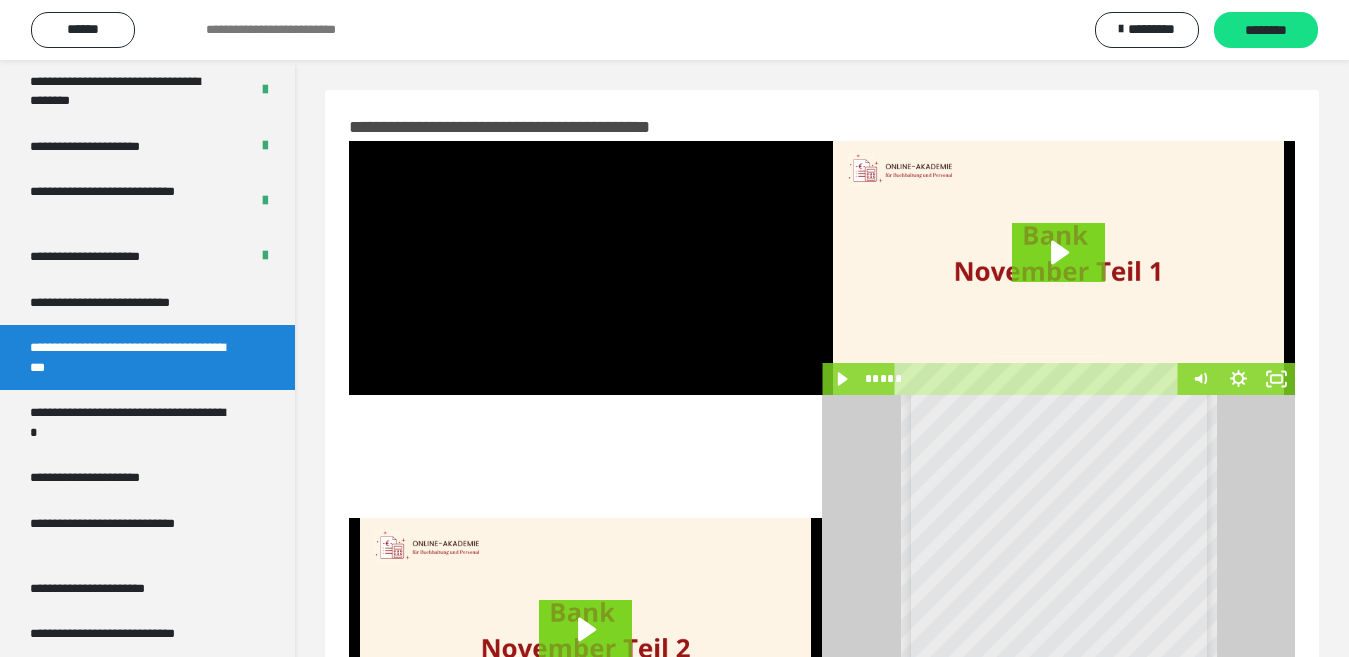 click at bounding box center (1058, 268) 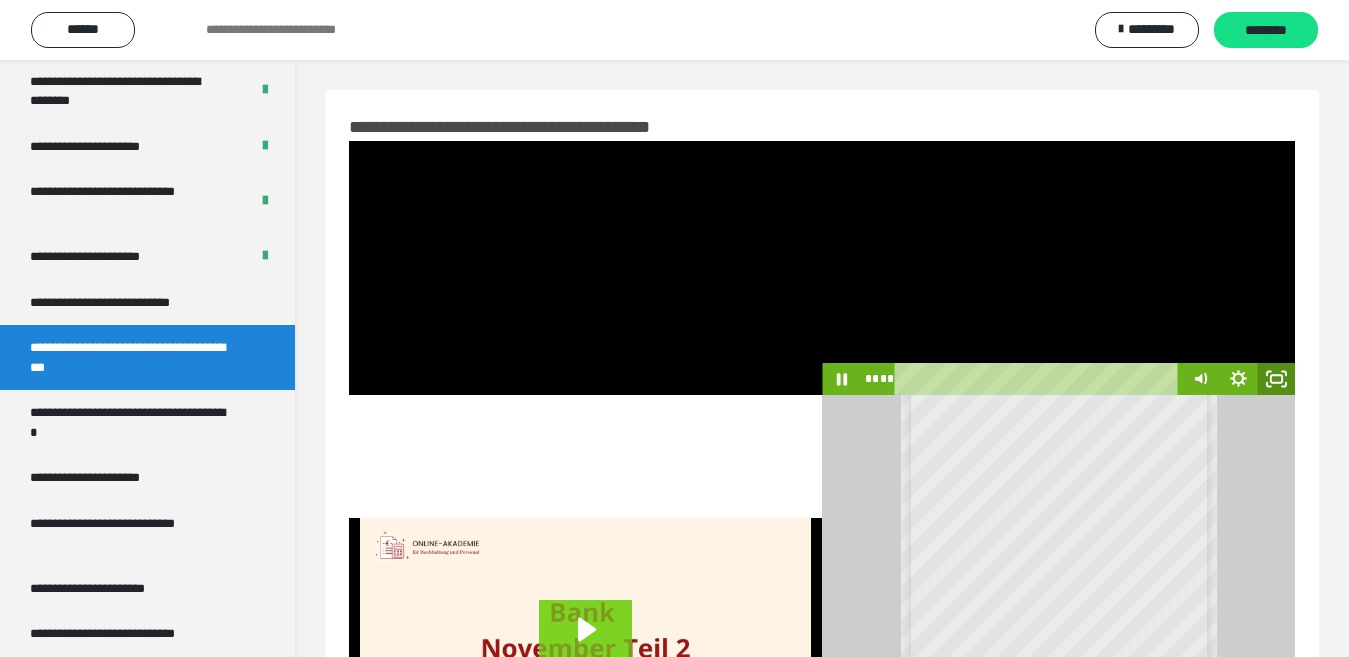 click 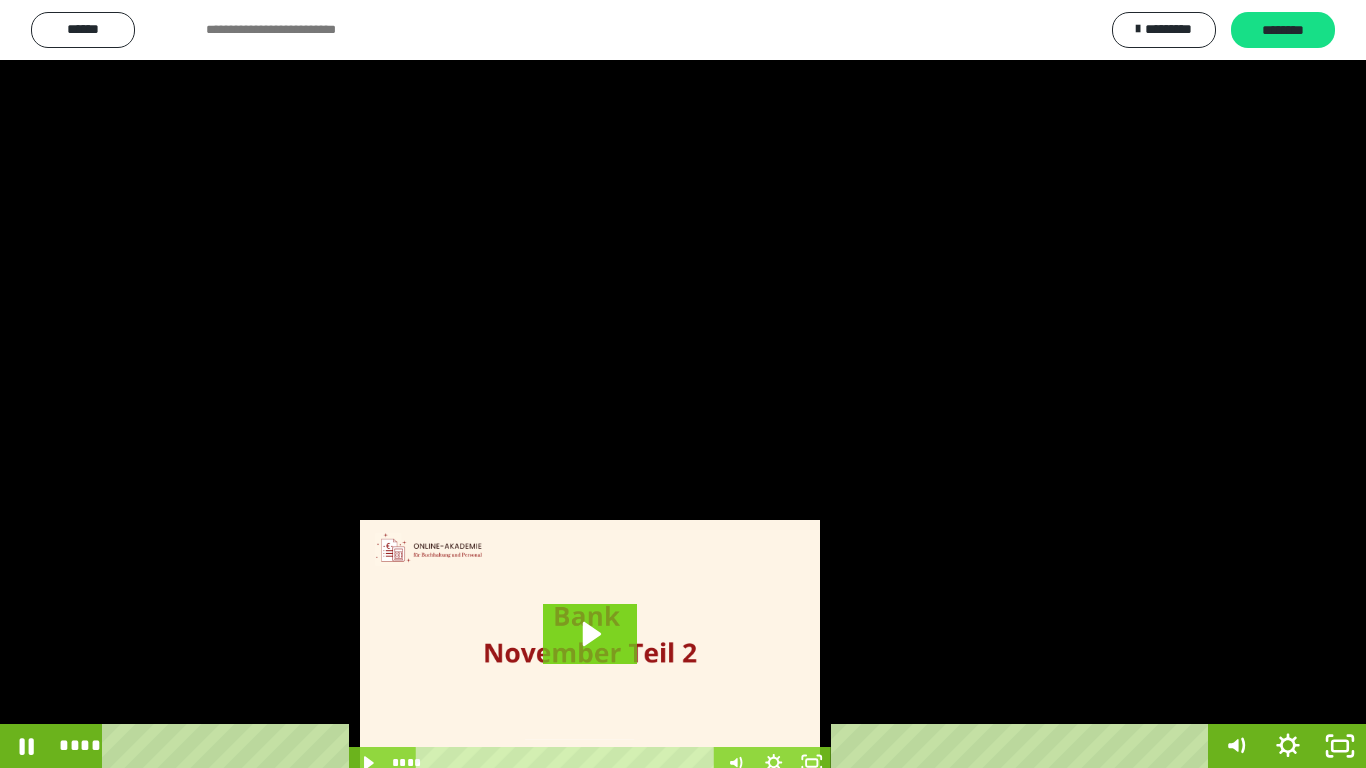 click at bounding box center [683, 384] 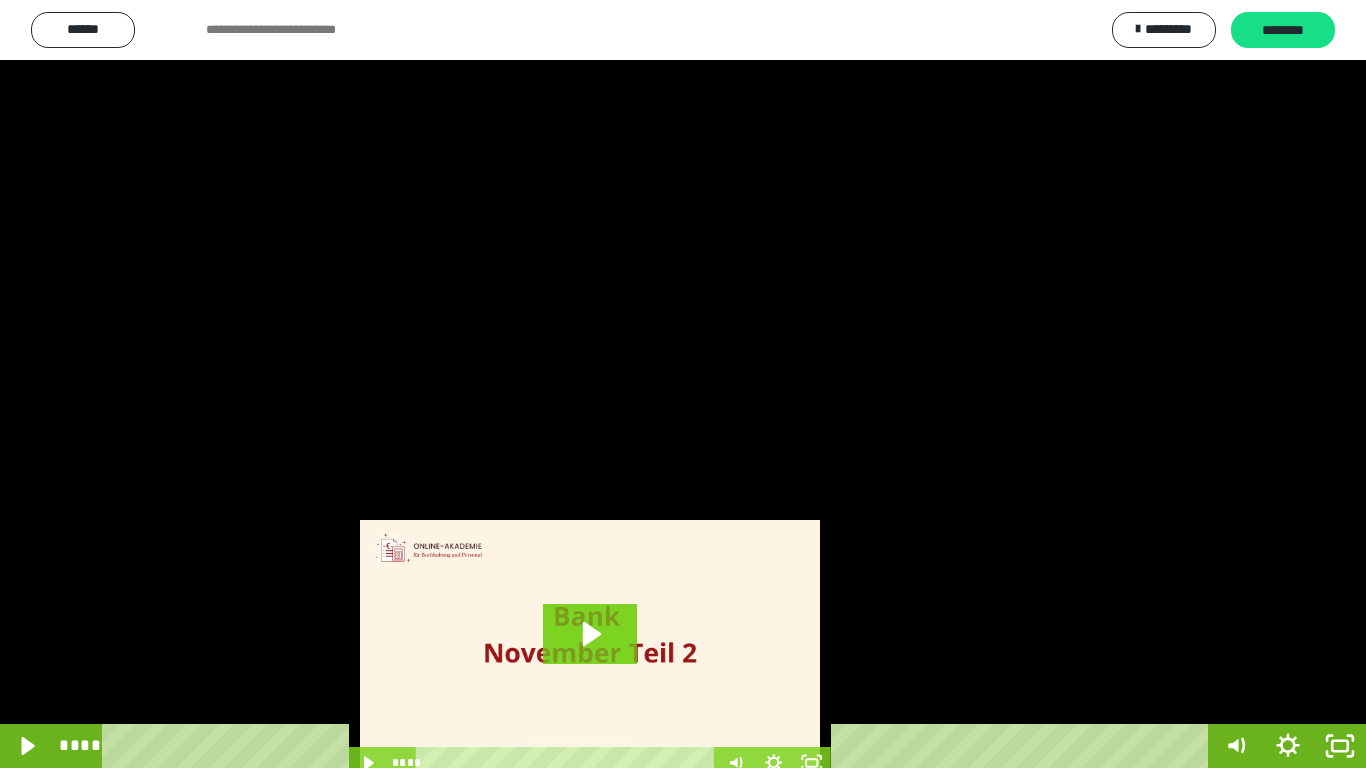click at bounding box center [683, 384] 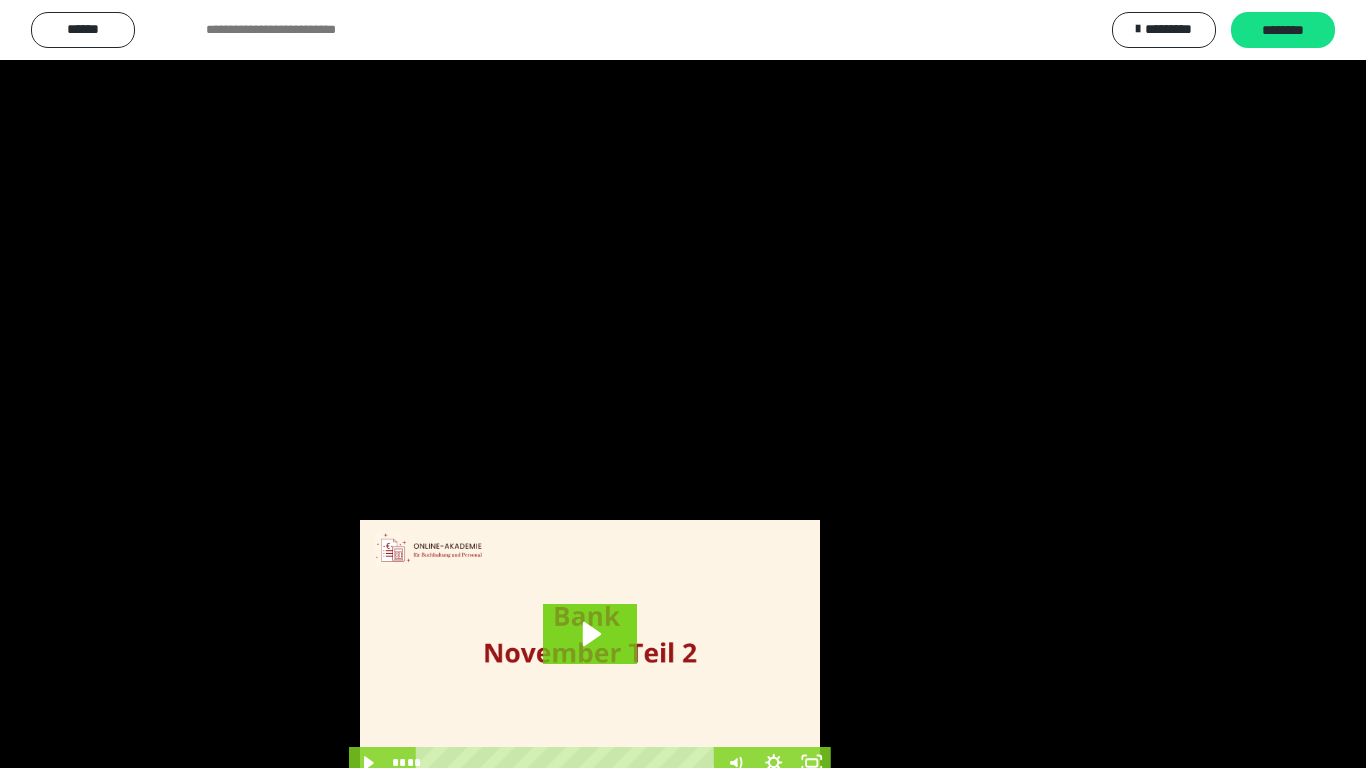 type 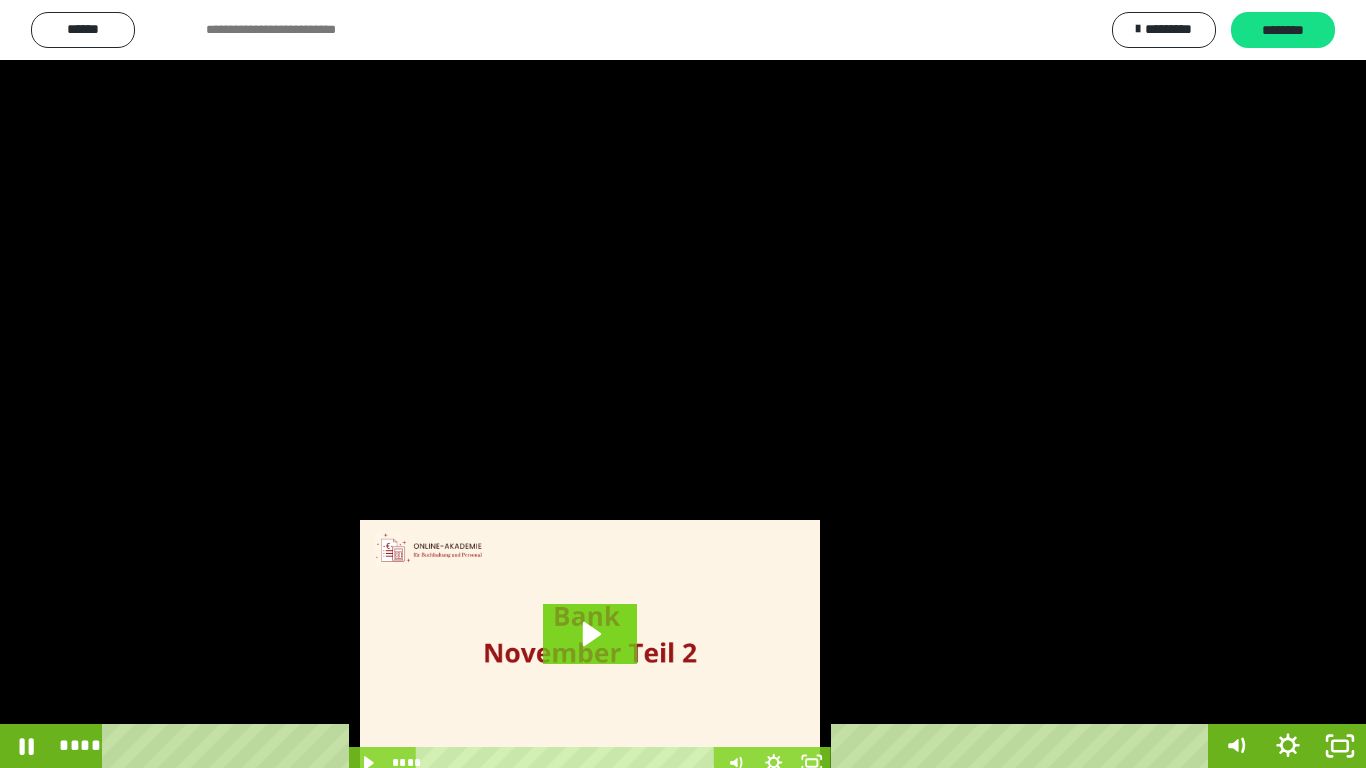 click at bounding box center [683, 384] 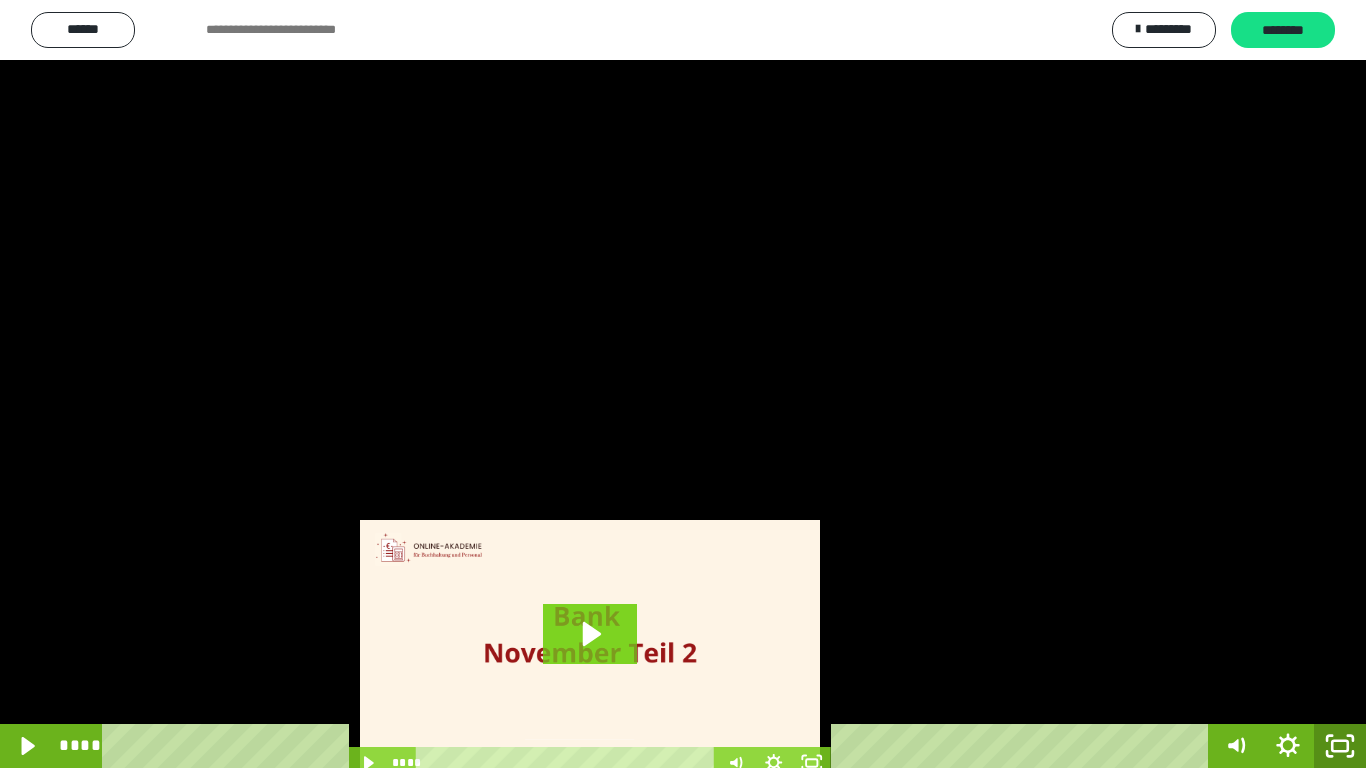 click 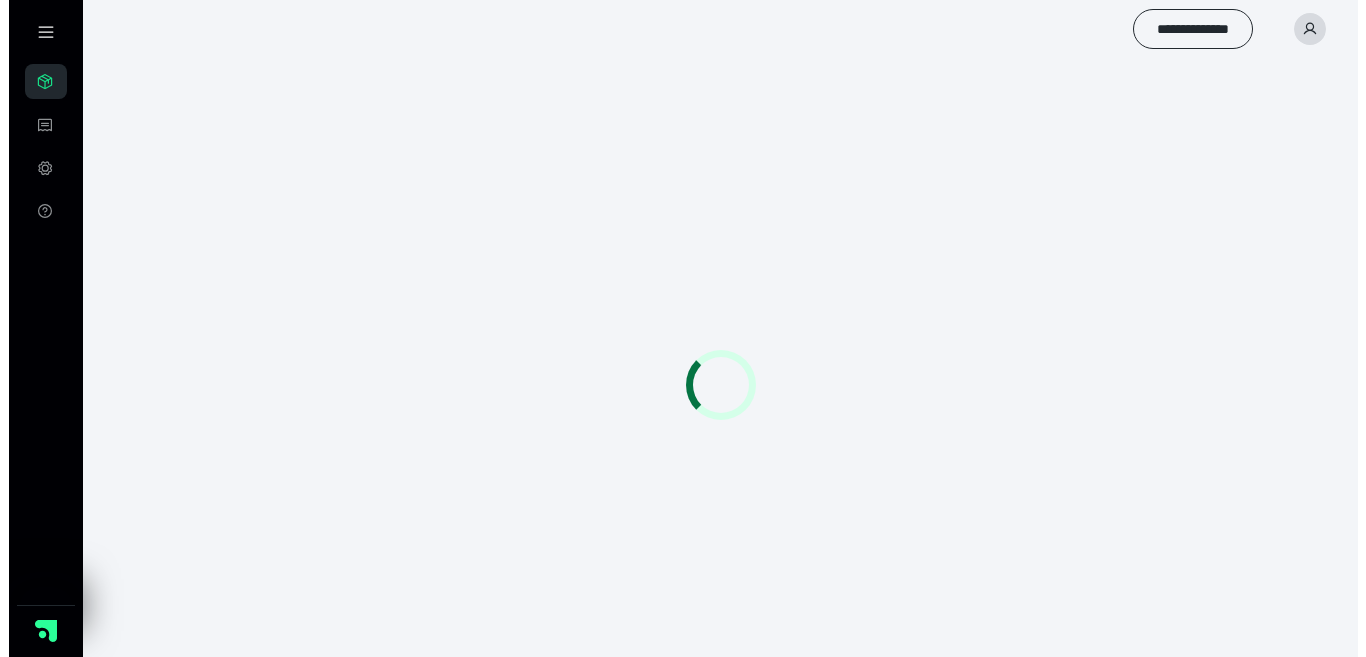 scroll, scrollTop: 0, scrollLeft: 0, axis: both 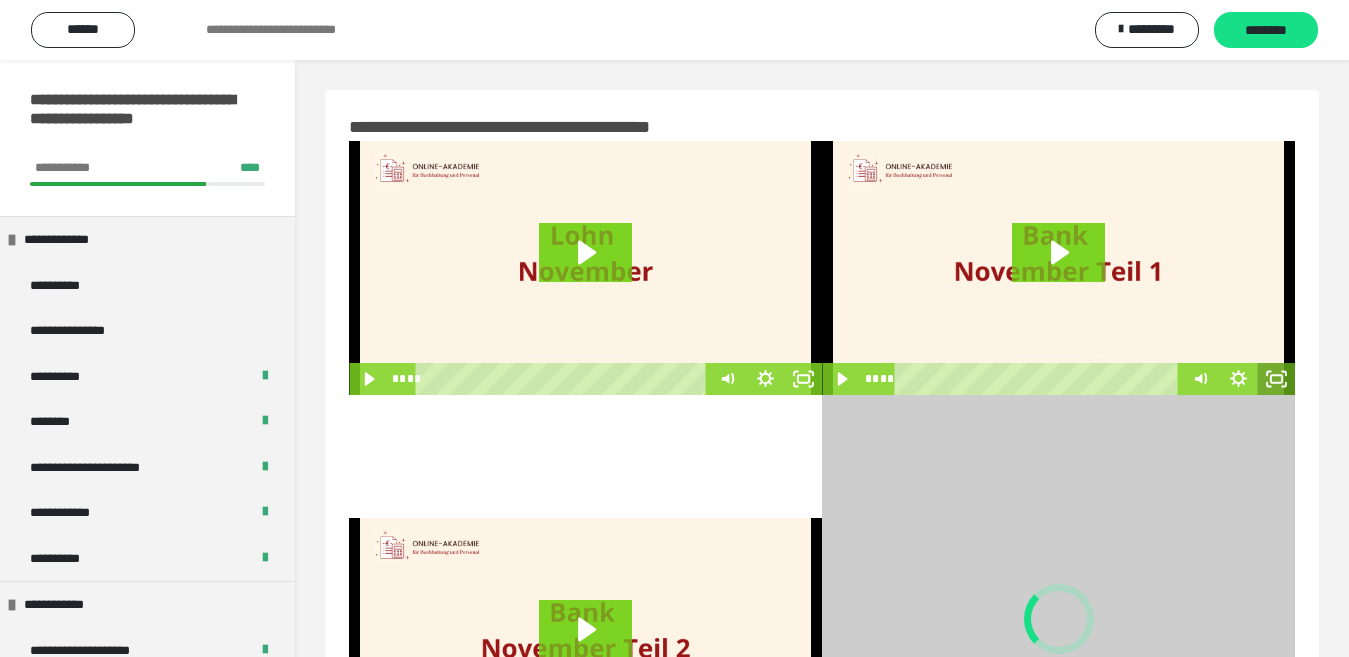 drag, startPoint x: 1275, startPoint y: 380, endPoint x: 1275, endPoint y: 451, distance: 71 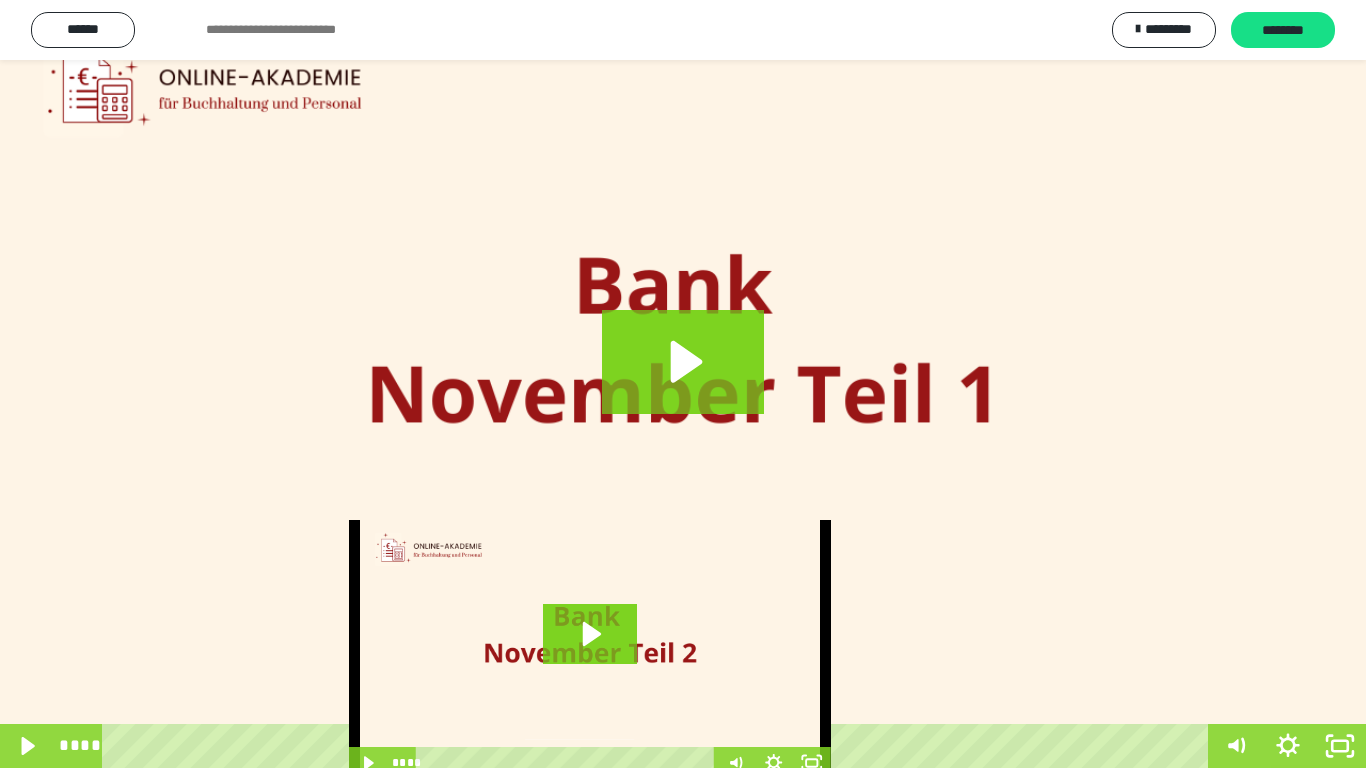 click 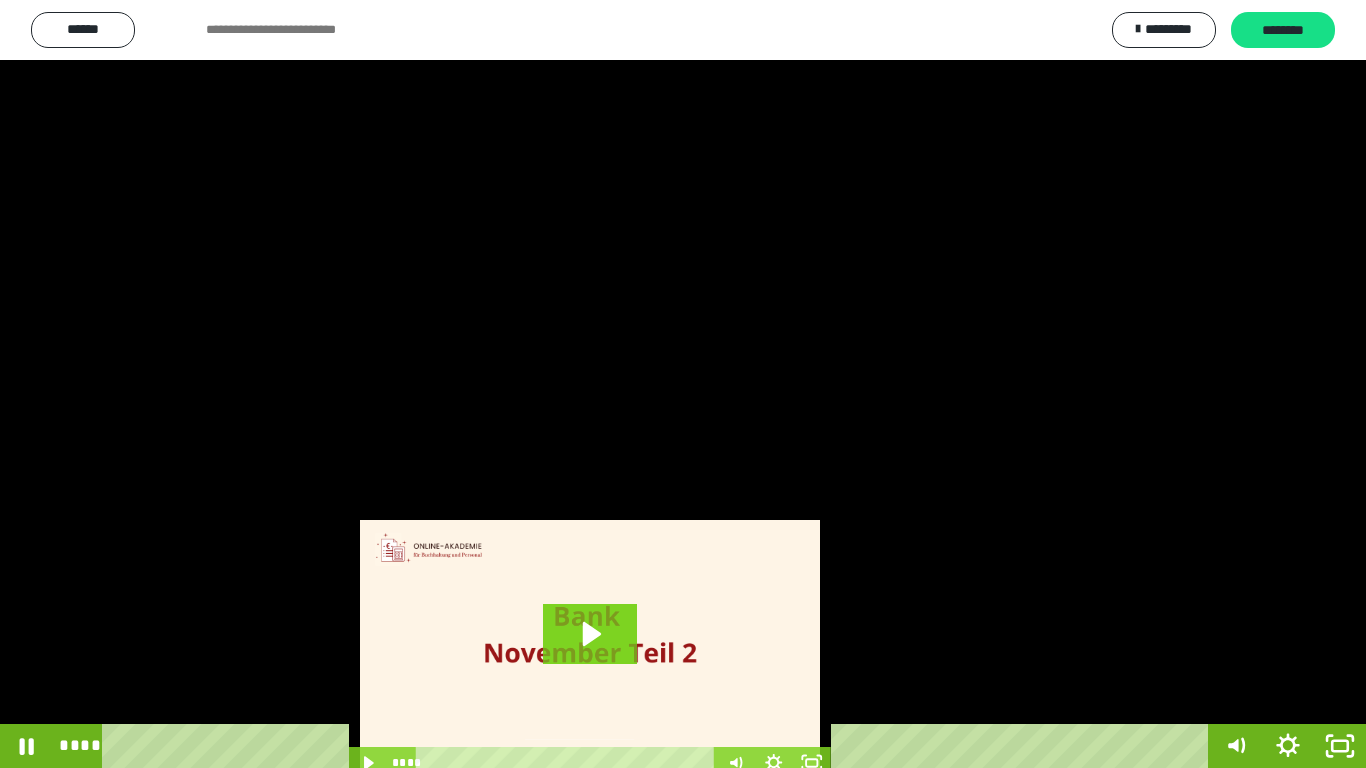 click at bounding box center (683, 384) 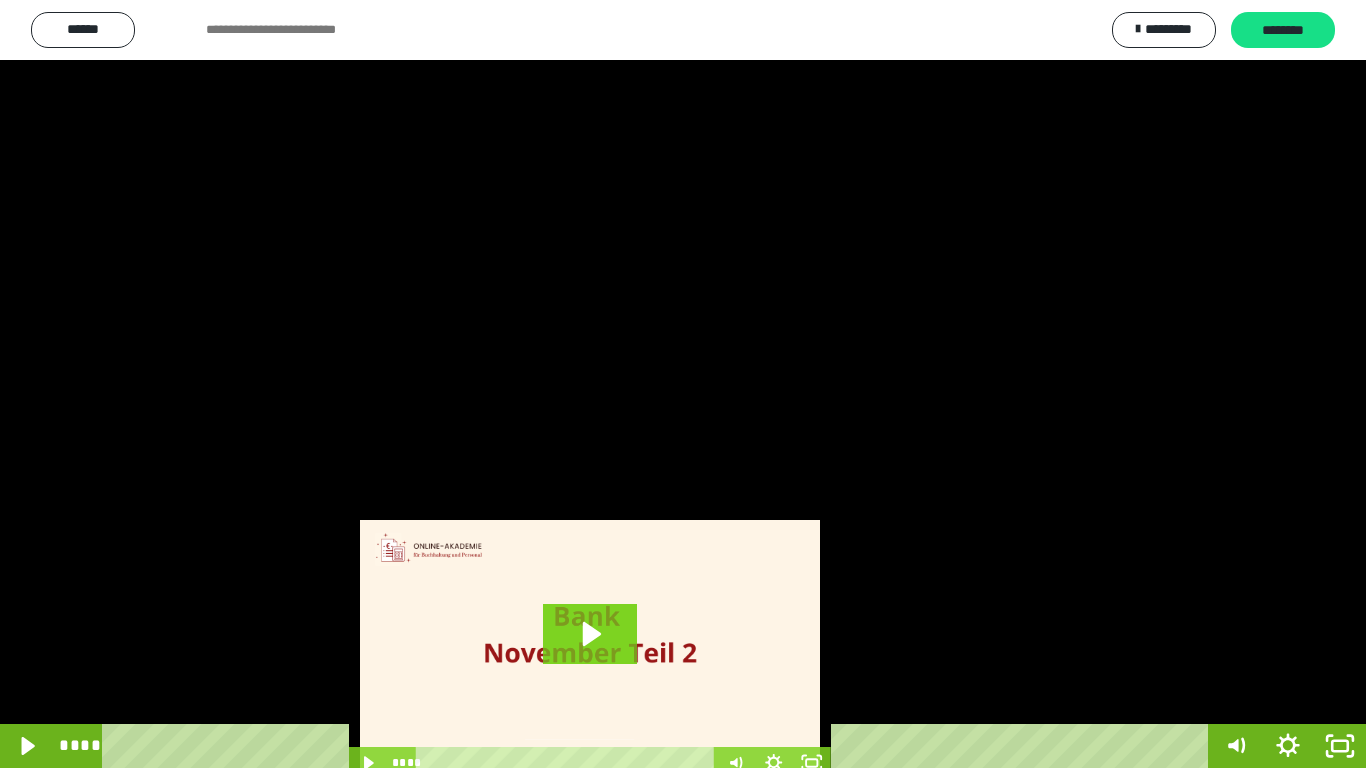 type 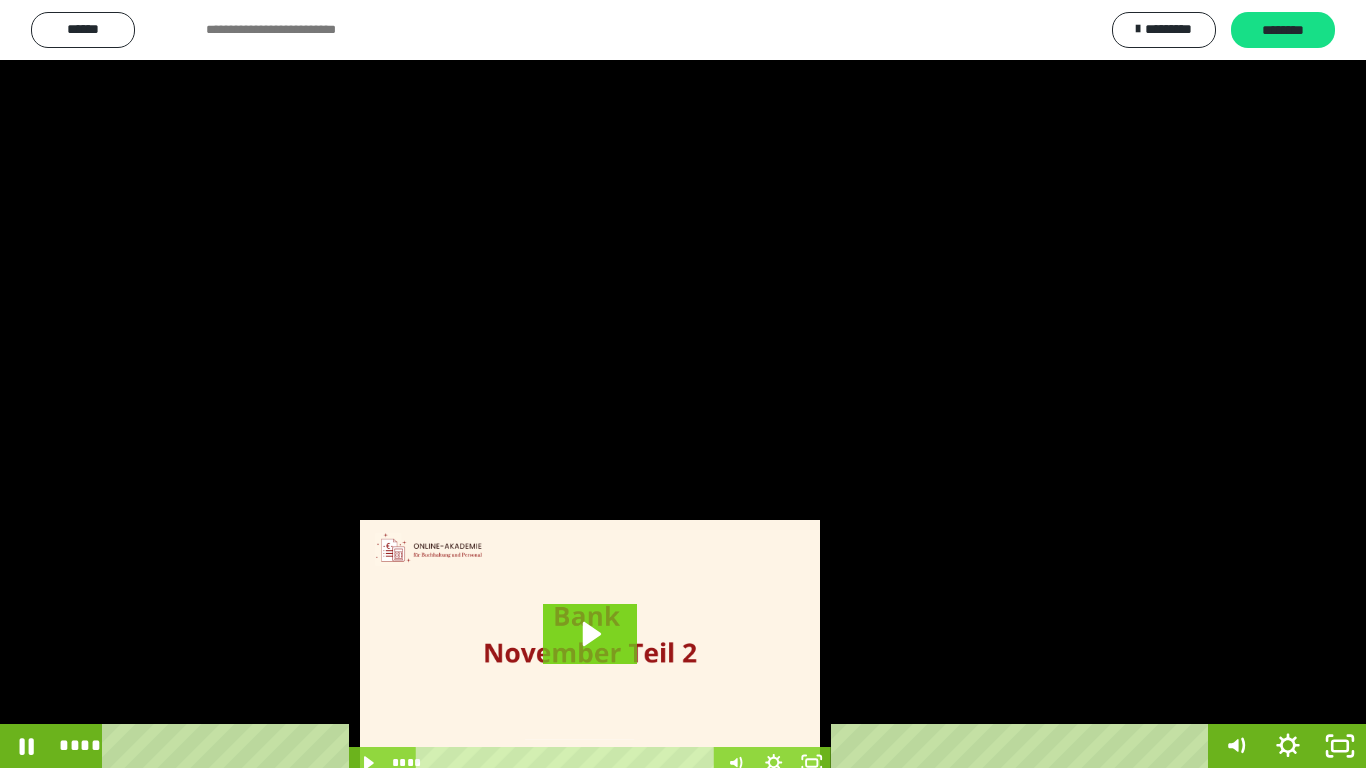 drag, startPoint x: 1365, startPoint y: 0, endPoint x: 1365, endPoint y: 393, distance: 393 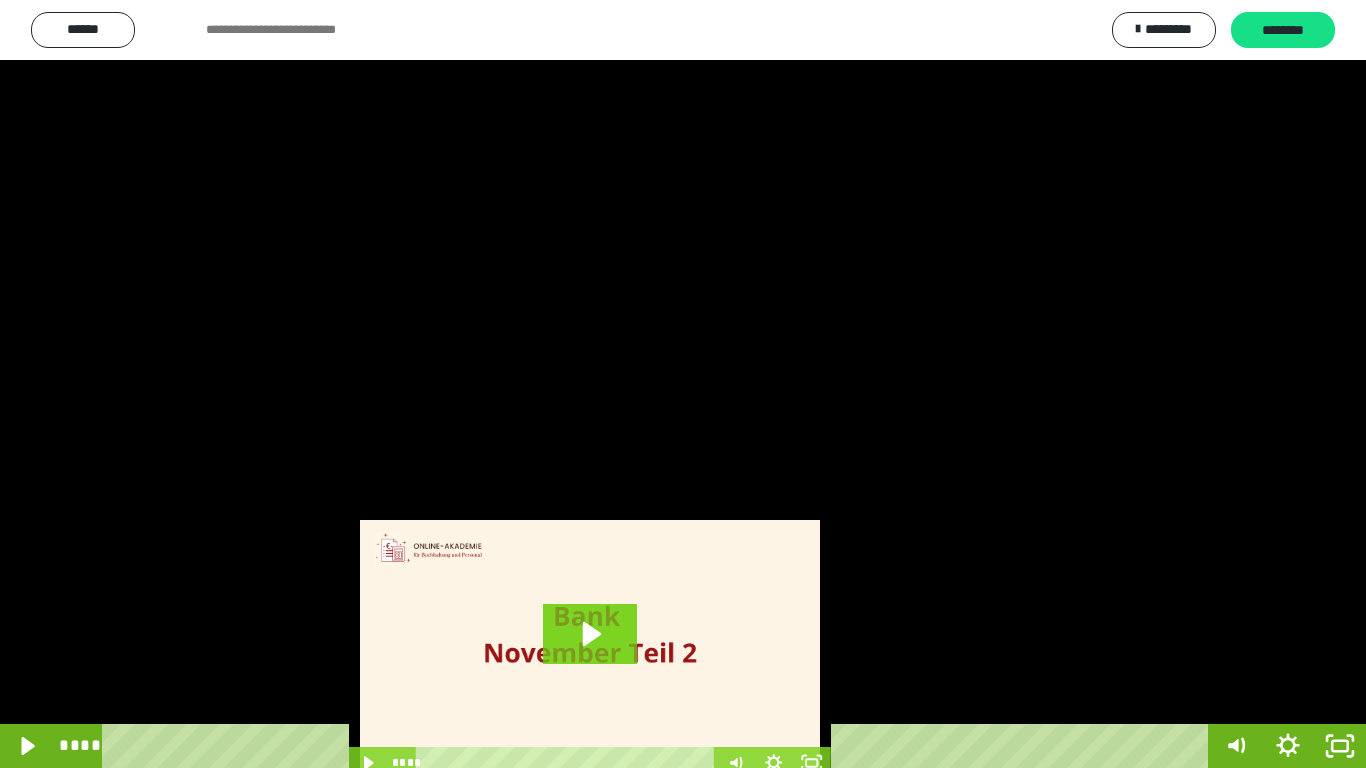 drag, startPoint x: 1365, startPoint y: 393, endPoint x: 1365, endPoint y: 767, distance: 374 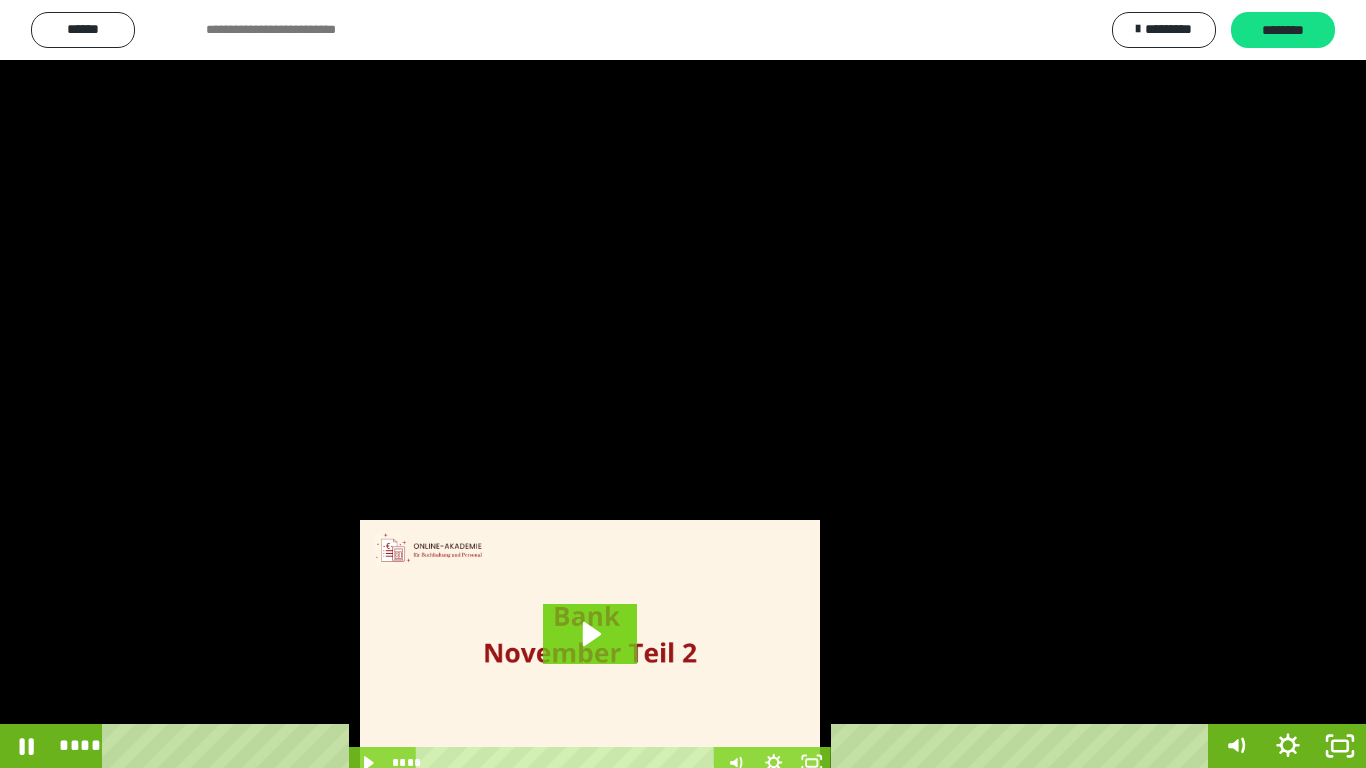 click at bounding box center (683, 384) 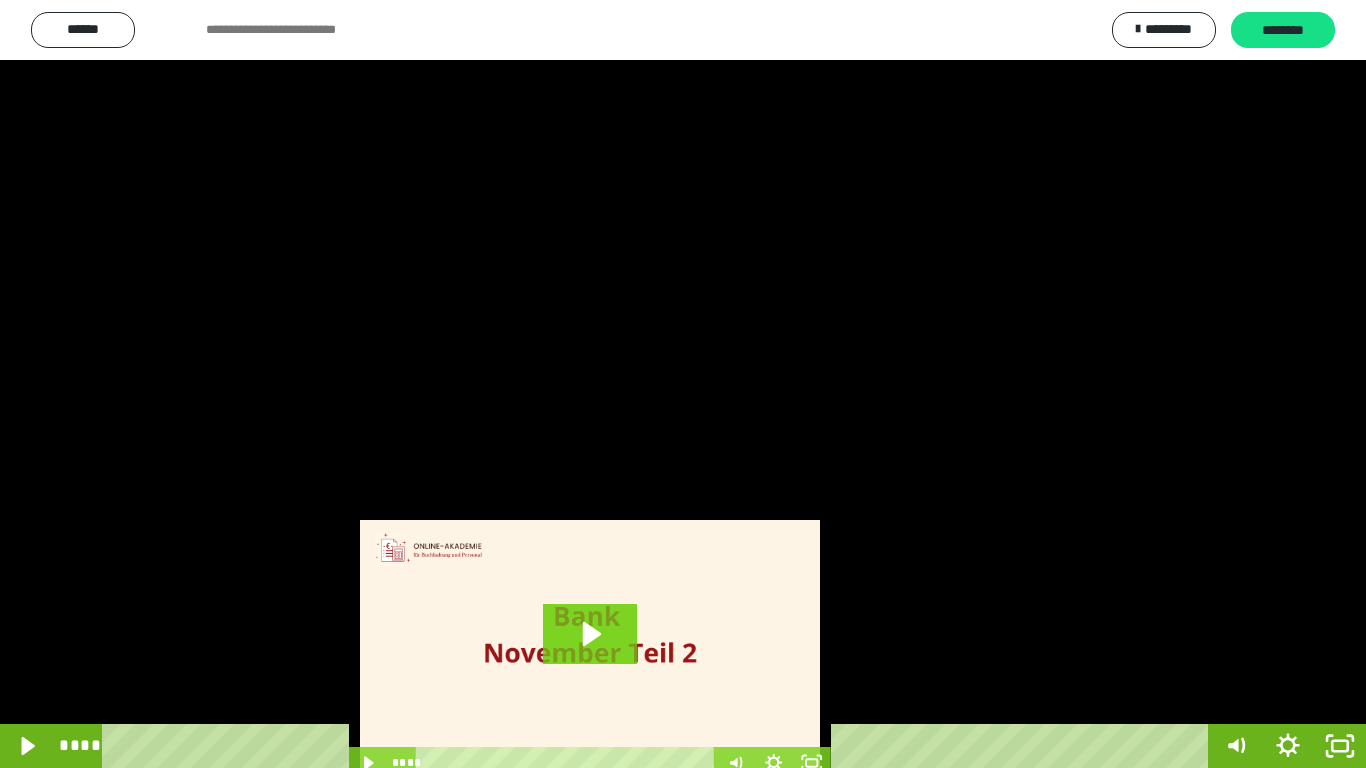 click at bounding box center (683, 384) 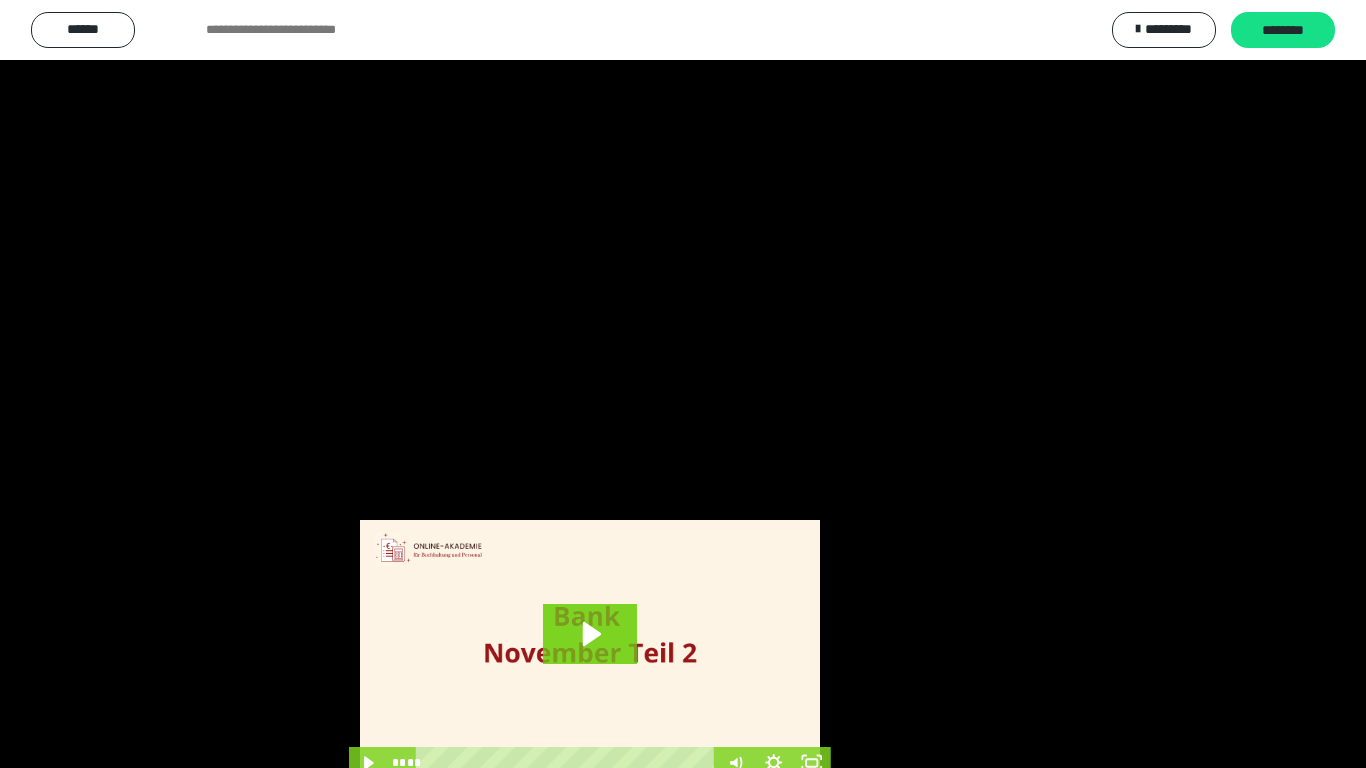 click at bounding box center [0, 0] 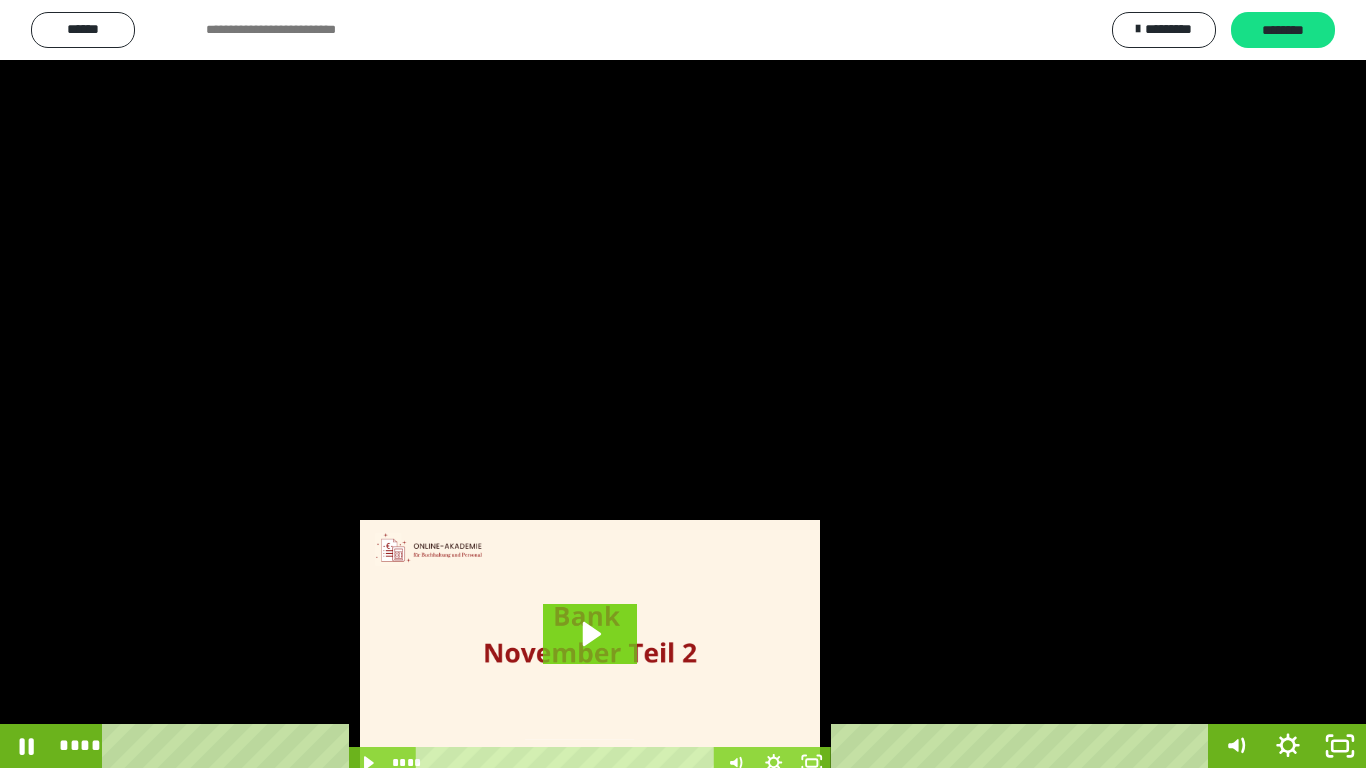 click at bounding box center (0, 0) 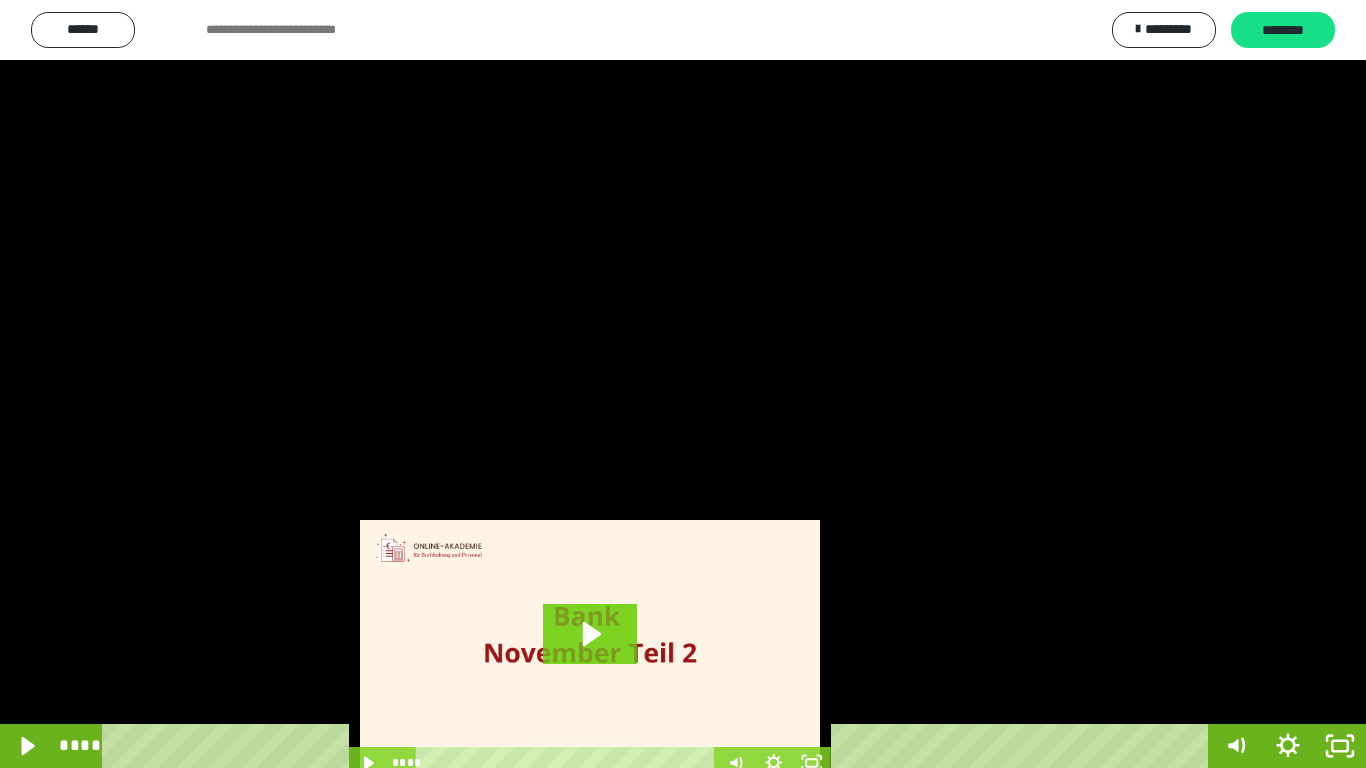 click at bounding box center [0, 0] 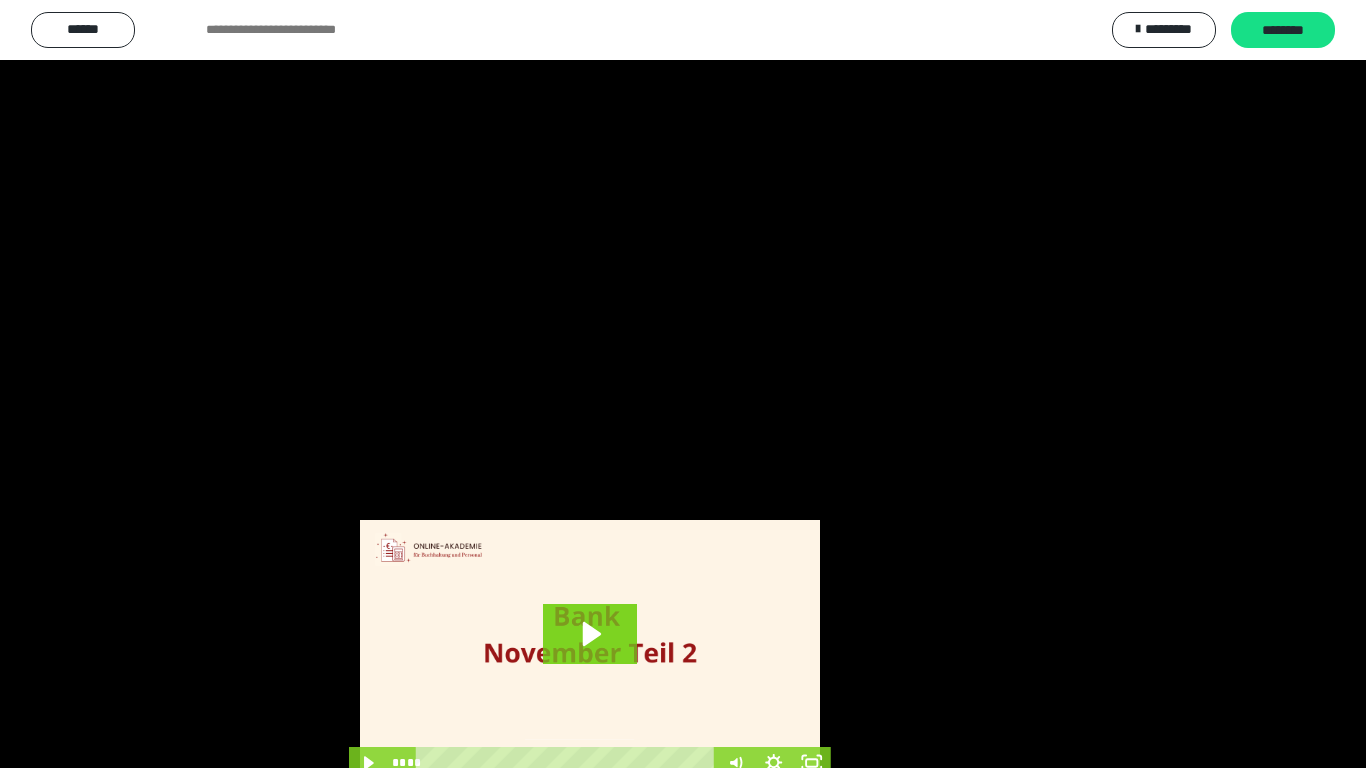 click at bounding box center (0, 0) 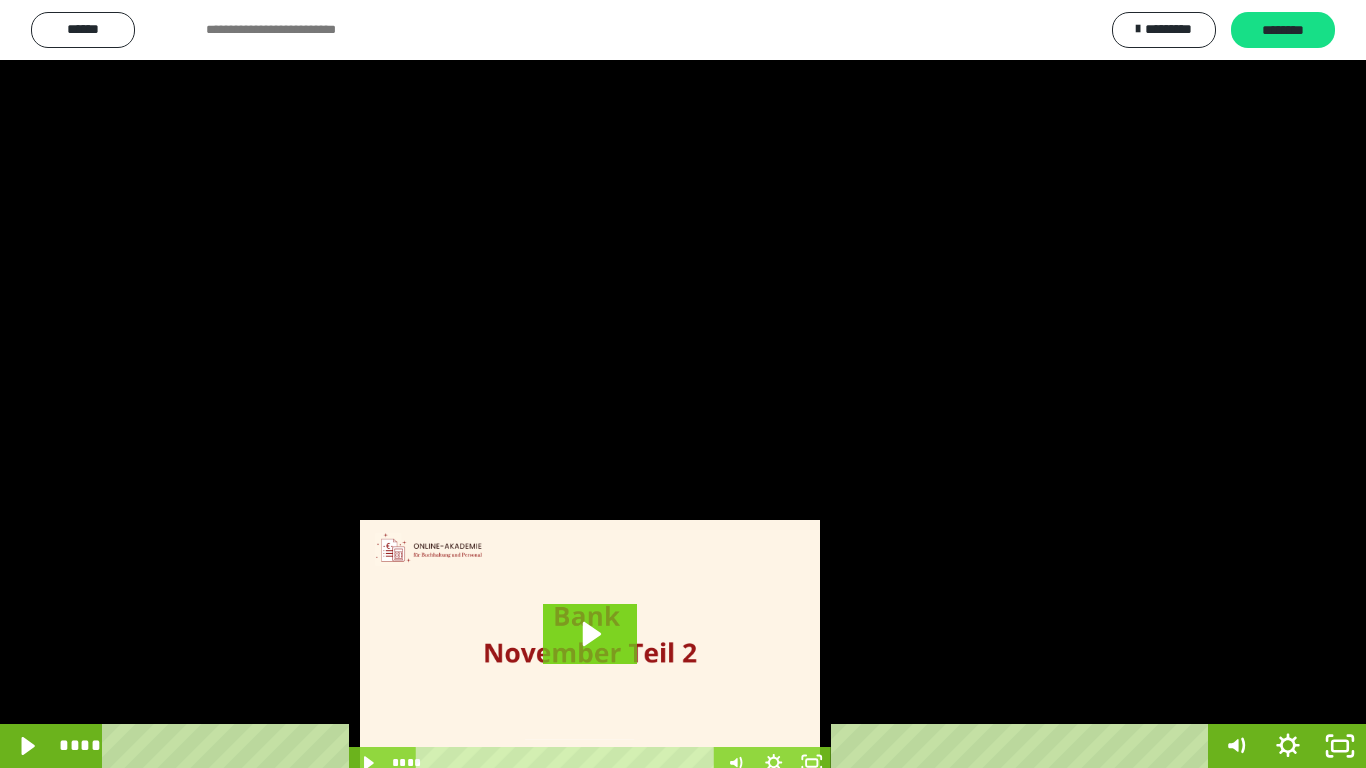 click at bounding box center [683, 384] 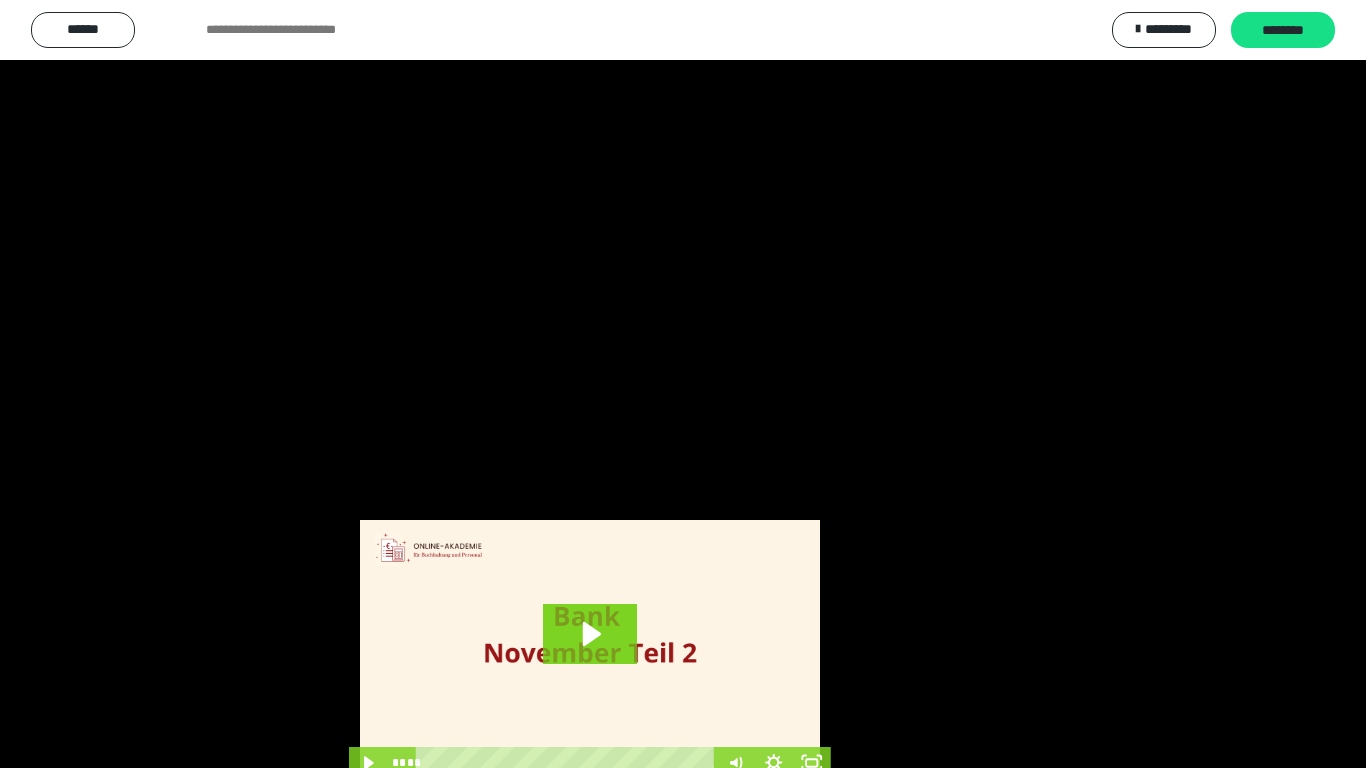 click at bounding box center (0, 0) 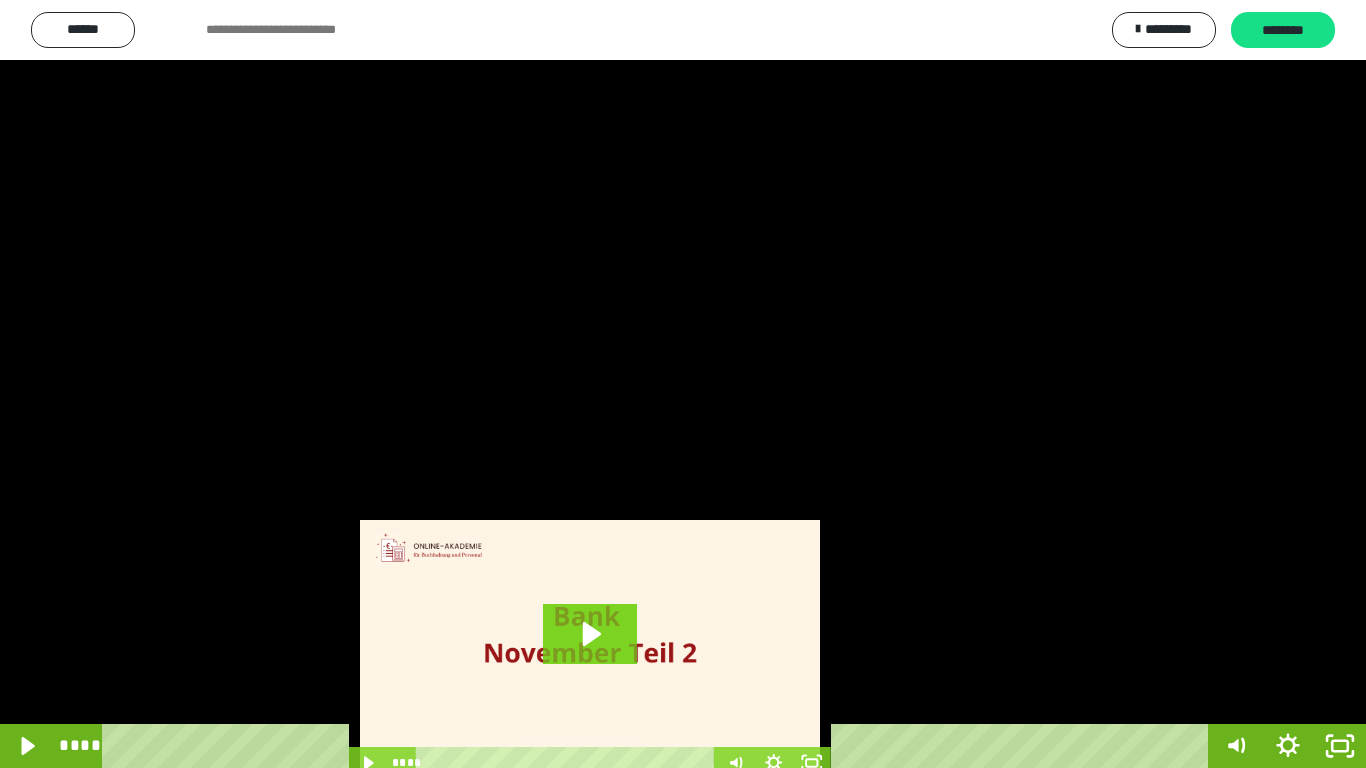 click at bounding box center (0, 0) 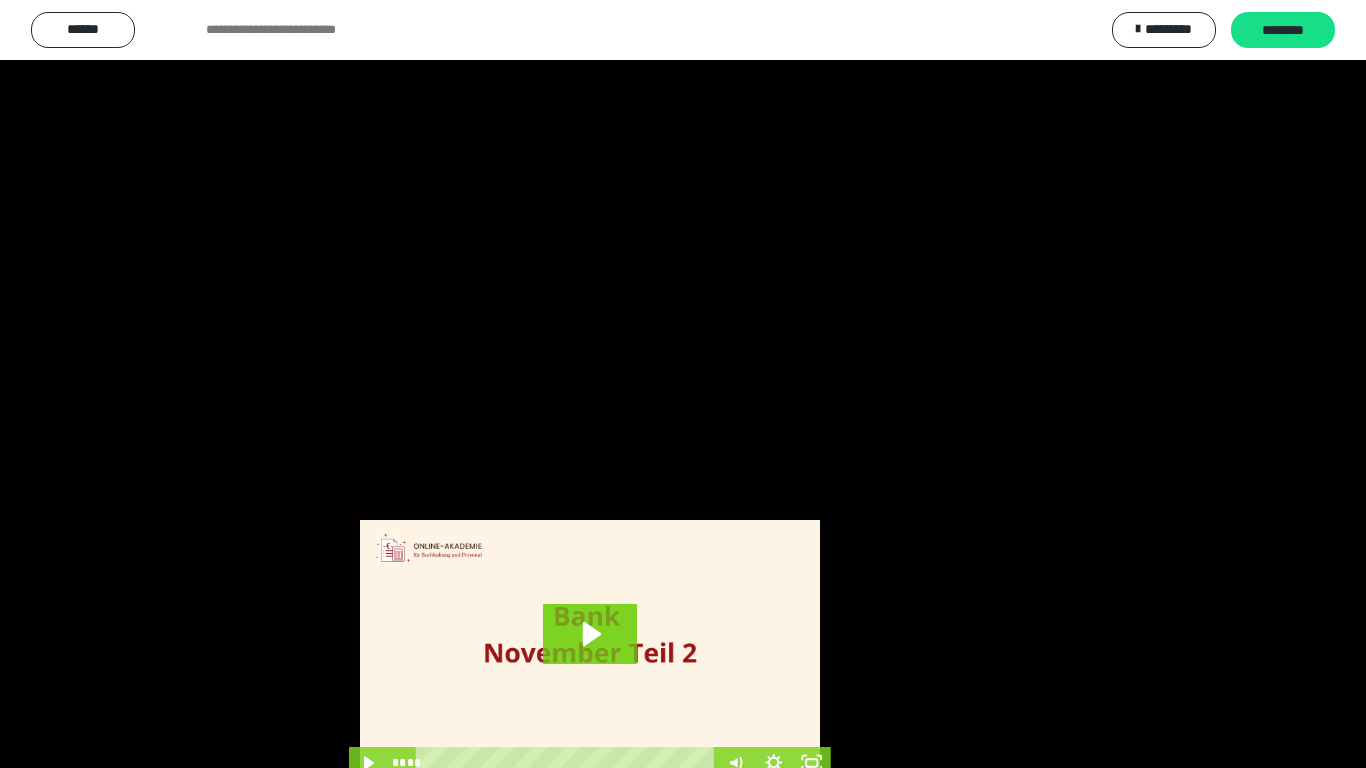 click at bounding box center [0, 0] 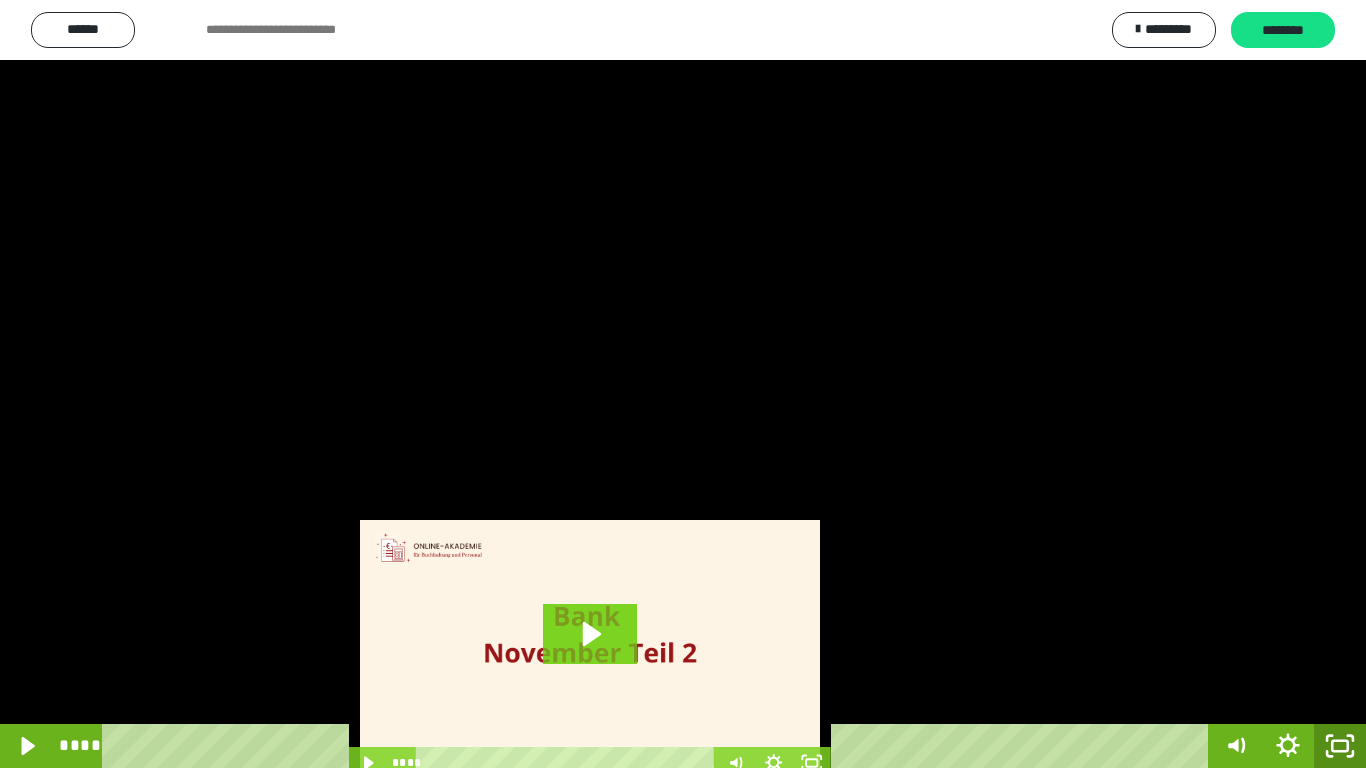 click at bounding box center [0, 0] 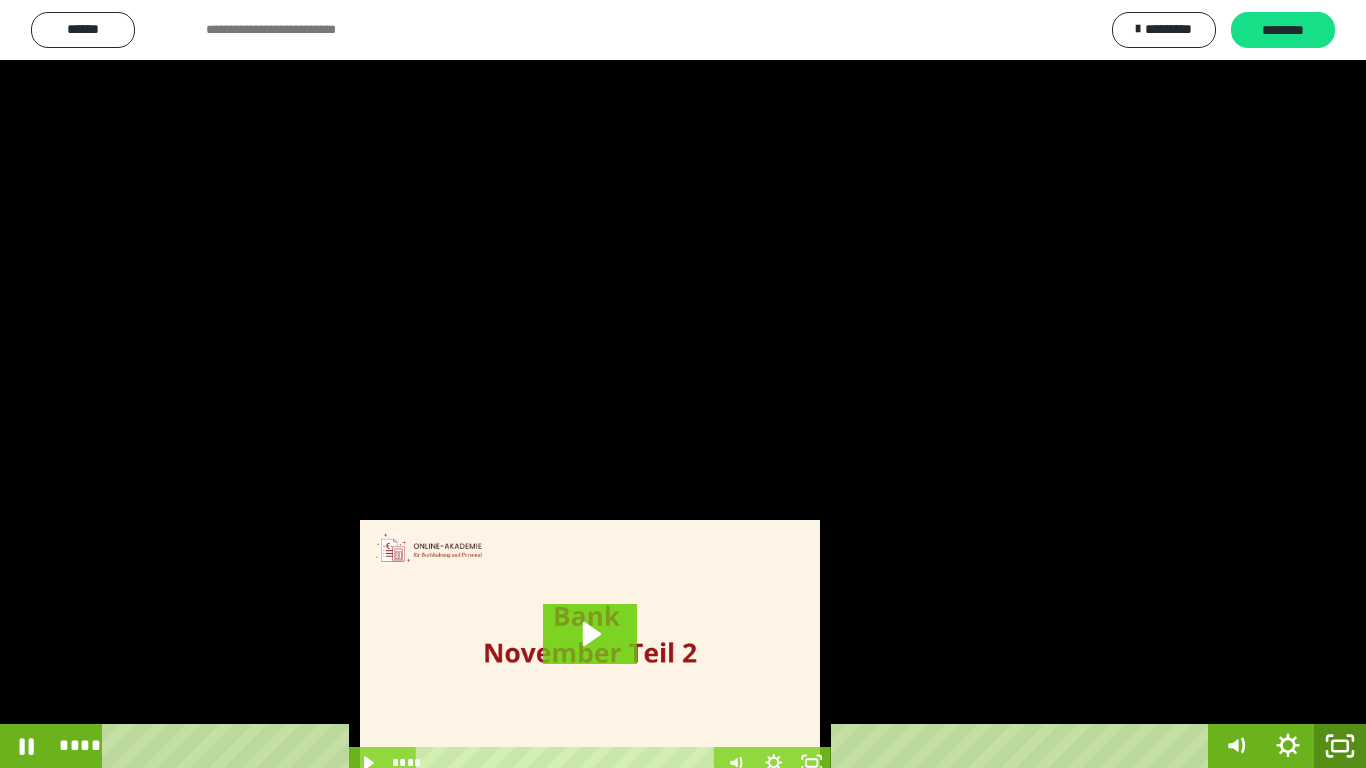 click at bounding box center (0, 0) 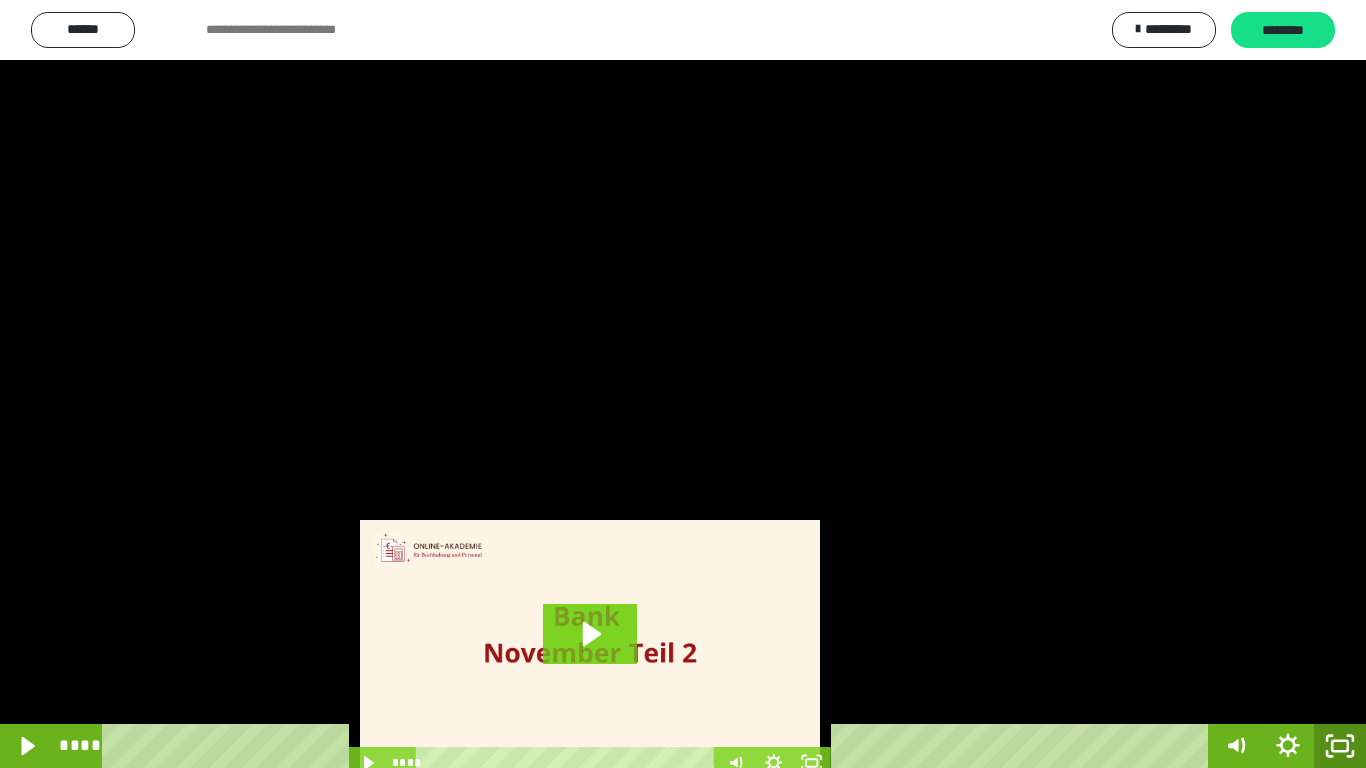 click at bounding box center [0, 0] 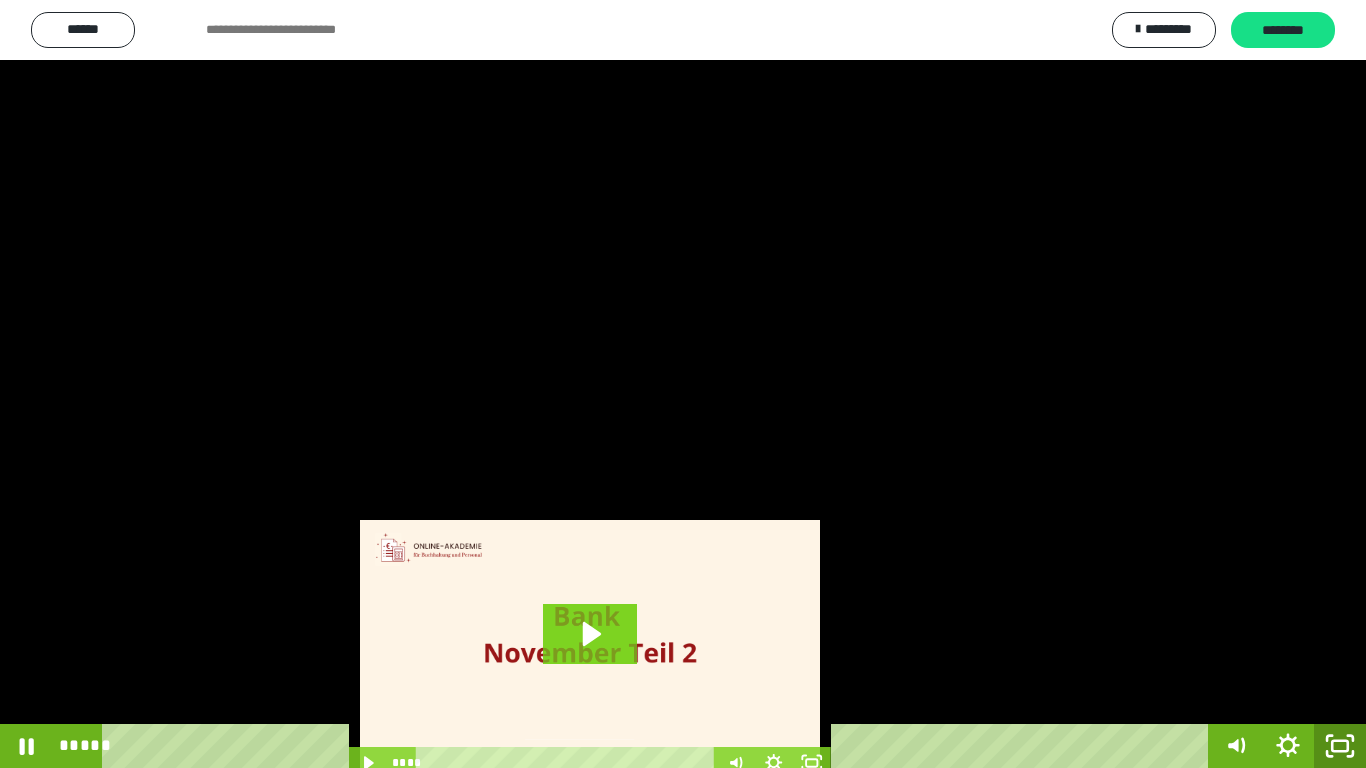 click at bounding box center [0, 0] 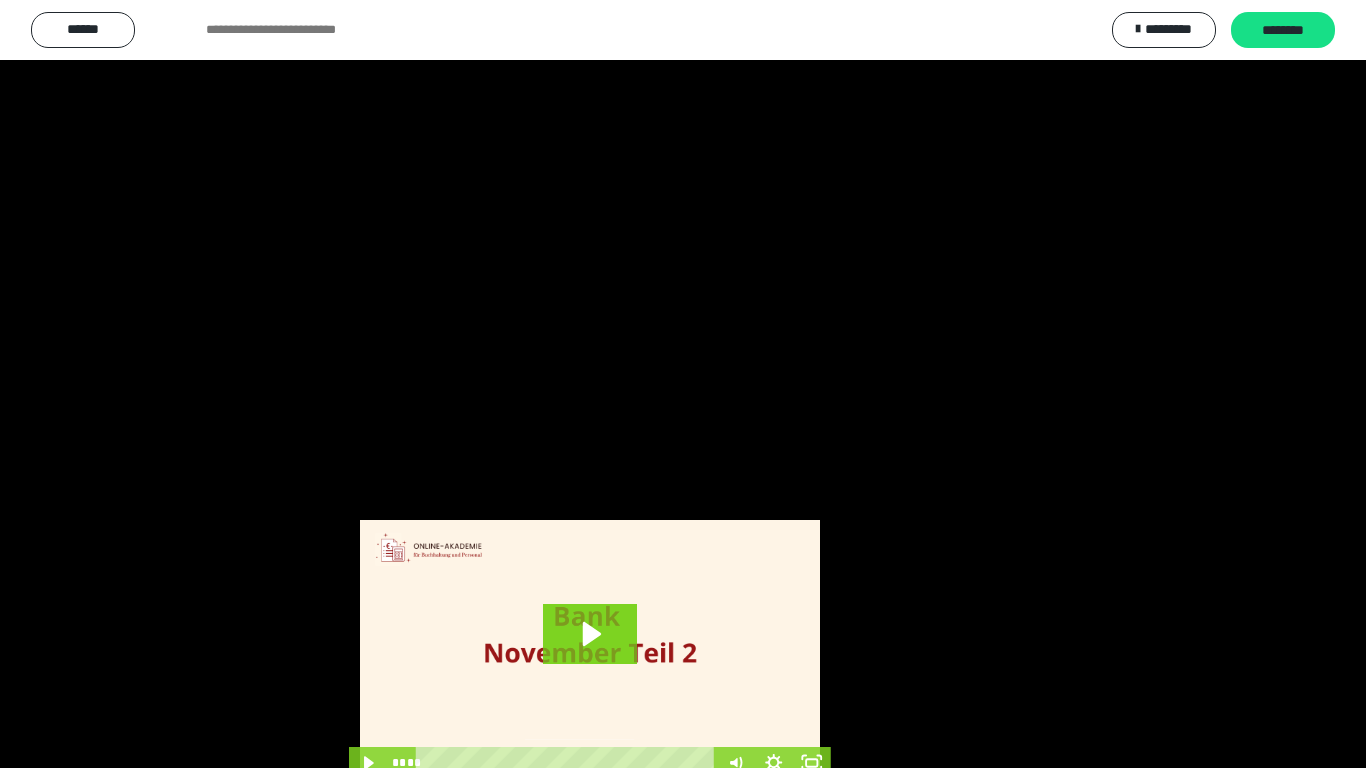 click at bounding box center (0, 0) 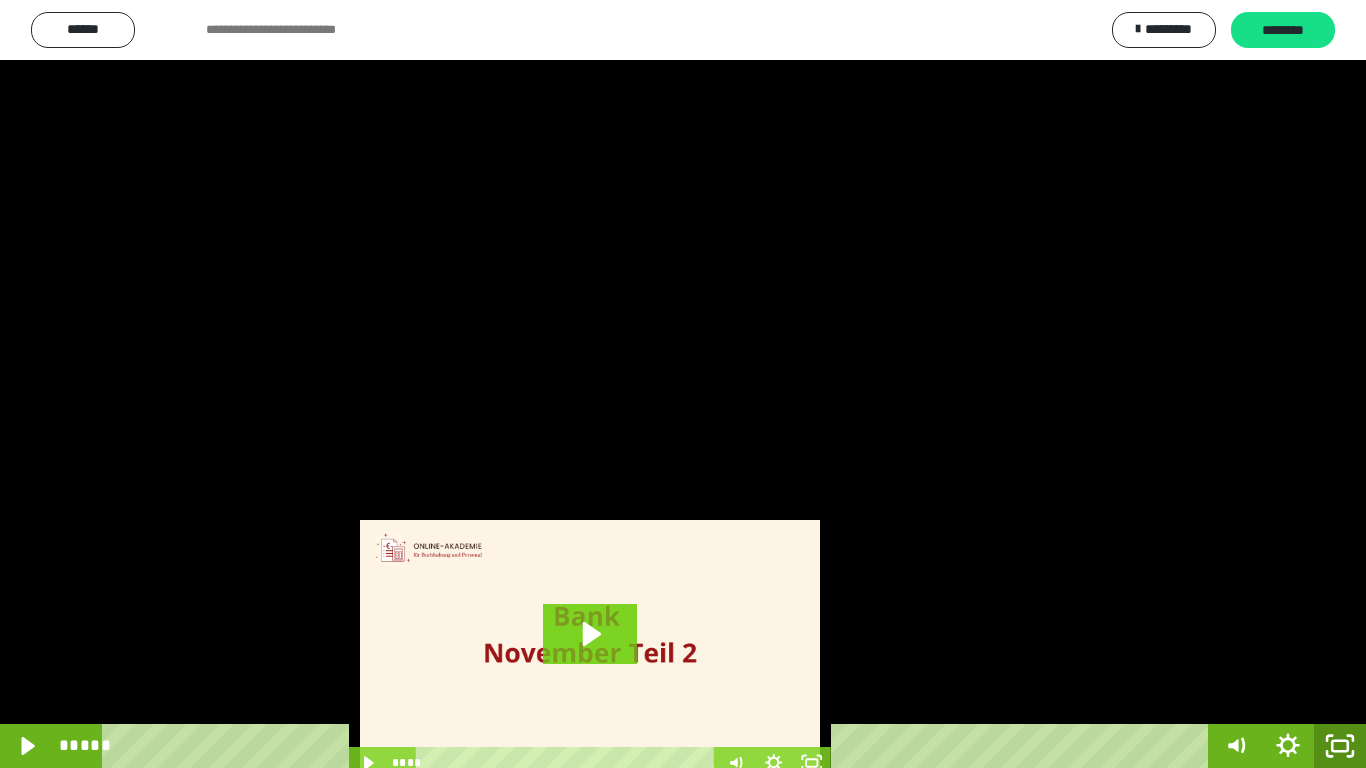 click 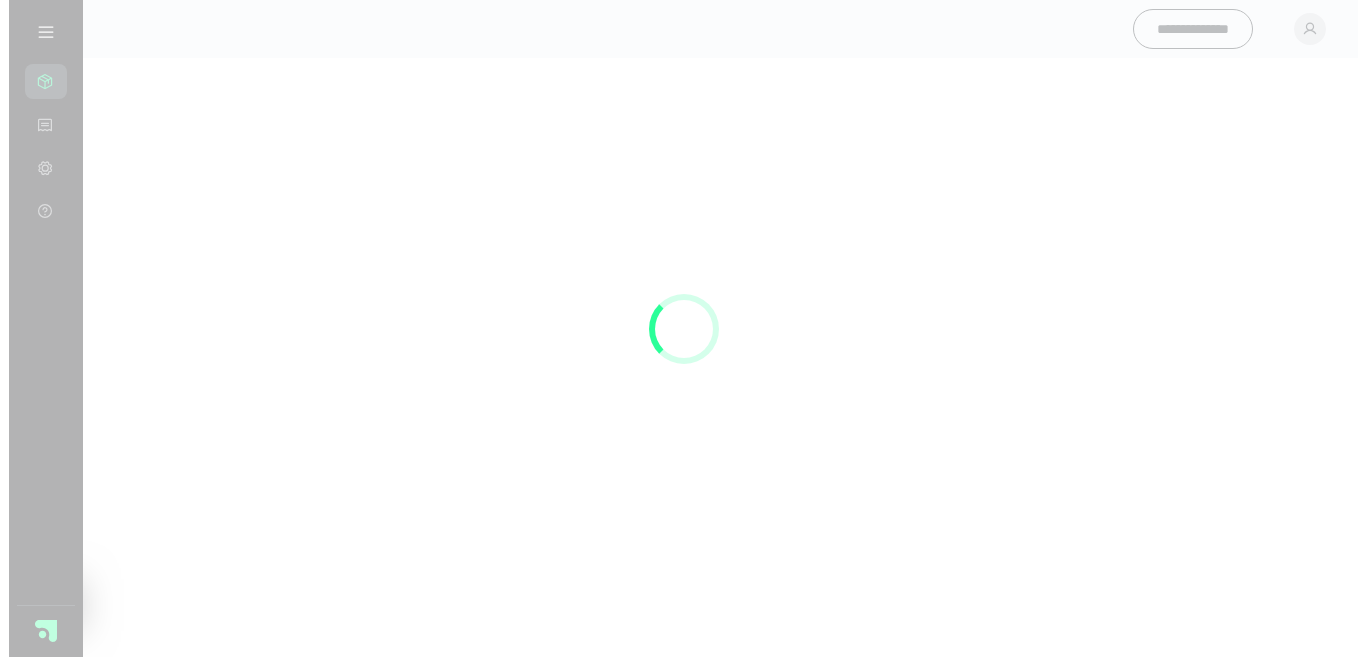 scroll, scrollTop: 0, scrollLeft: 0, axis: both 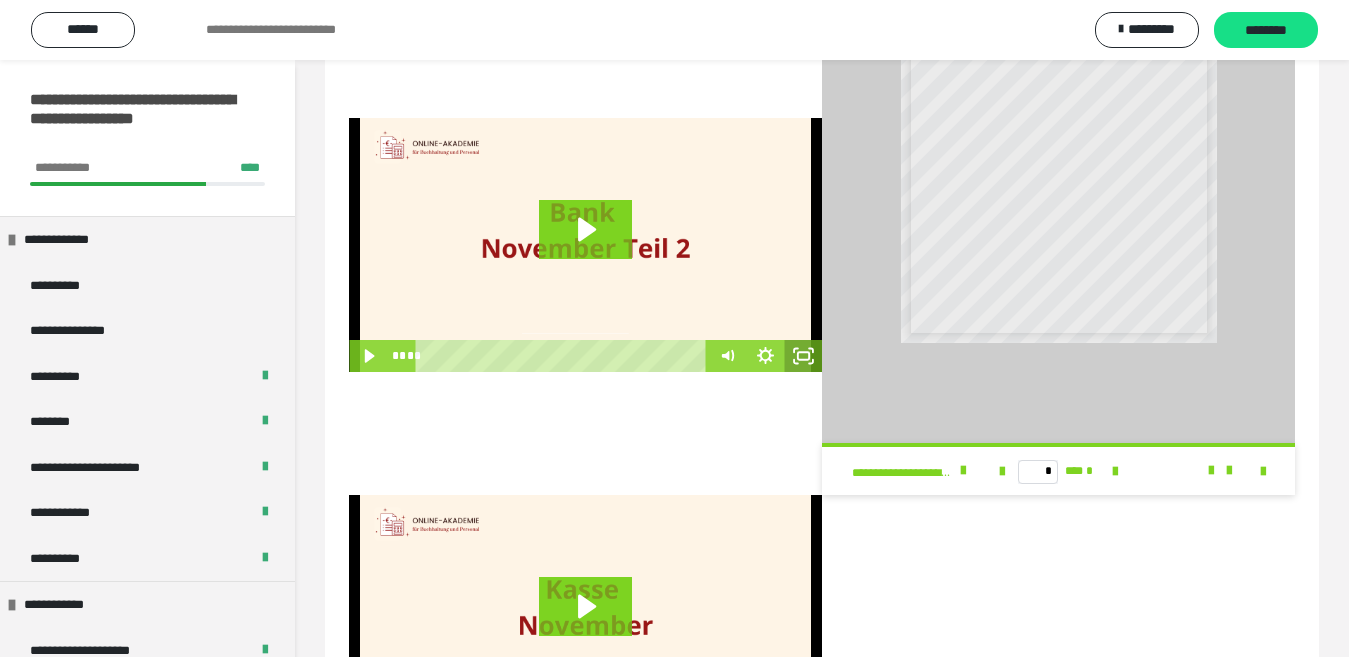 drag, startPoint x: 798, startPoint y: 355, endPoint x: 798, endPoint y: 426, distance: 71 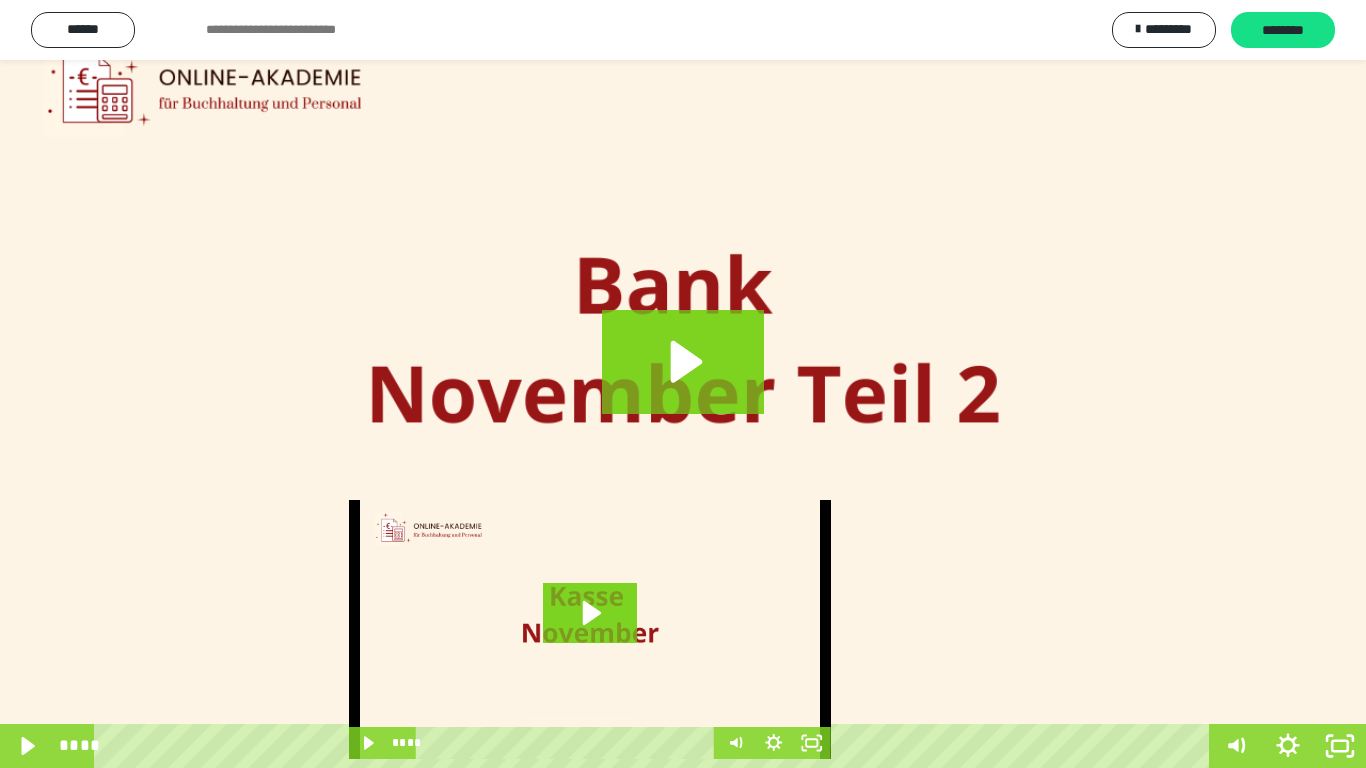 click at bounding box center [683, 384] 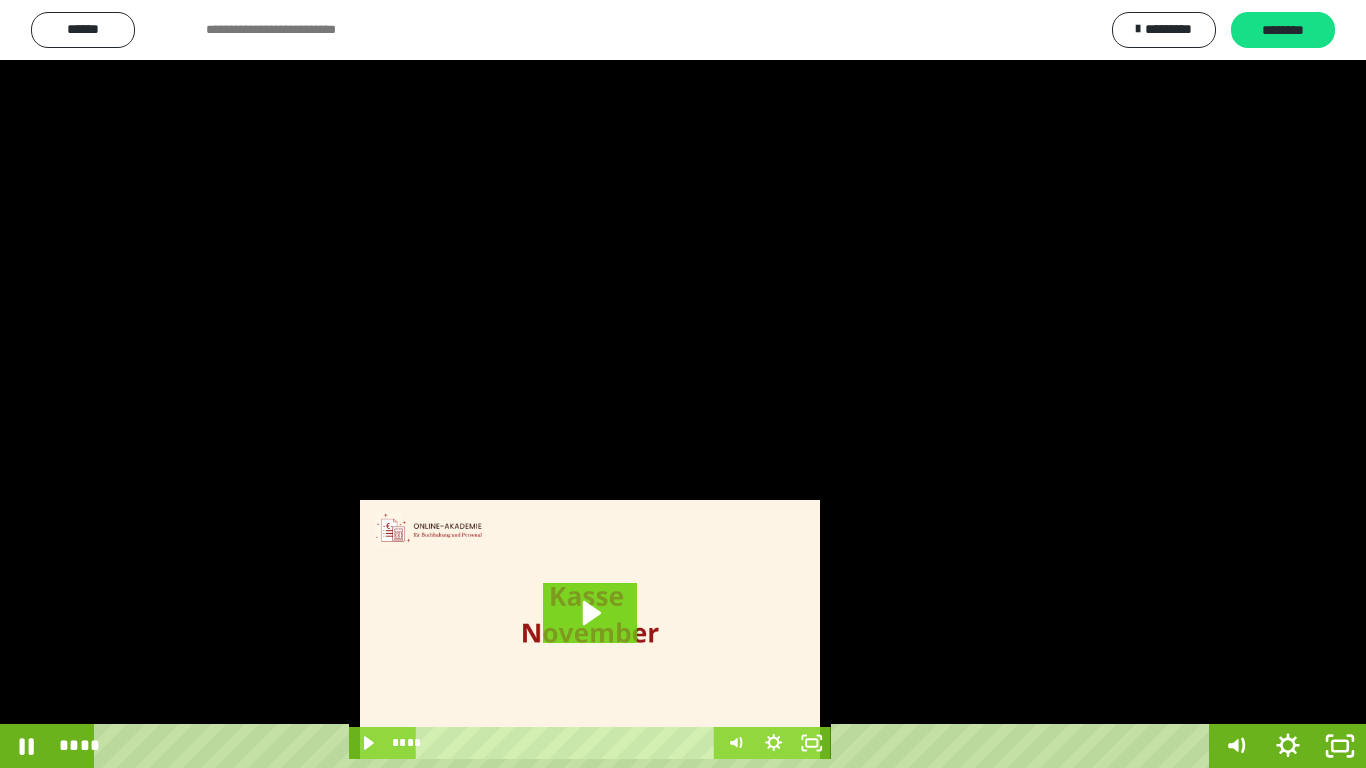 click at bounding box center (683, 384) 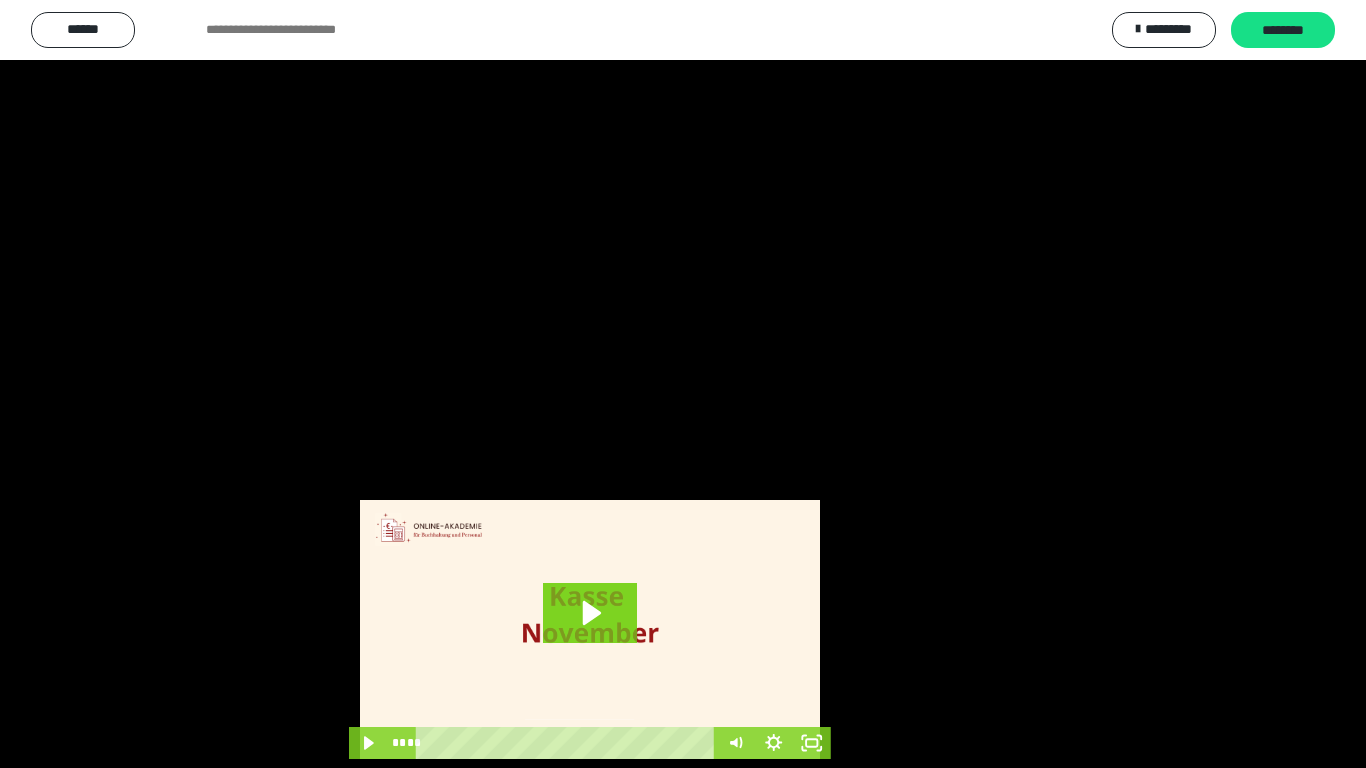 type 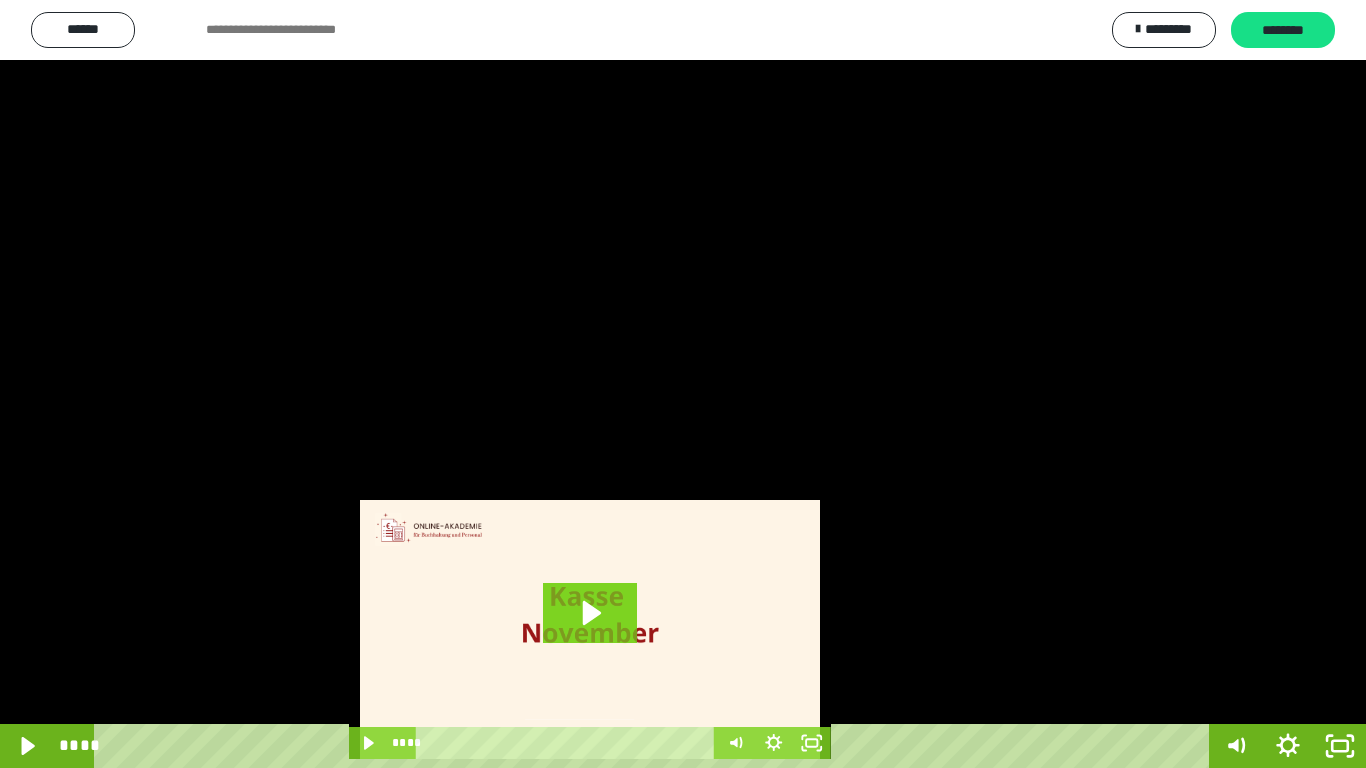 click at bounding box center (0, 0) 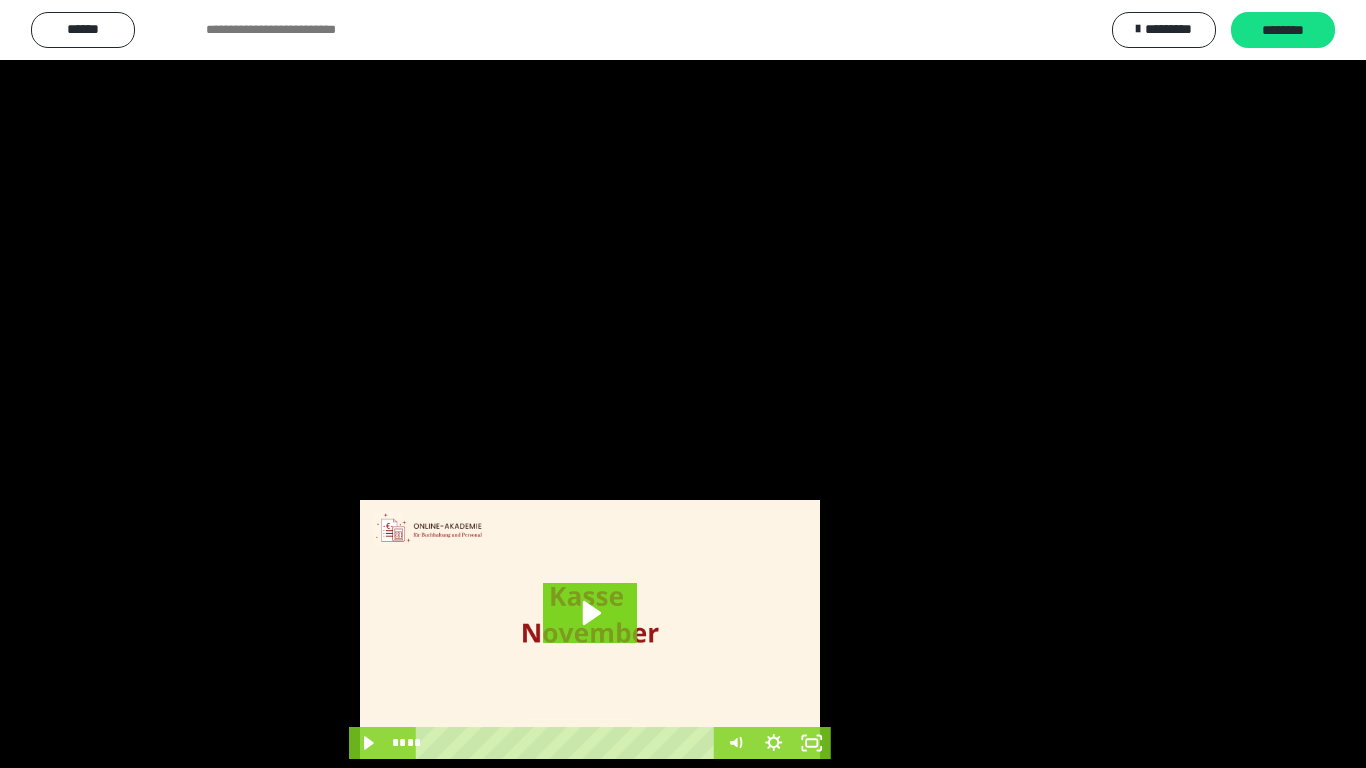 click at bounding box center (0, 0) 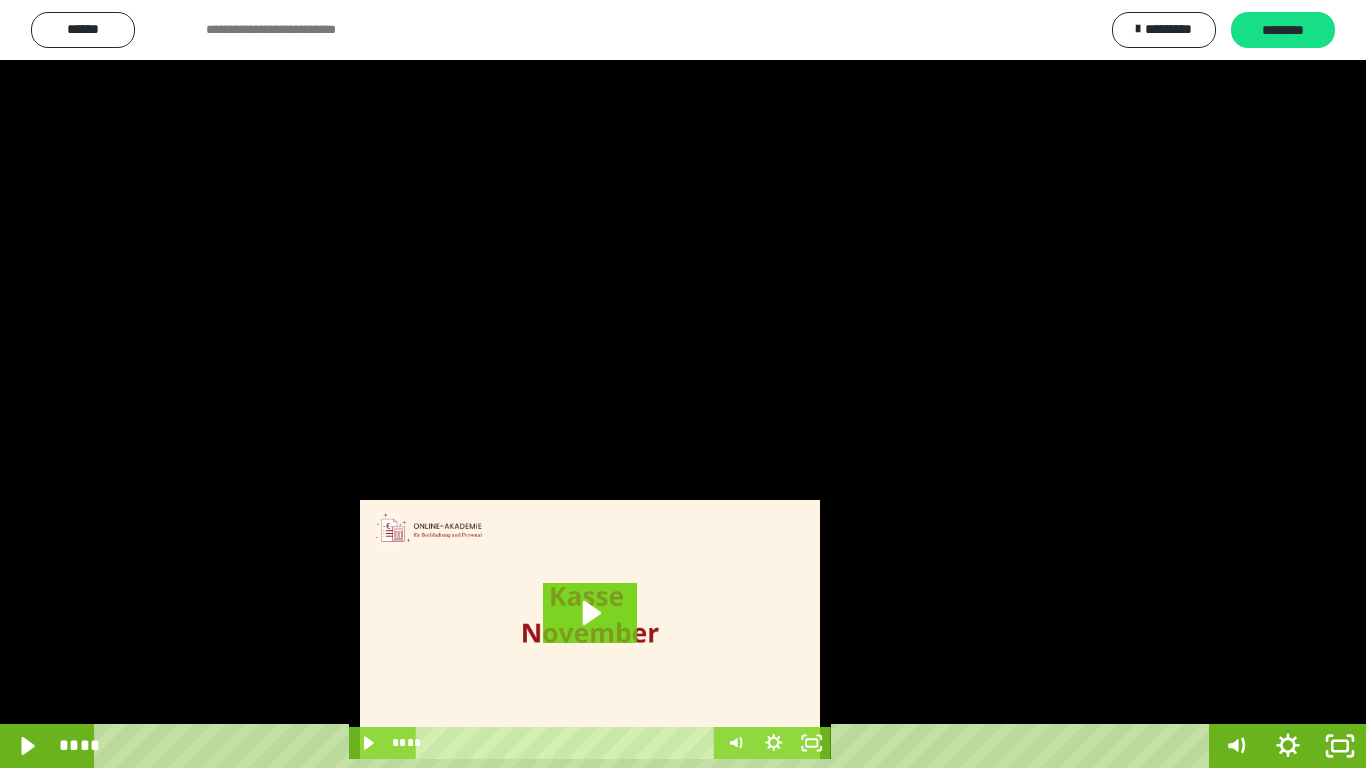 click at bounding box center (683, 384) 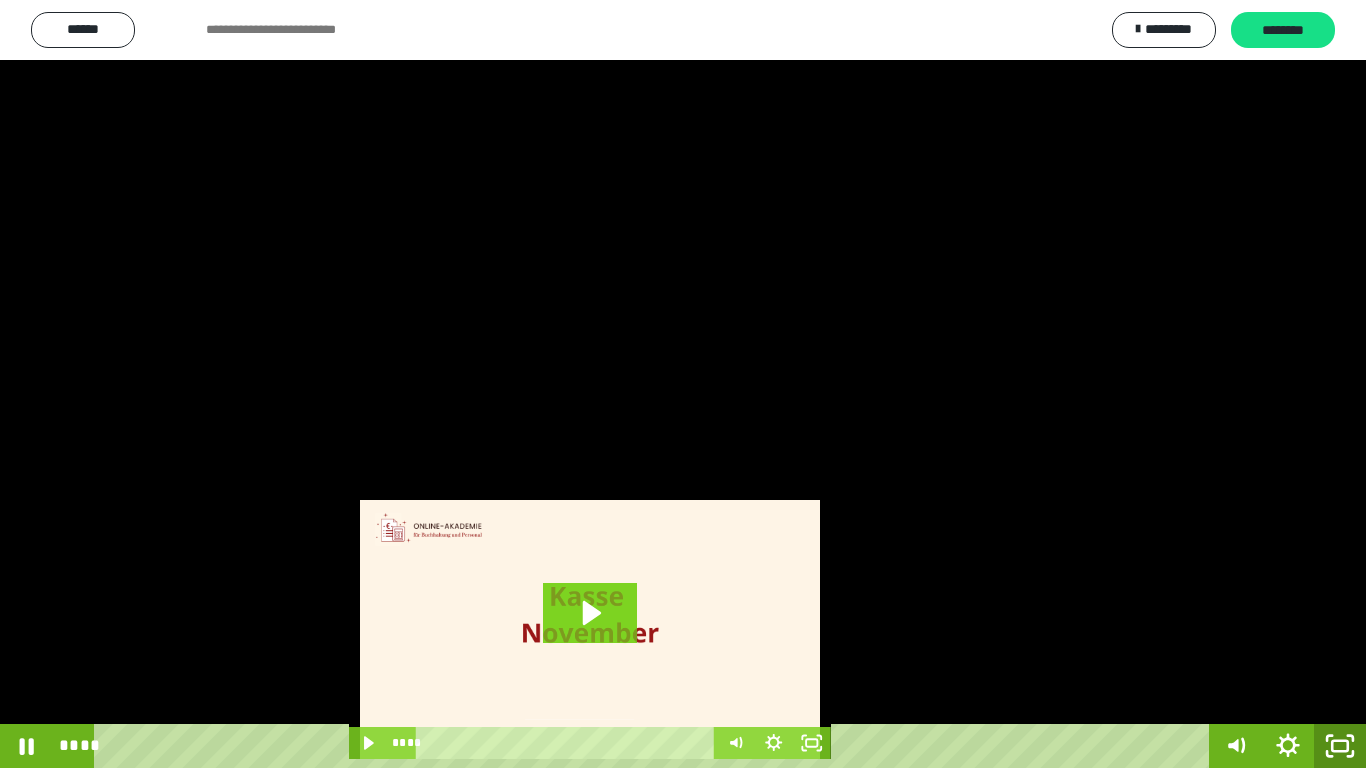 click 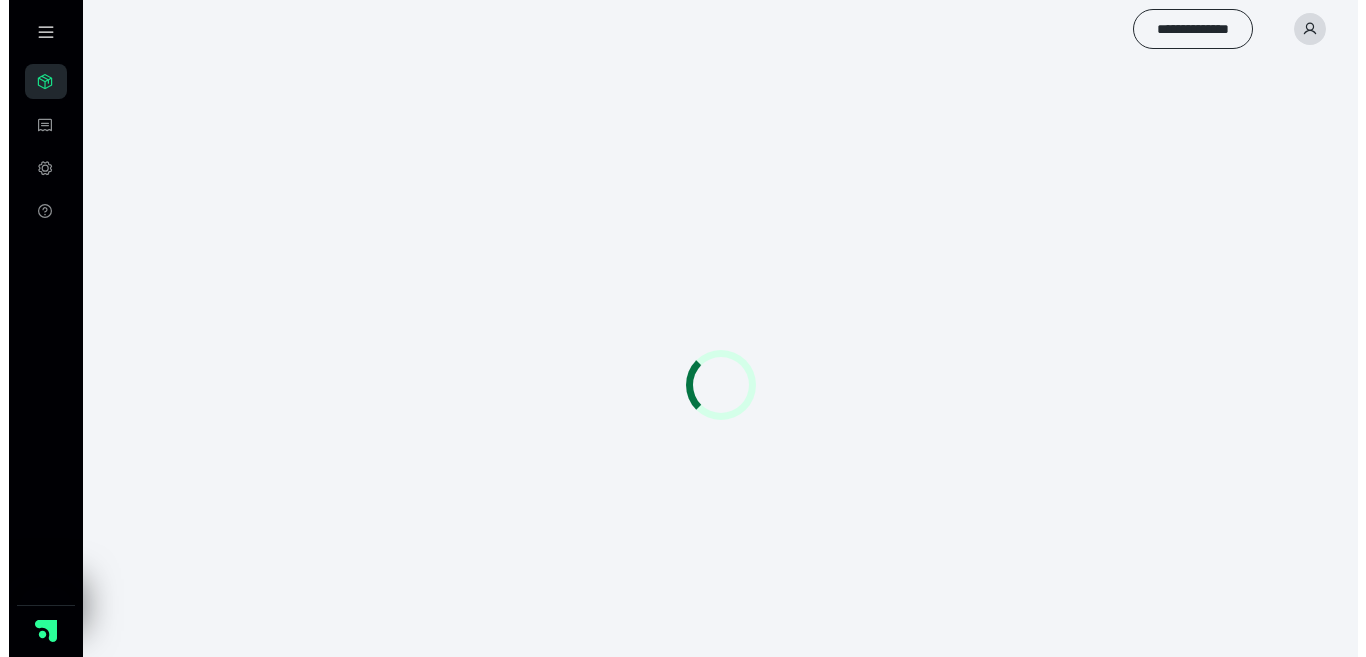 scroll, scrollTop: 0, scrollLeft: 0, axis: both 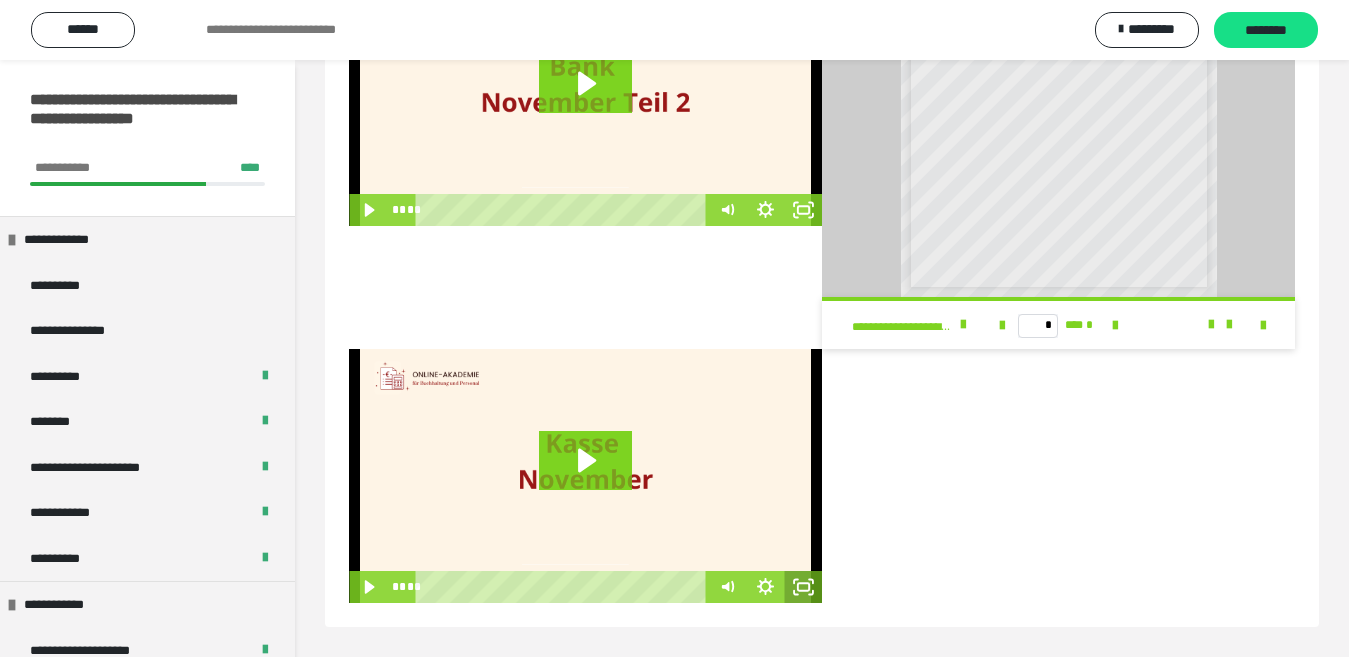 click 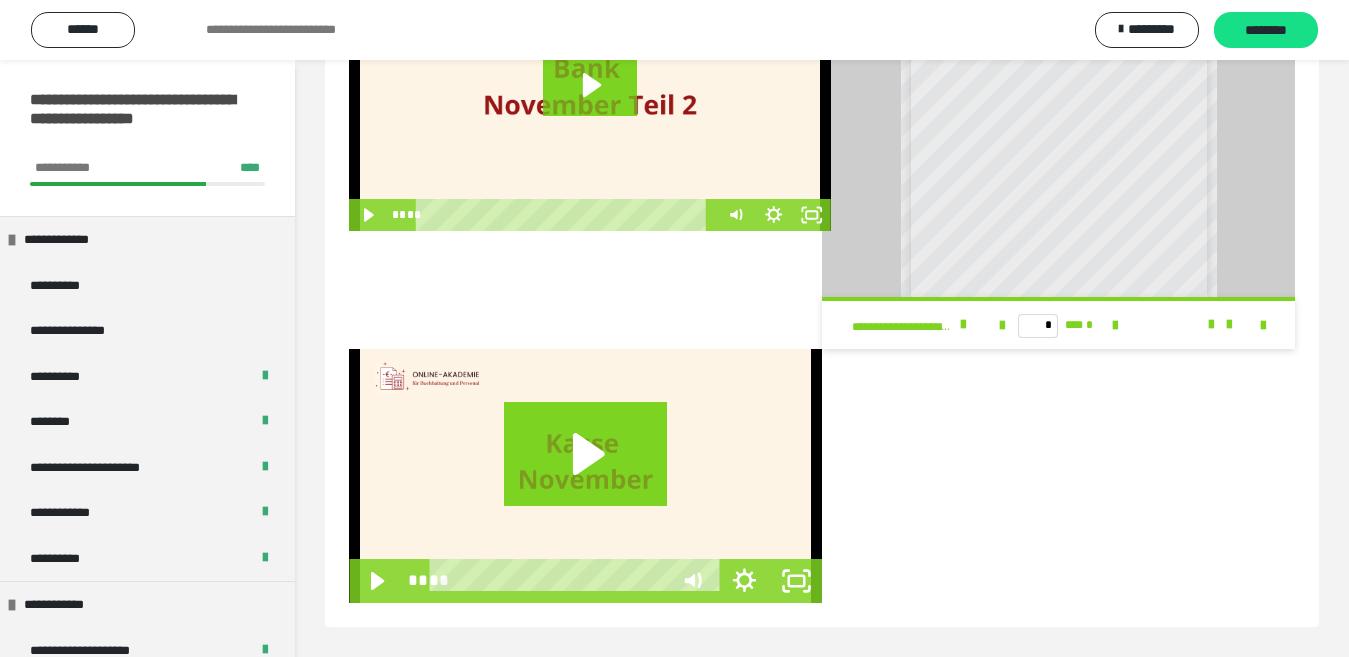 scroll, scrollTop: 445, scrollLeft: 0, axis: vertical 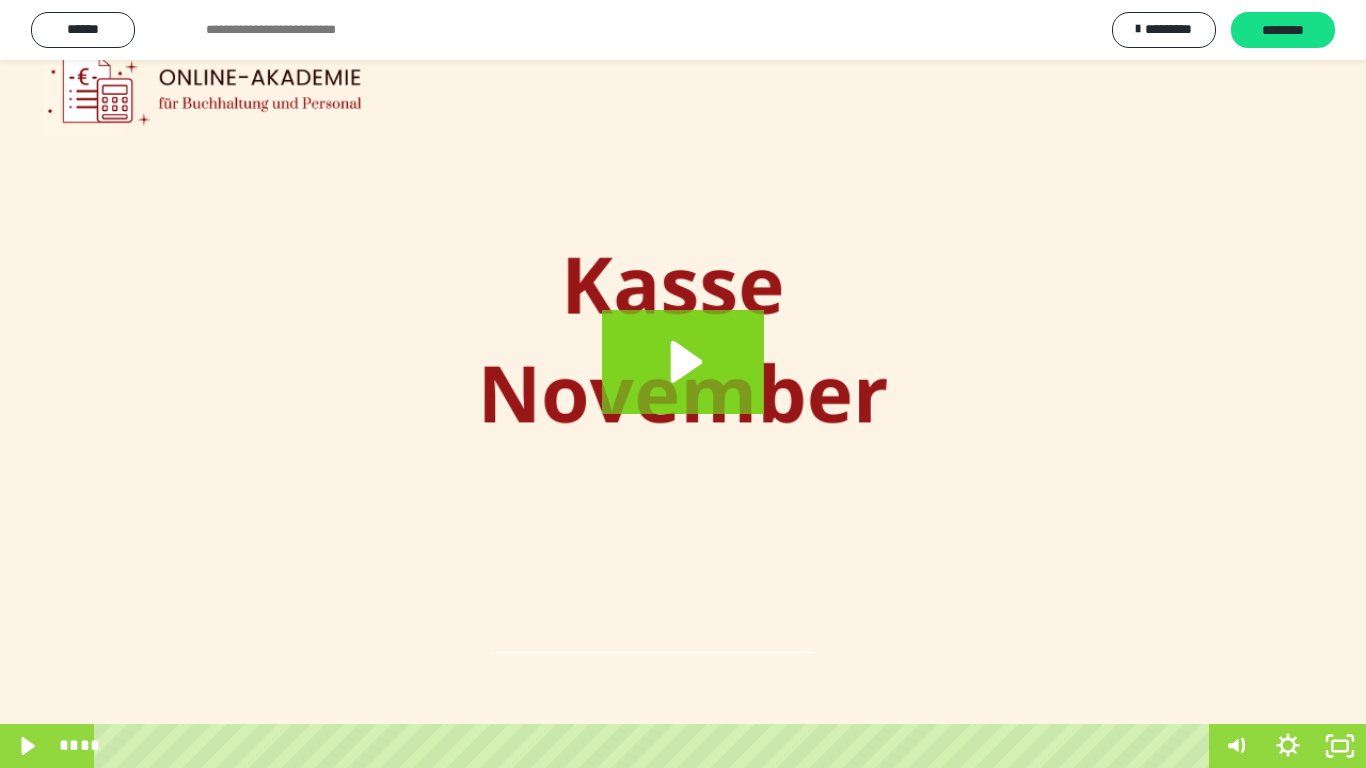 click at bounding box center [683, 384] 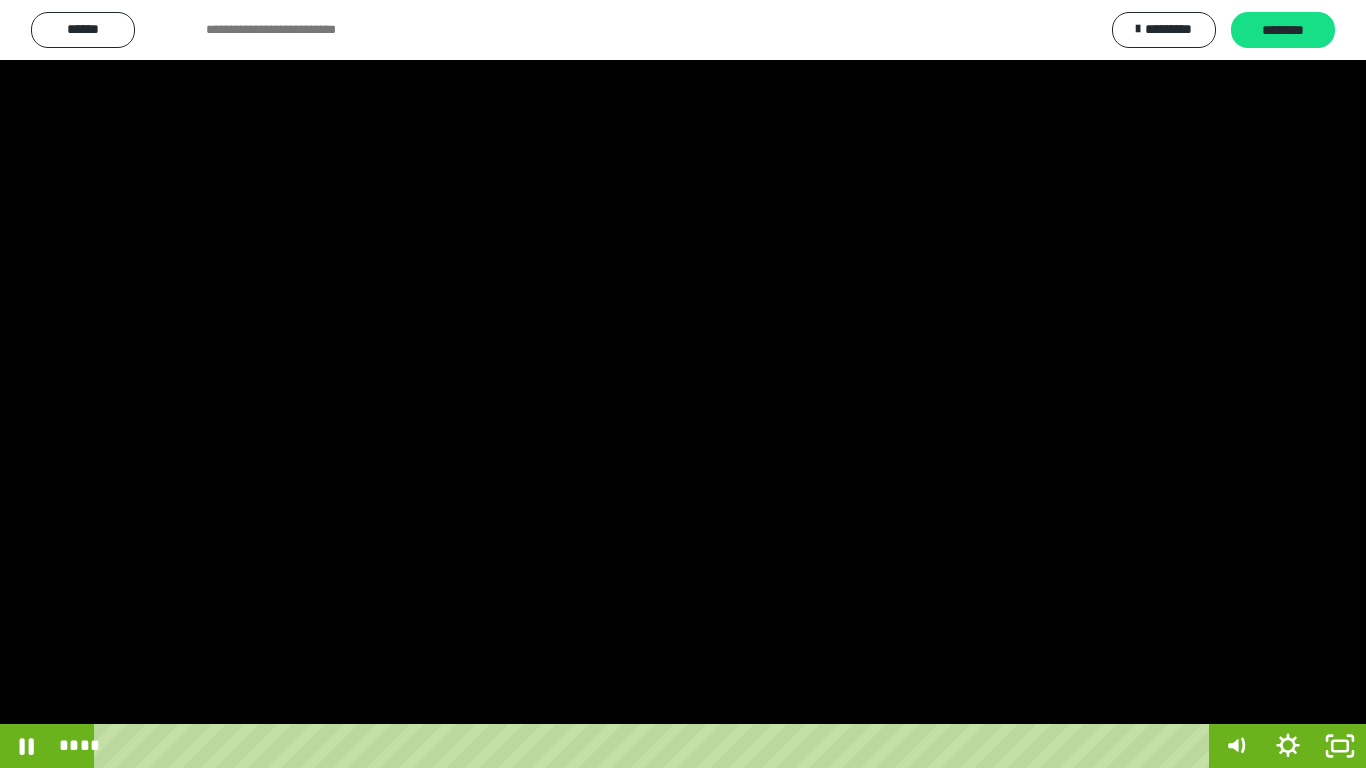 click at bounding box center (683, 384) 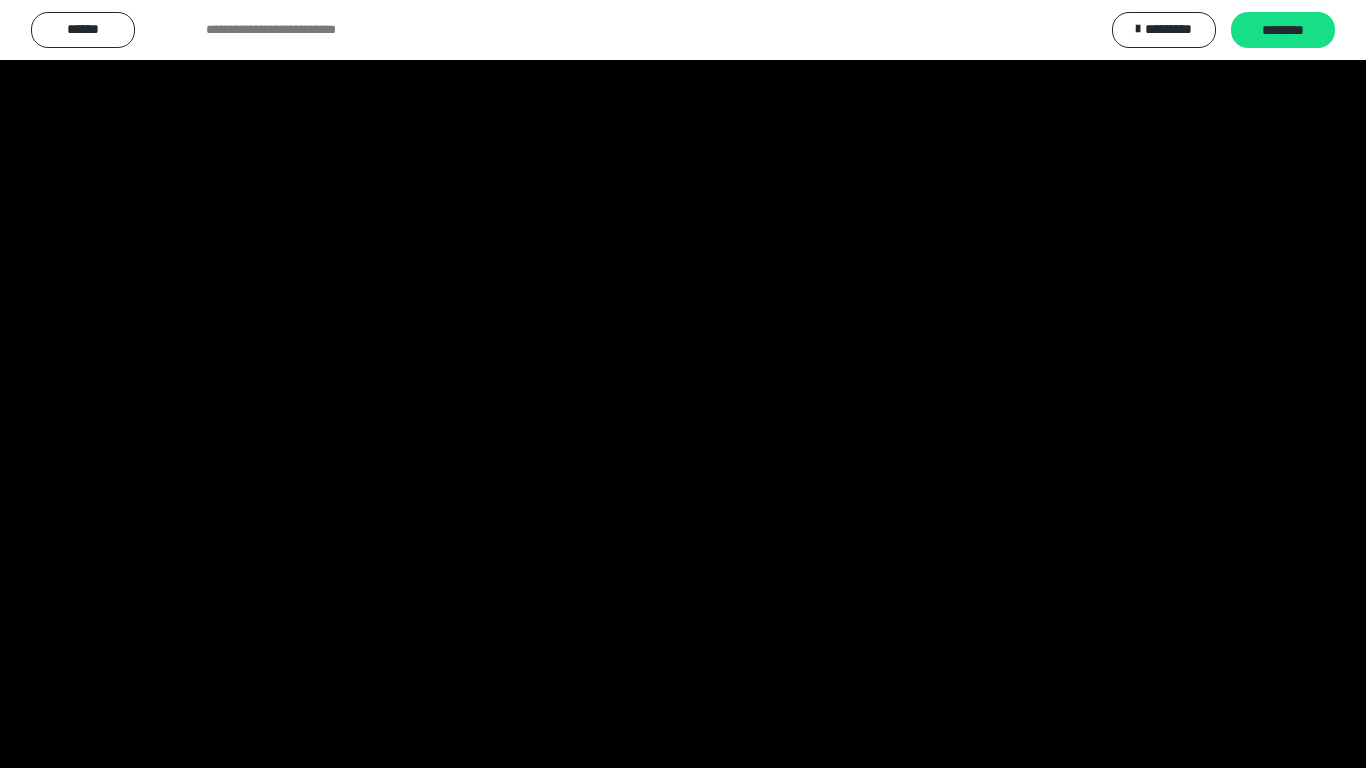 type 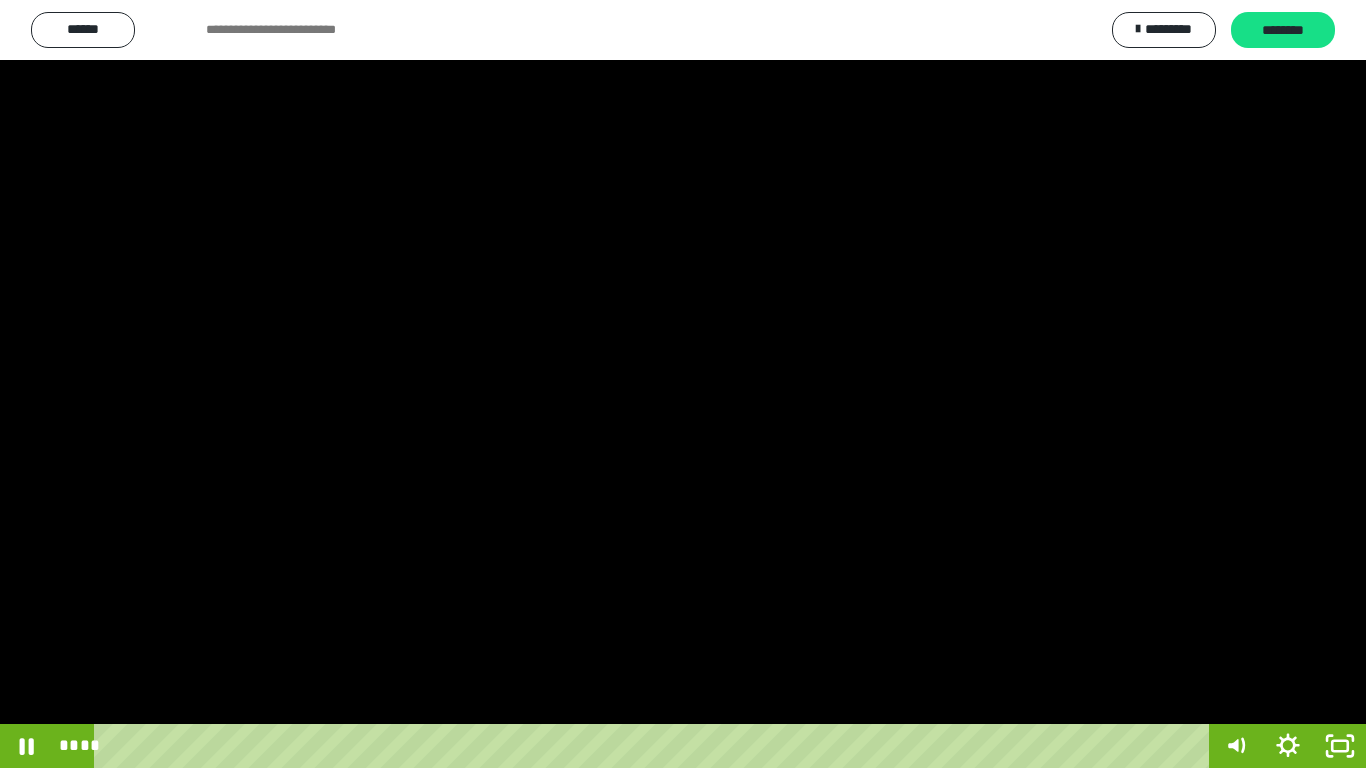 click at bounding box center (0, 0) 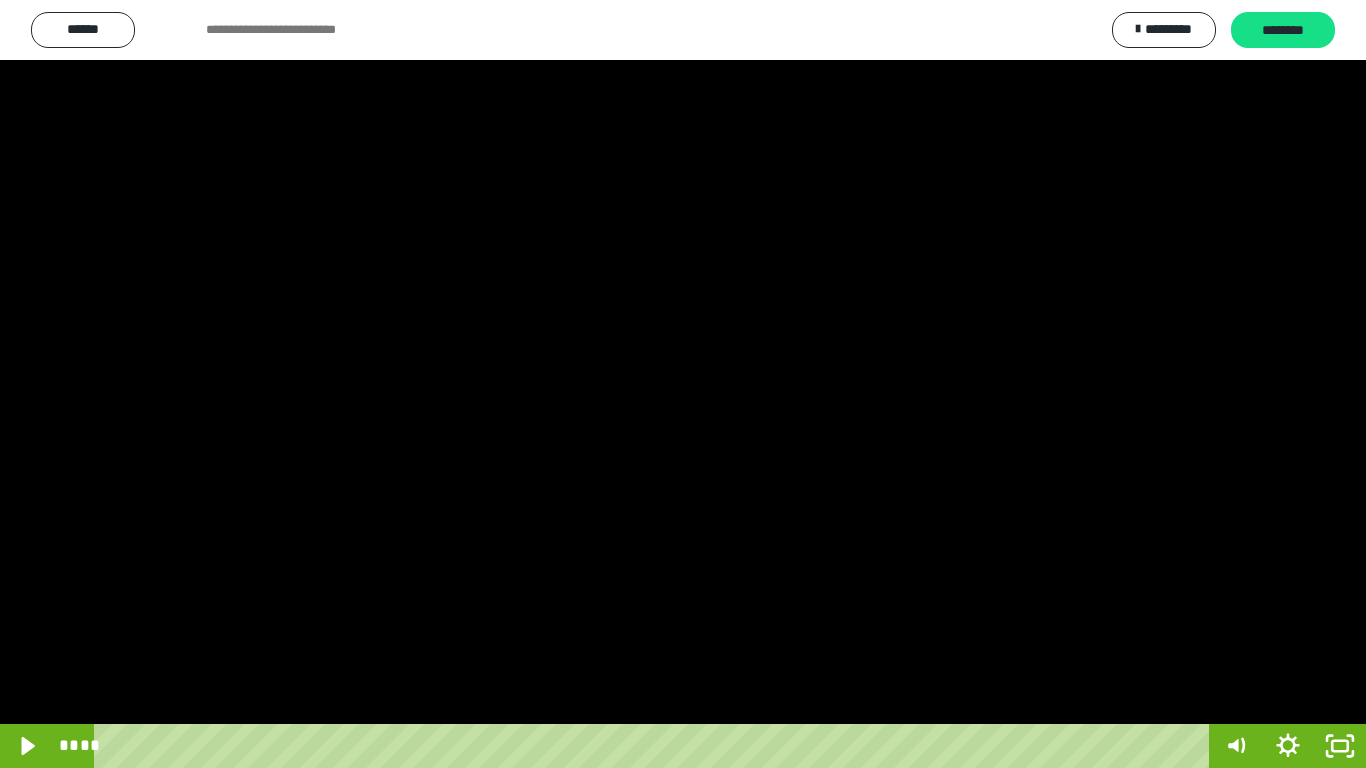 click at bounding box center (0, 0) 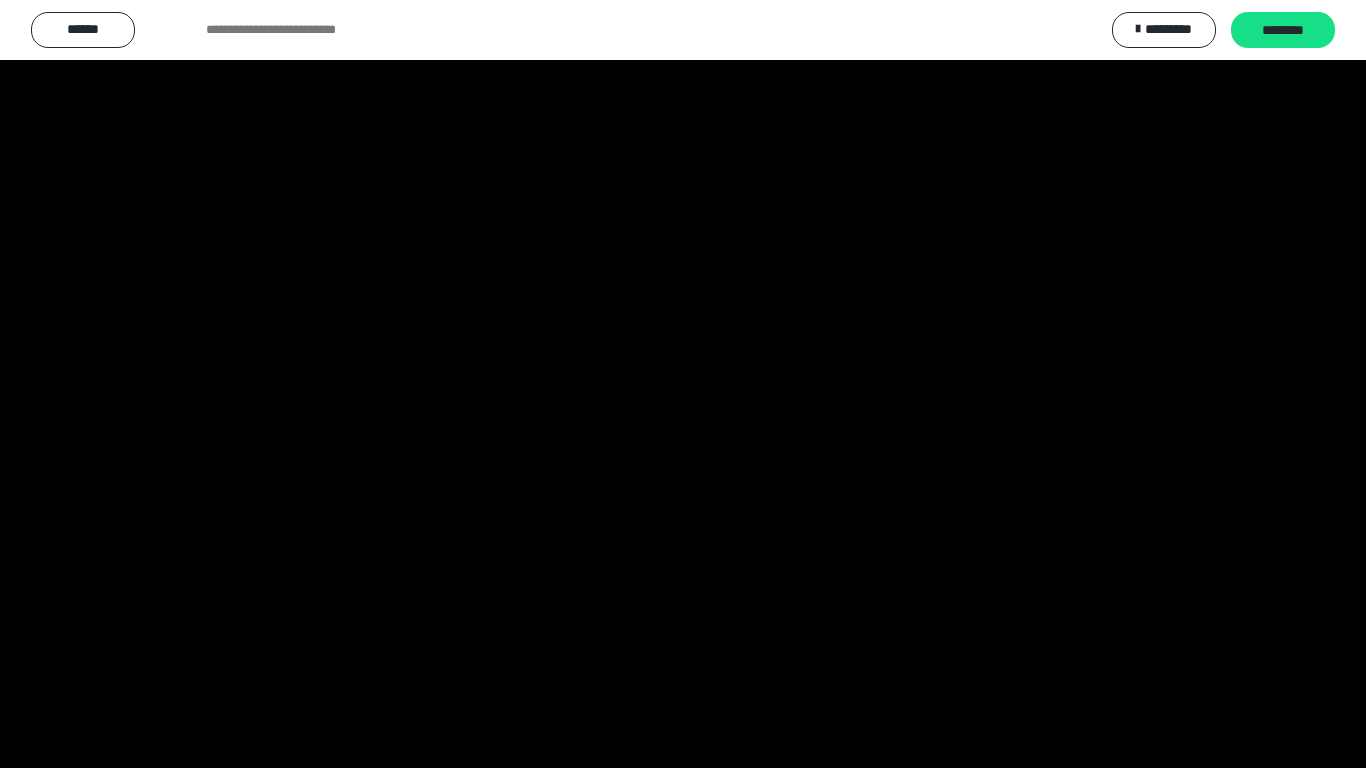 click at bounding box center (0, 0) 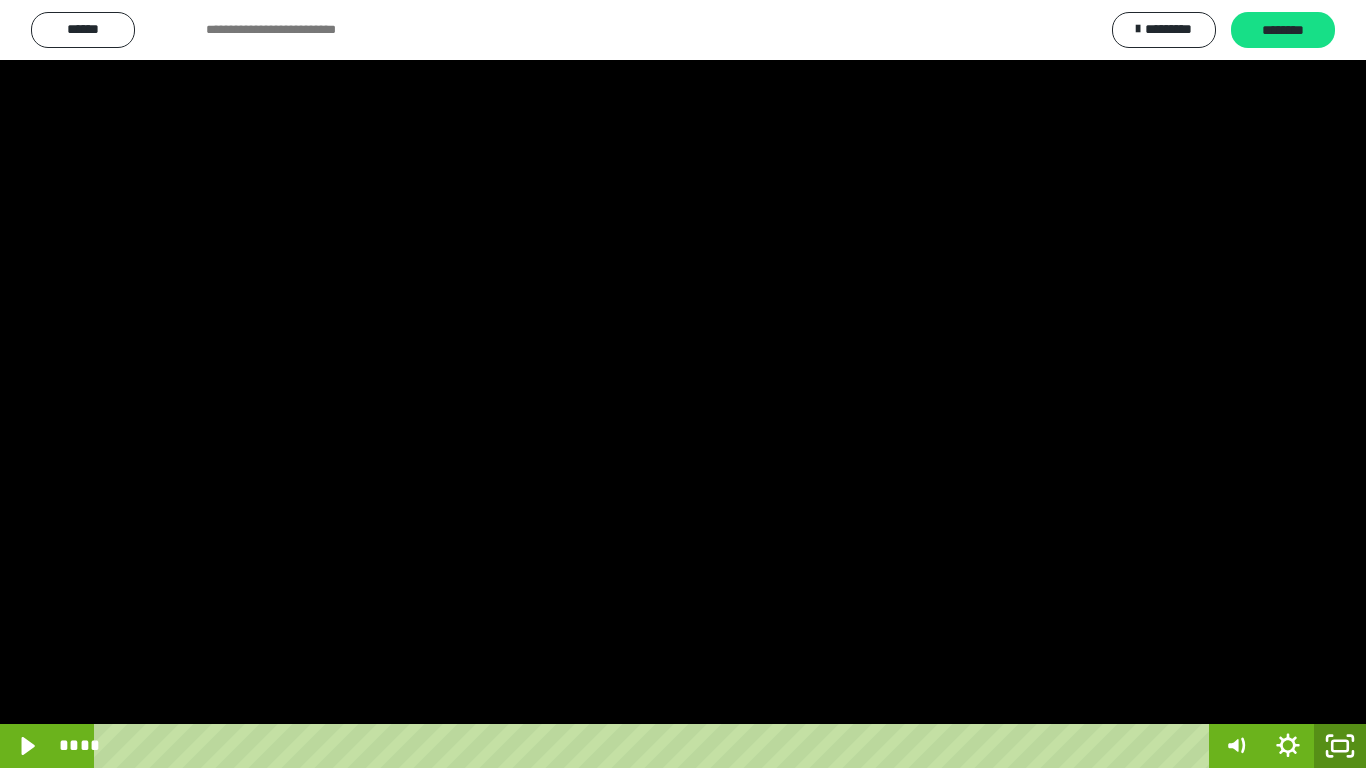 click 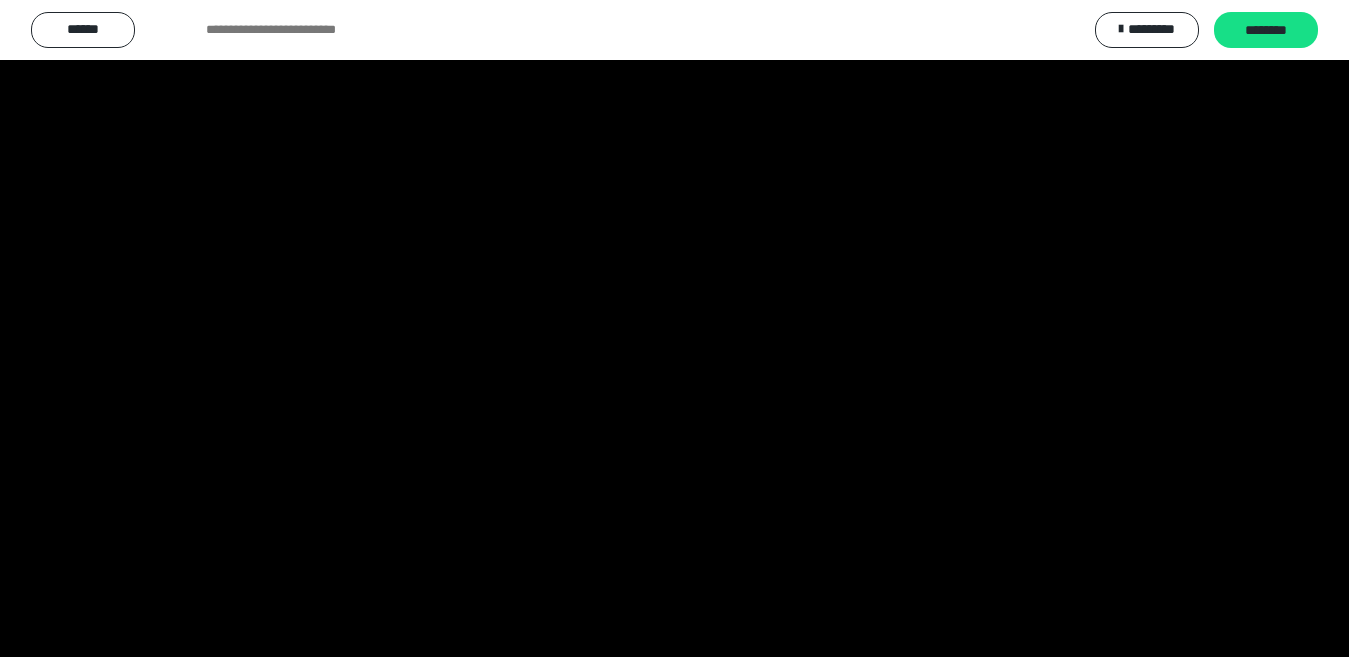 scroll, scrollTop: 500, scrollLeft: 0, axis: vertical 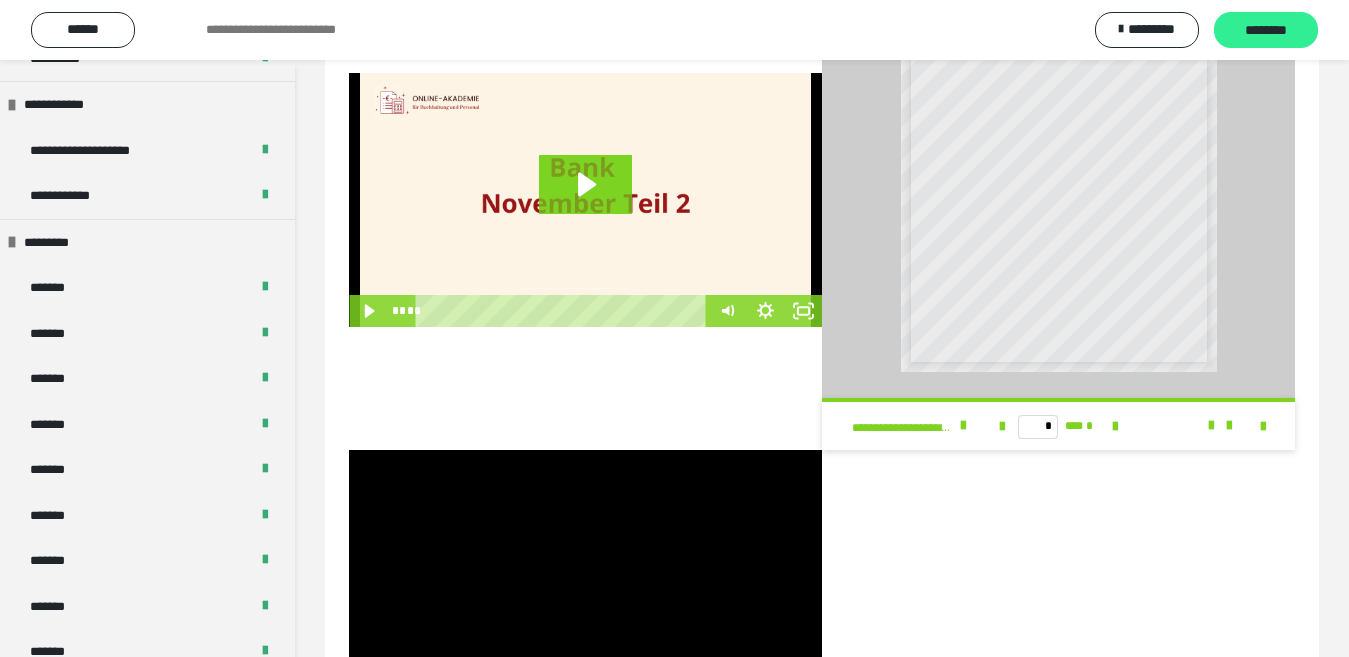 click on "********" at bounding box center [1266, 31] 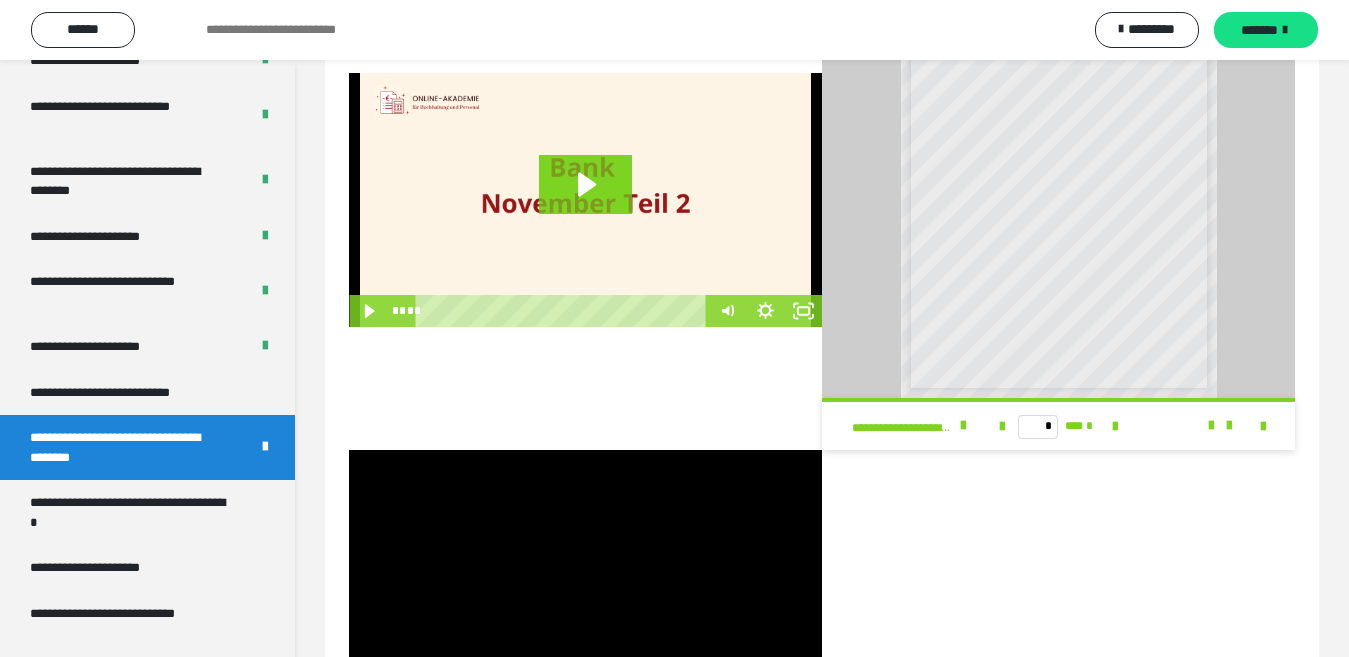 scroll, scrollTop: 3329, scrollLeft: 0, axis: vertical 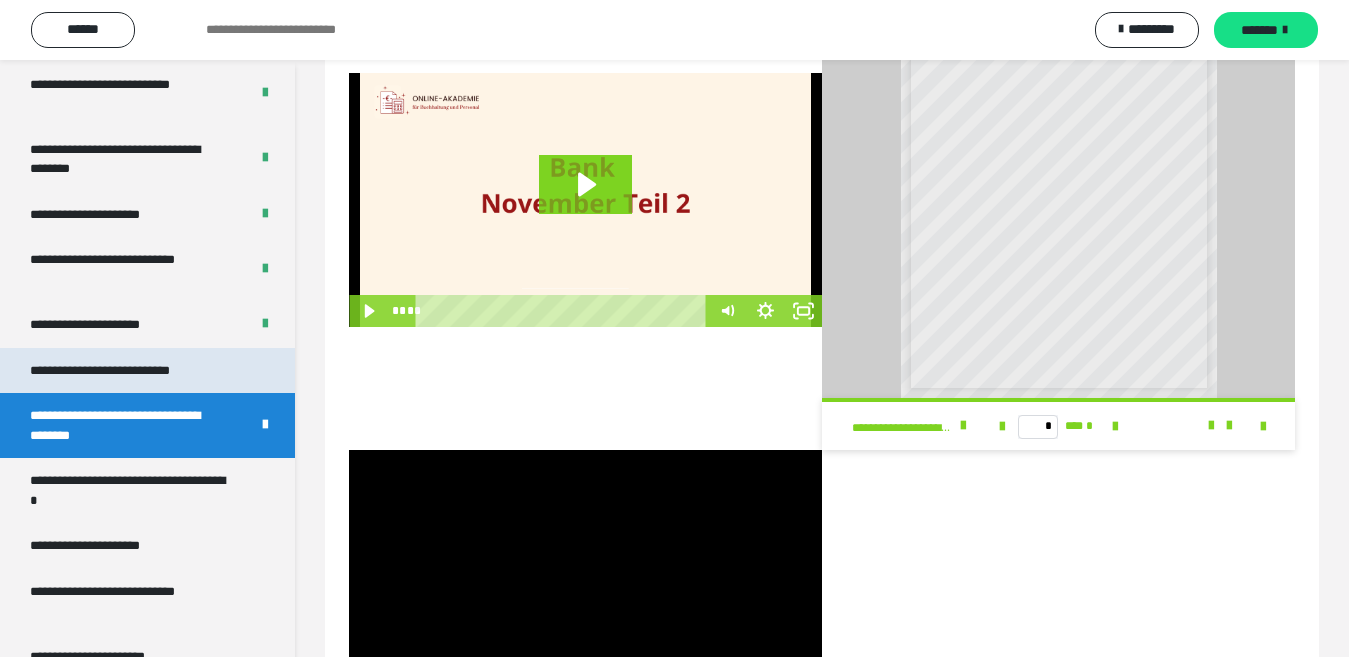 click on "**********" at bounding box center [129, 371] 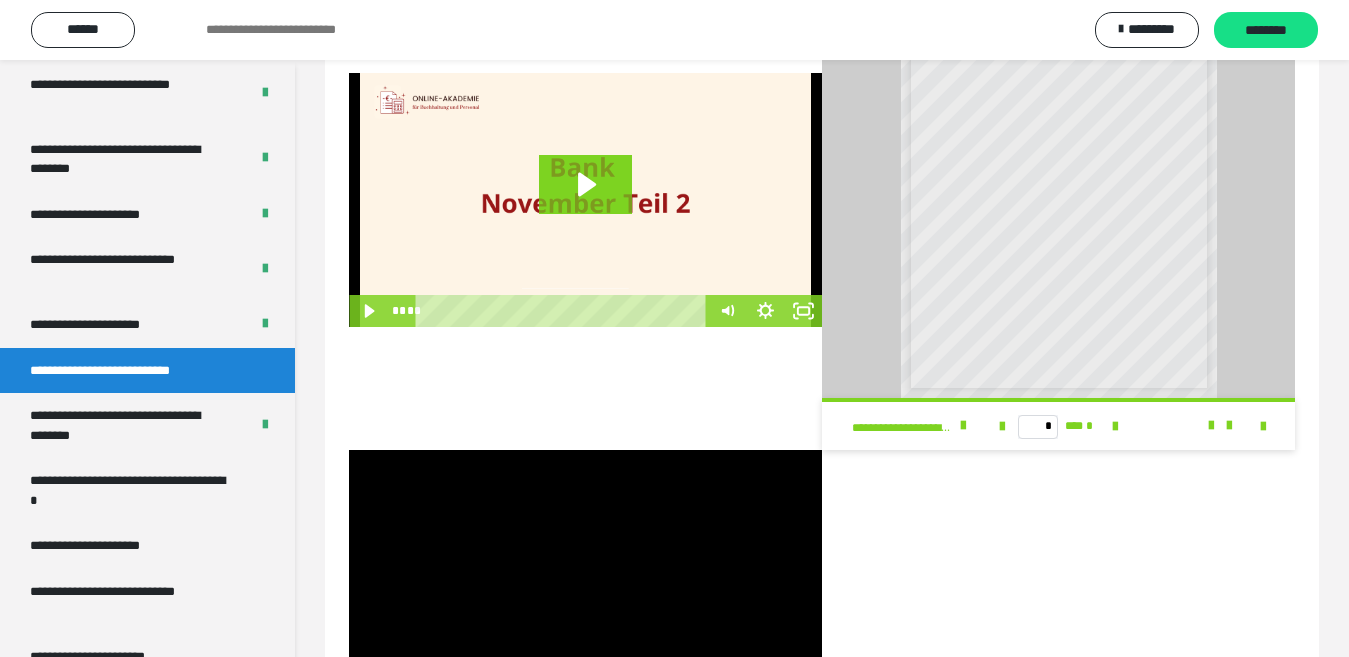 scroll, scrollTop: 60, scrollLeft: 0, axis: vertical 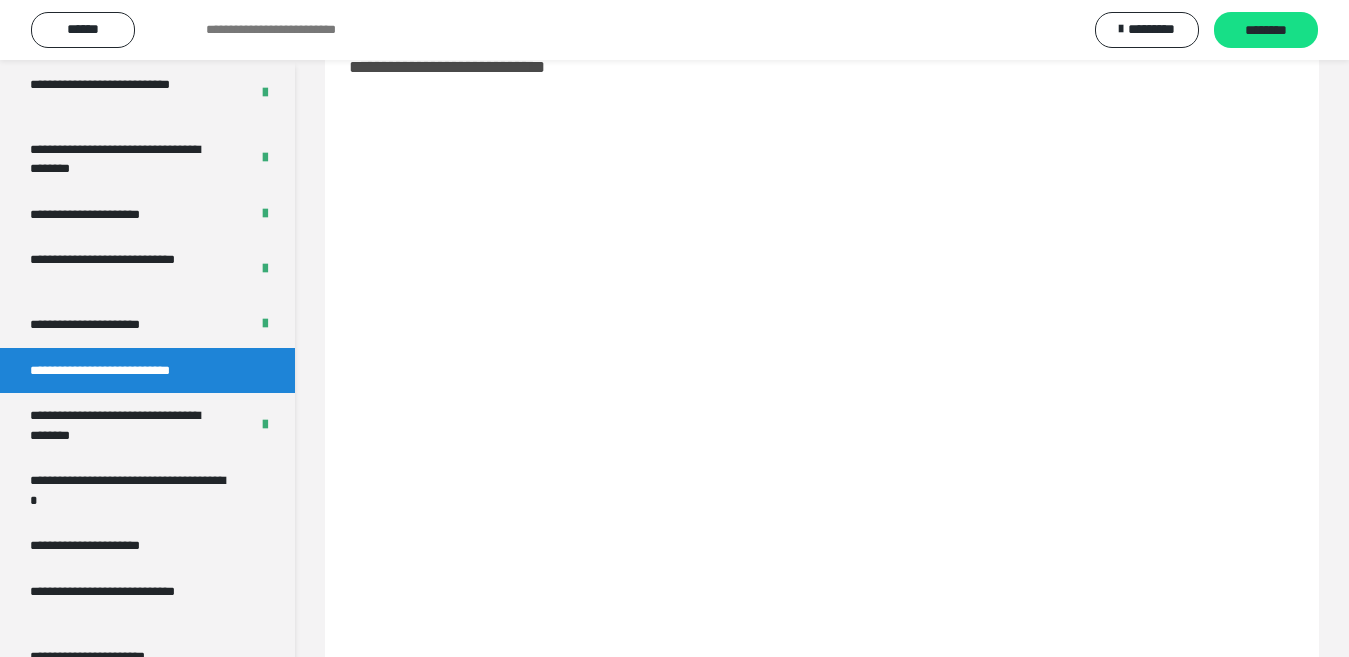 click on "********" at bounding box center (1266, 31) 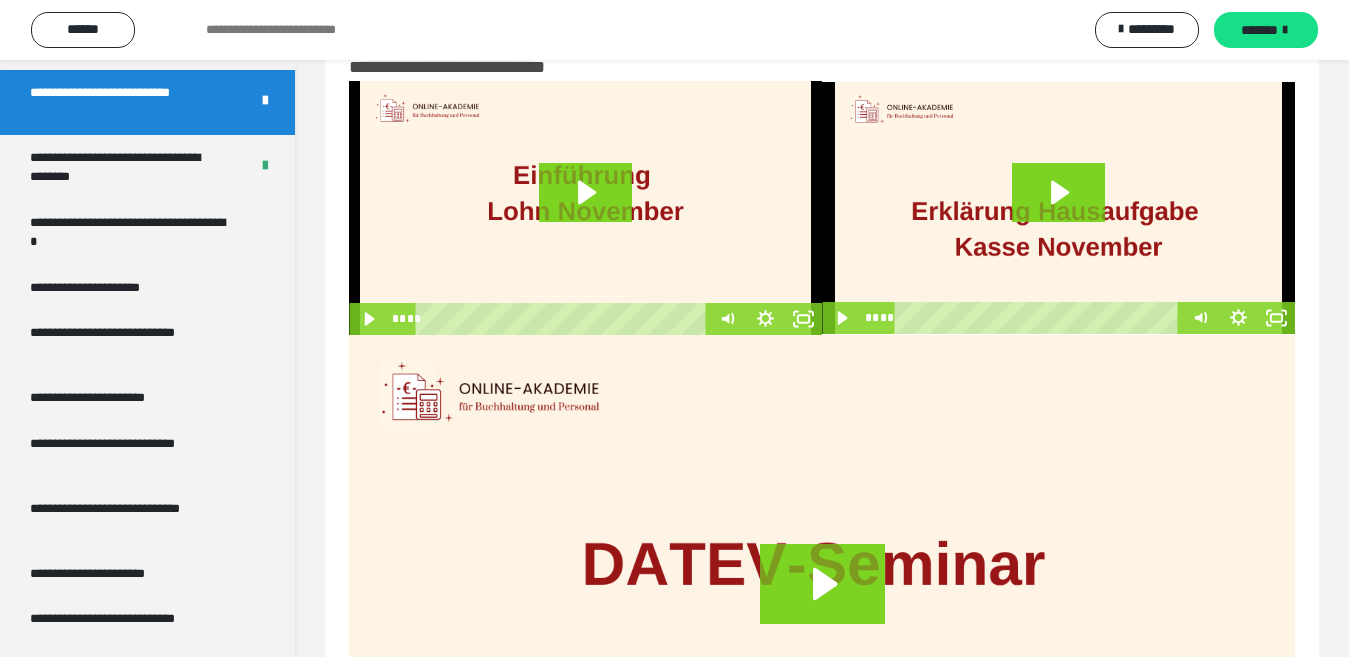 scroll, scrollTop: 3577, scrollLeft: 0, axis: vertical 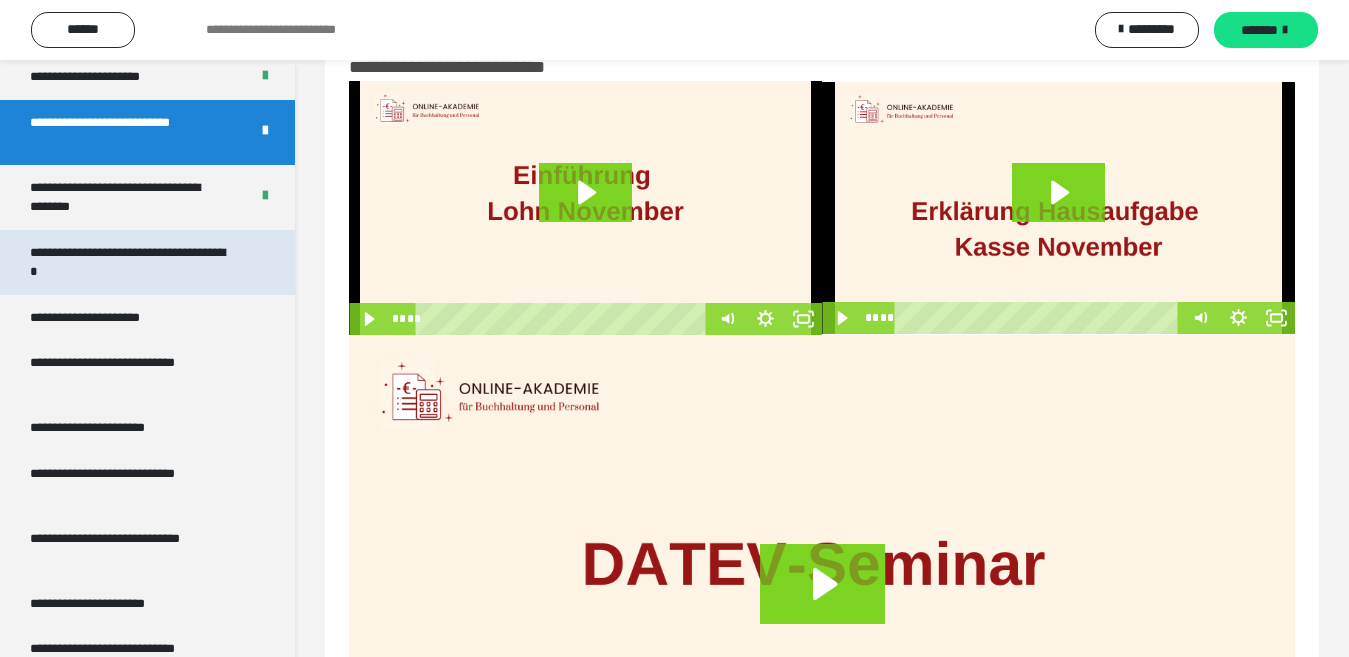 click on "**********" at bounding box center (131, 262) 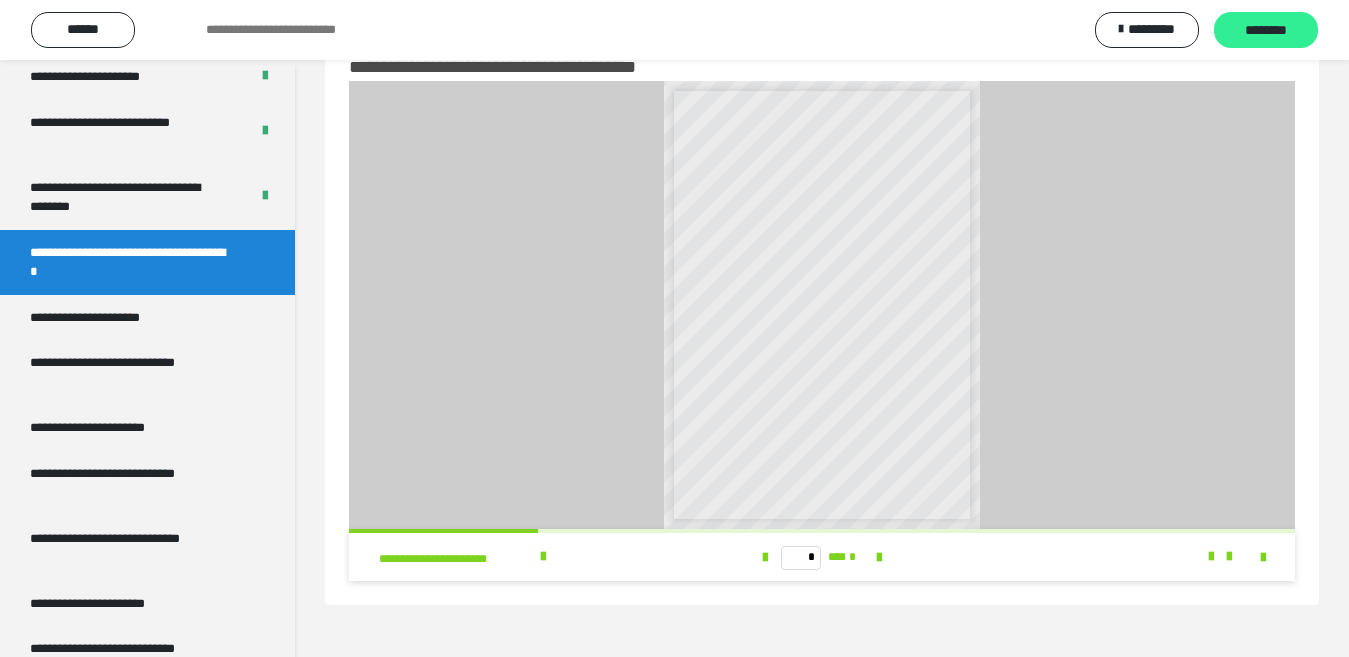 click on "********" at bounding box center (1266, 30) 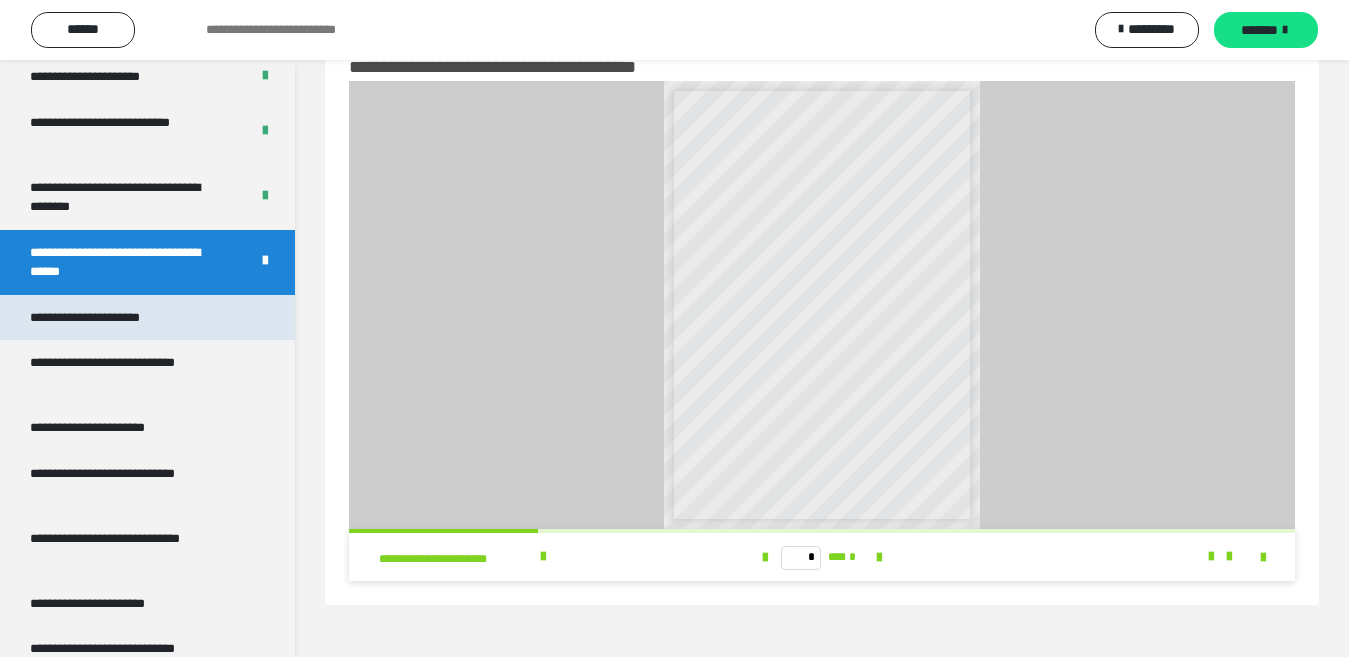 click on "**********" at bounding box center [109, 318] 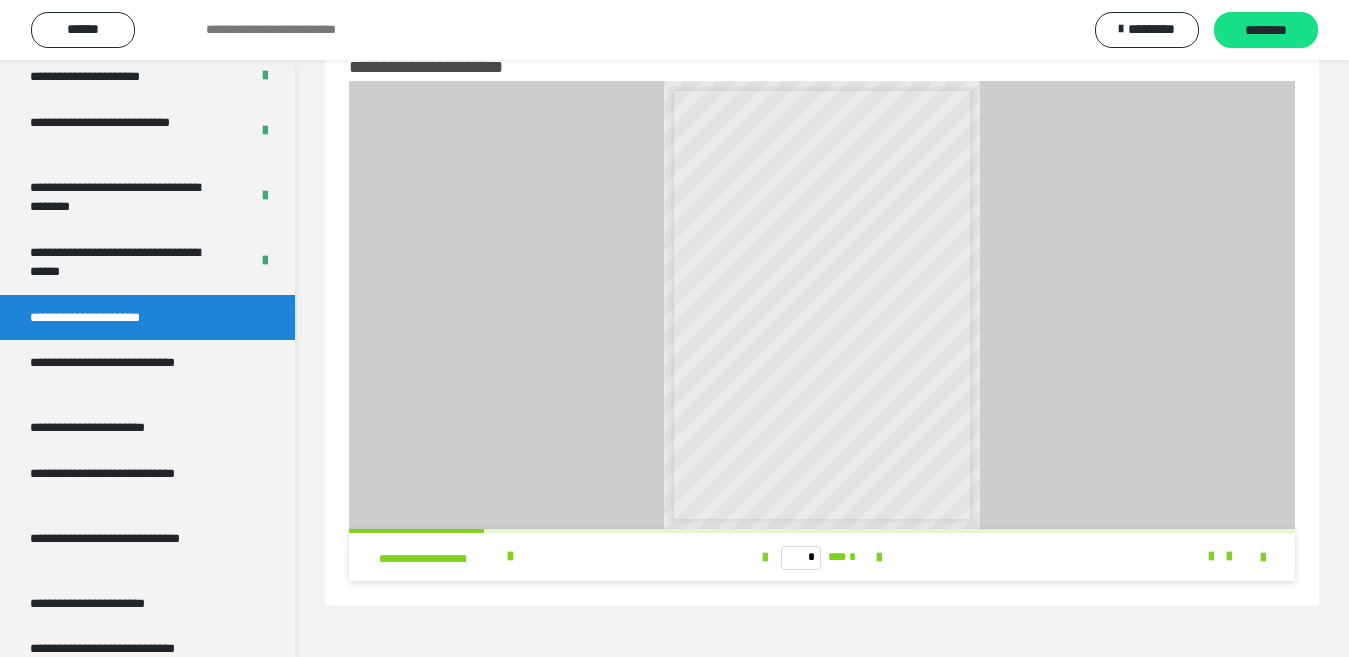 drag, startPoint x: 1346, startPoint y: 165, endPoint x: 1259, endPoint y: 306, distance: 165.68042 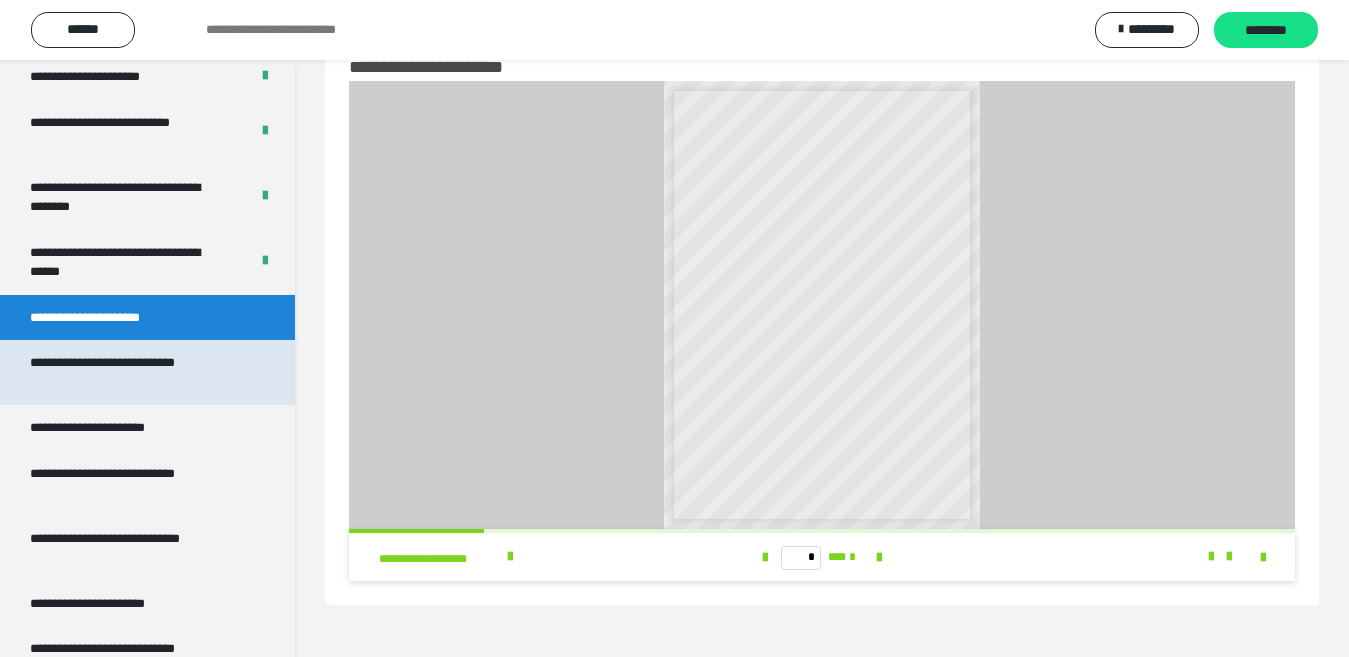 click on "**********" at bounding box center [131, 372] 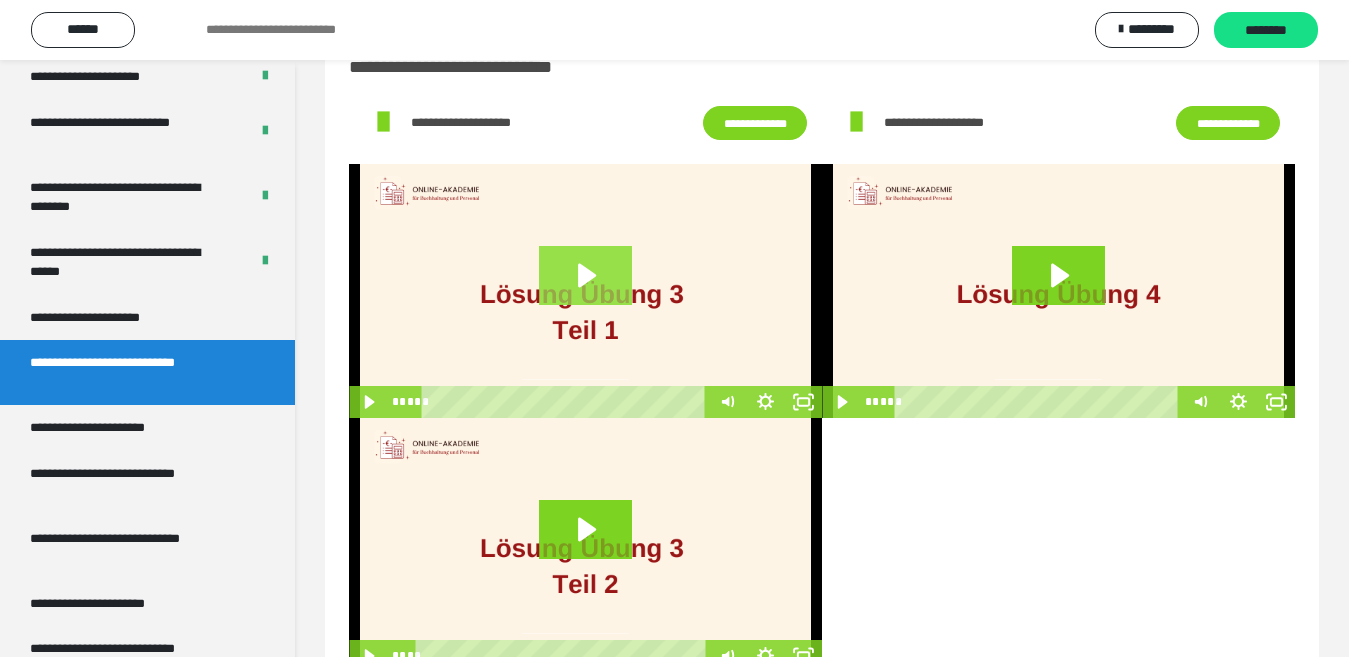 click 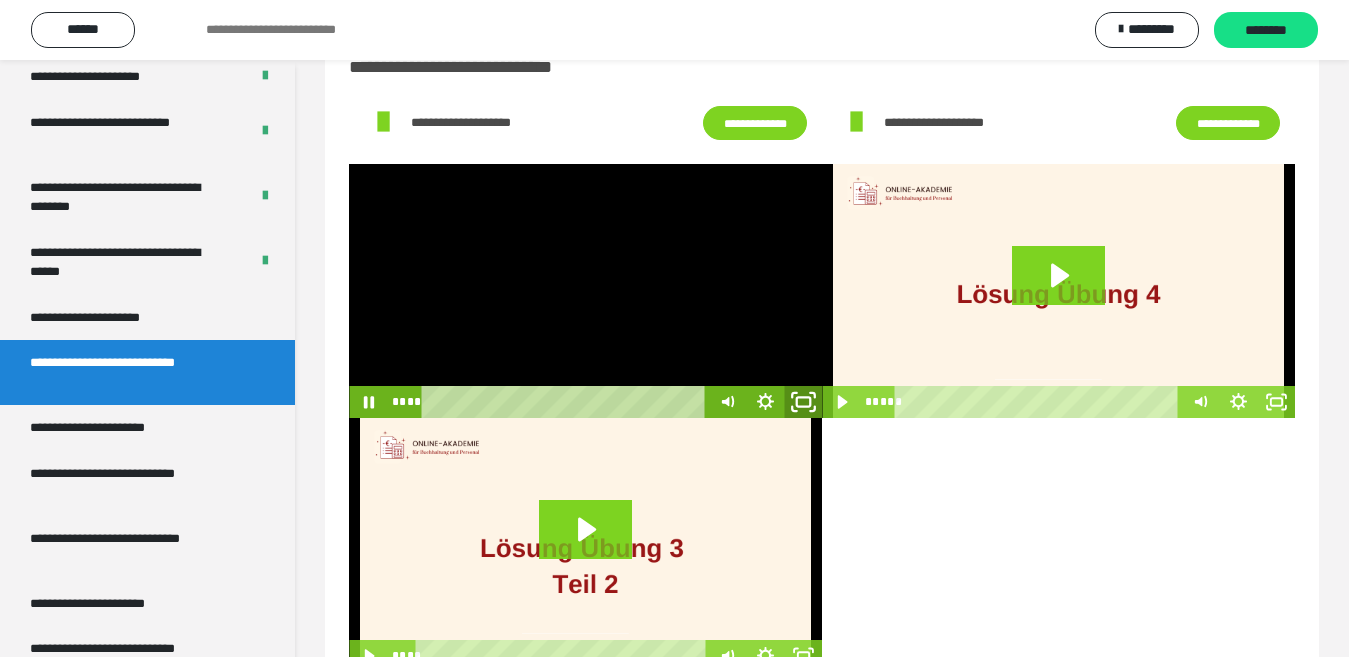 click 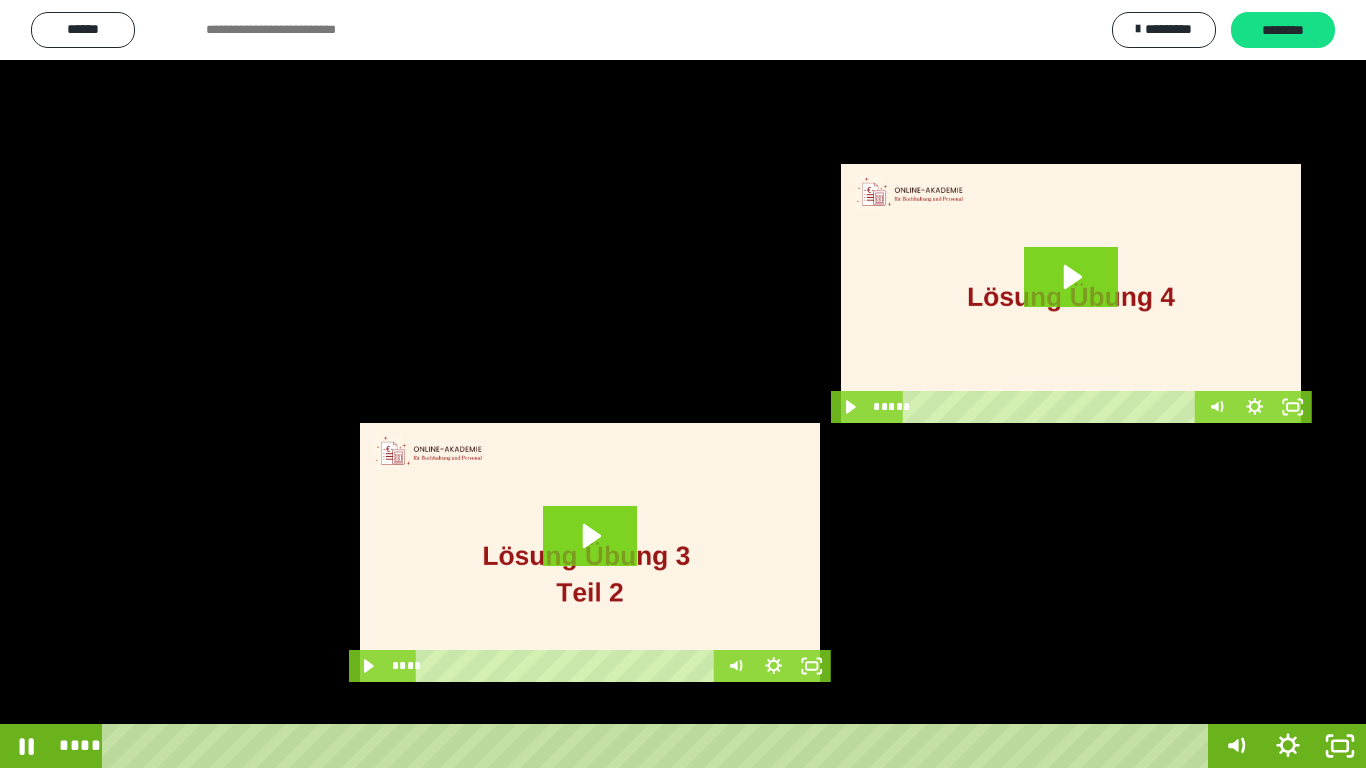 click at bounding box center (683, 384) 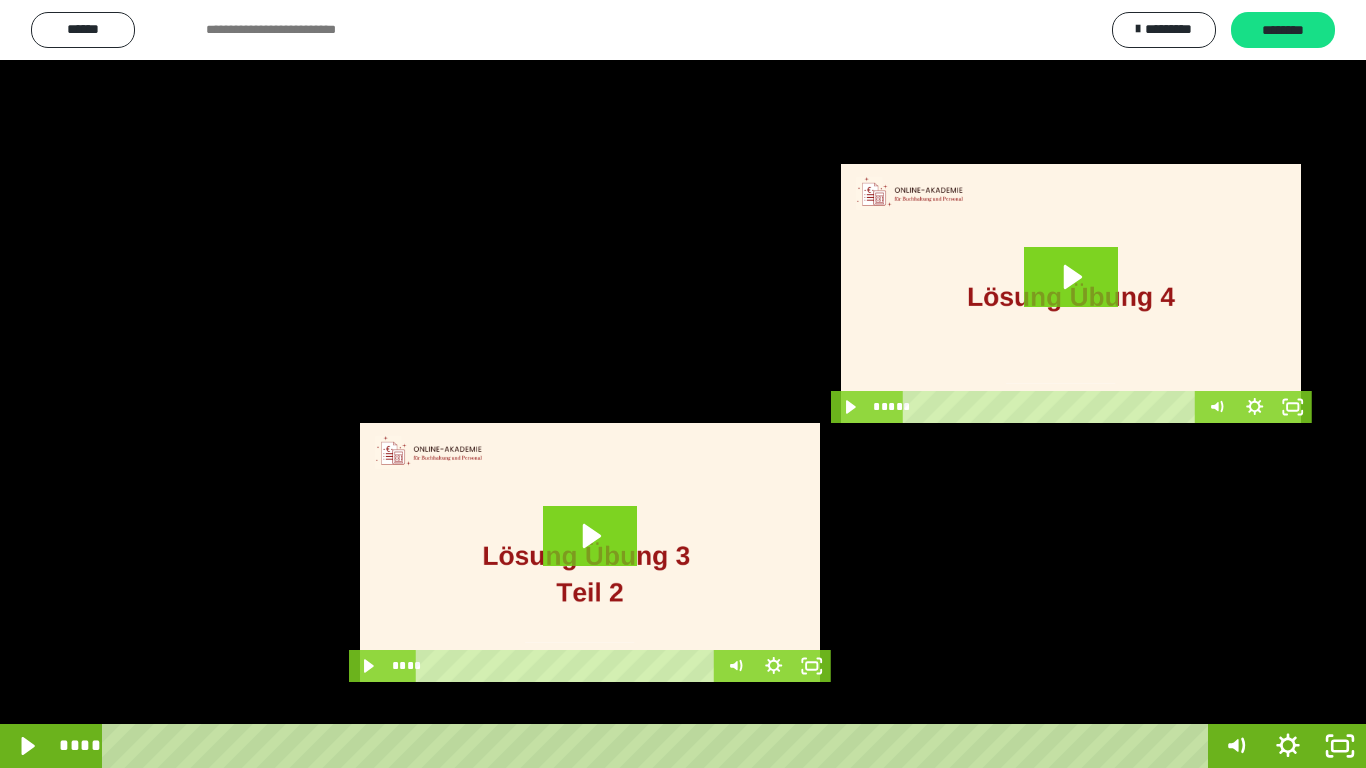 click at bounding box center [683, 384] 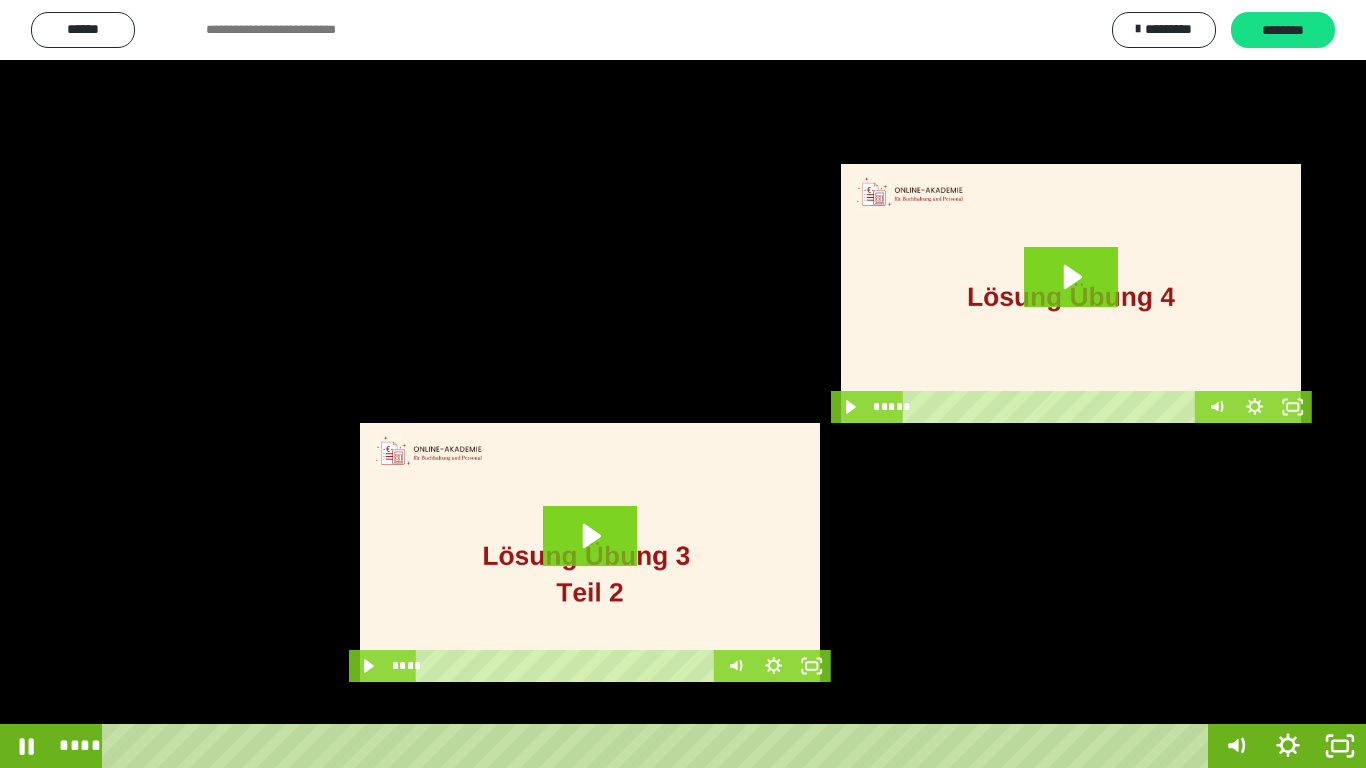 click at bounding box center [683, 384] 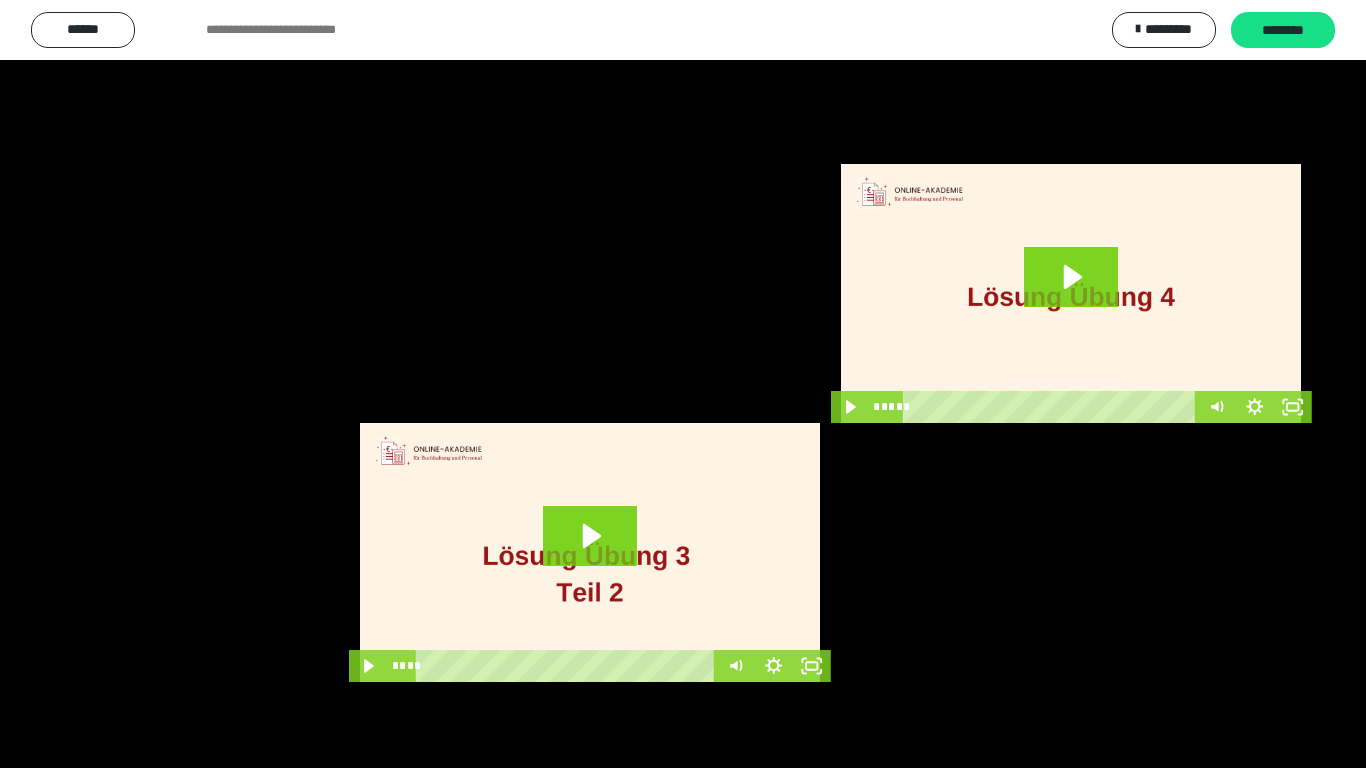 click at bounding box center [683, 384] 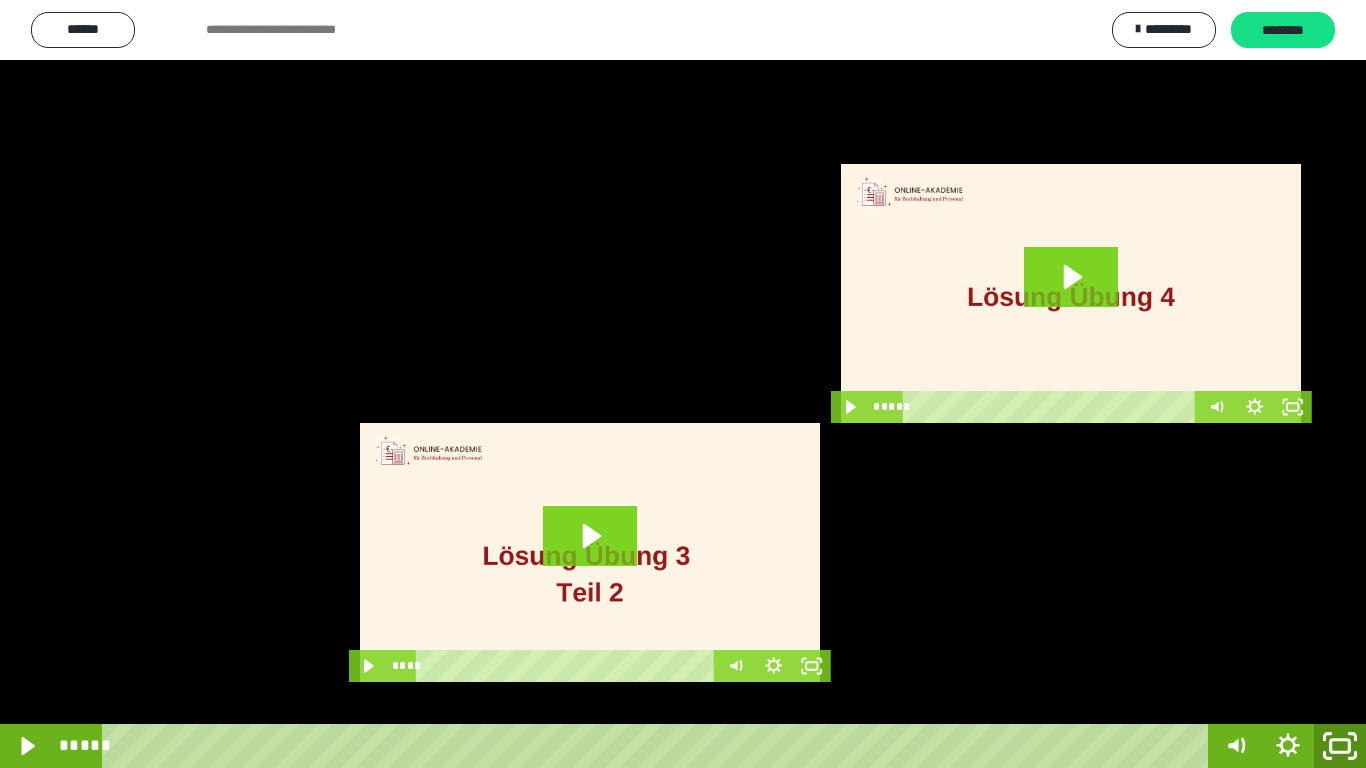 click 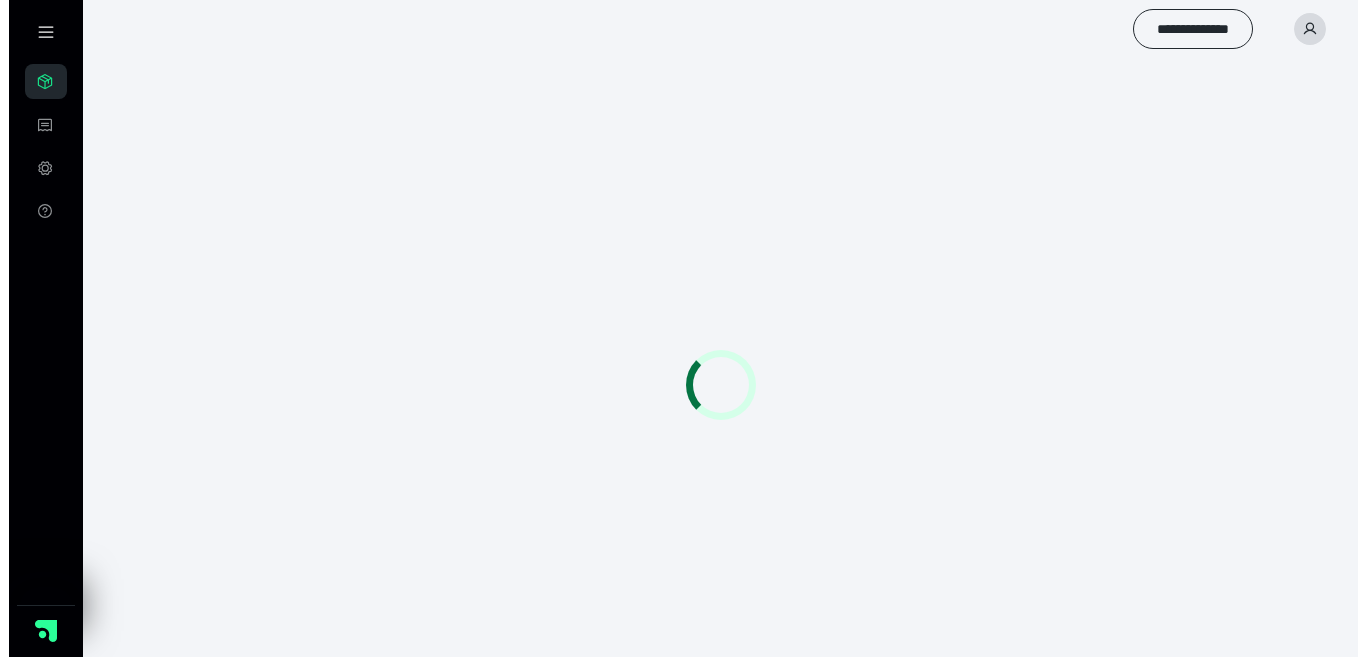scroll, scrollTop: 0, scrollLeft: 0, axis: both 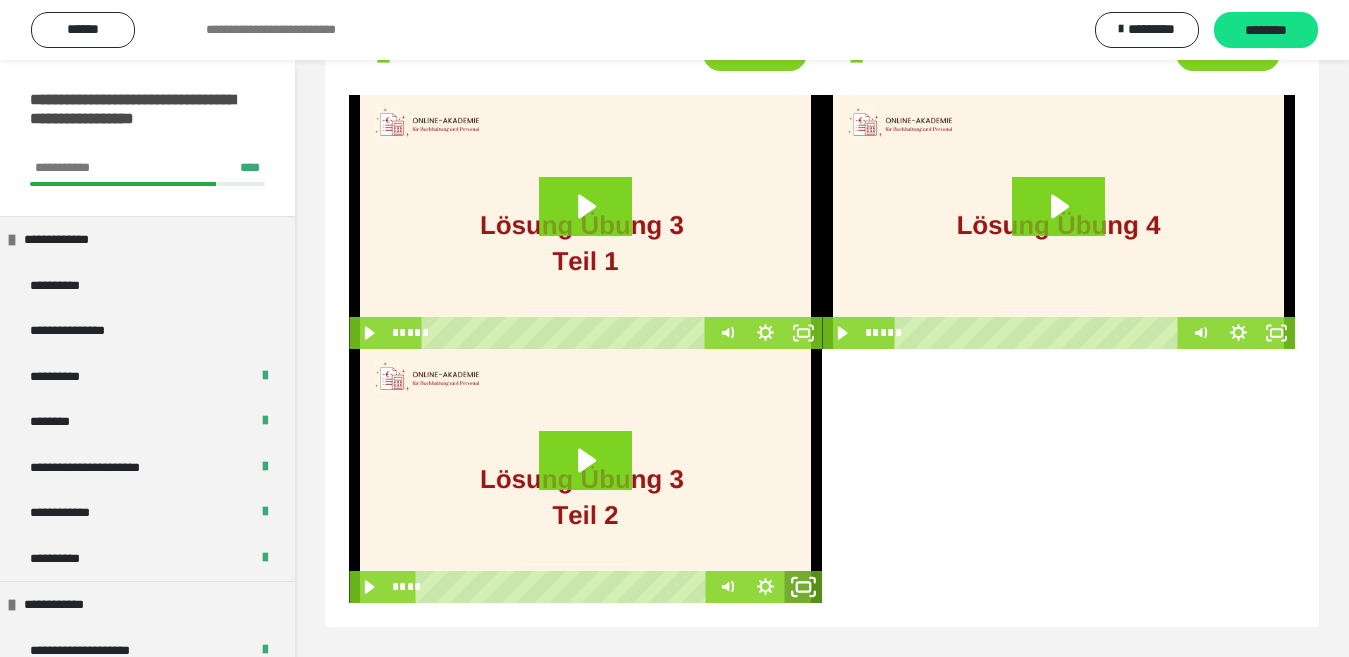 click 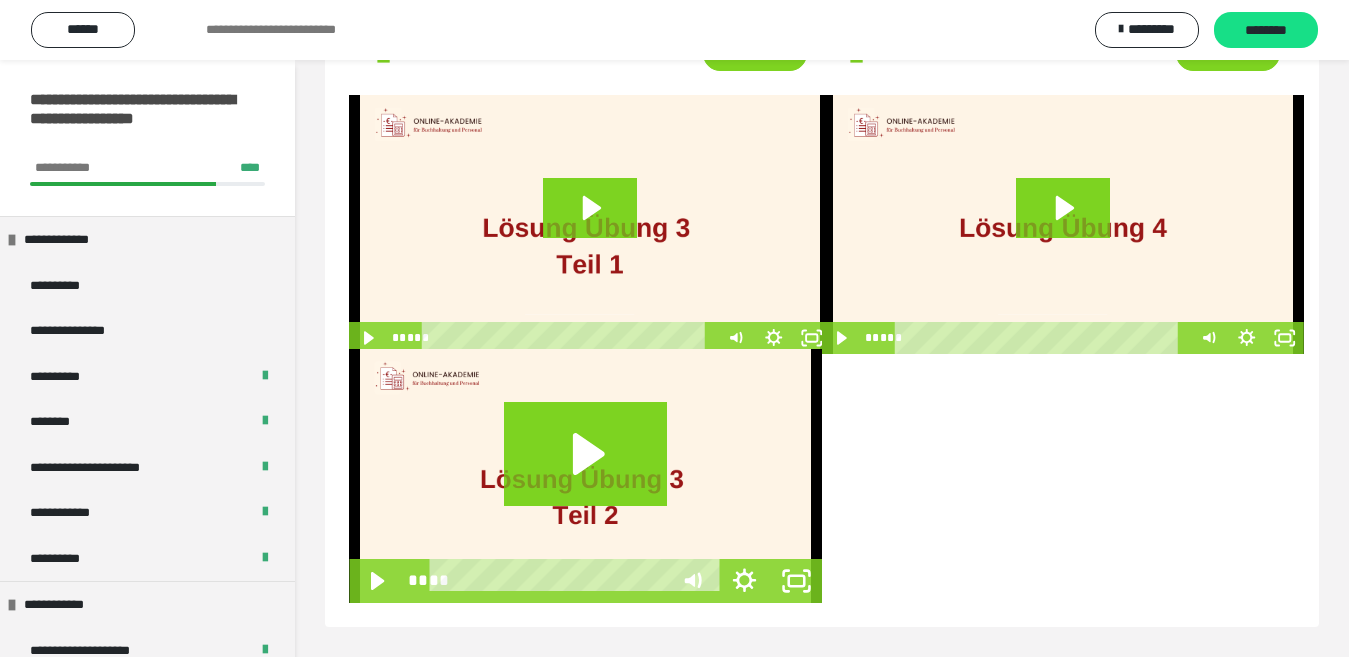 scroll, scrollTop: 60, scrollLeft: 0, axis: vertical 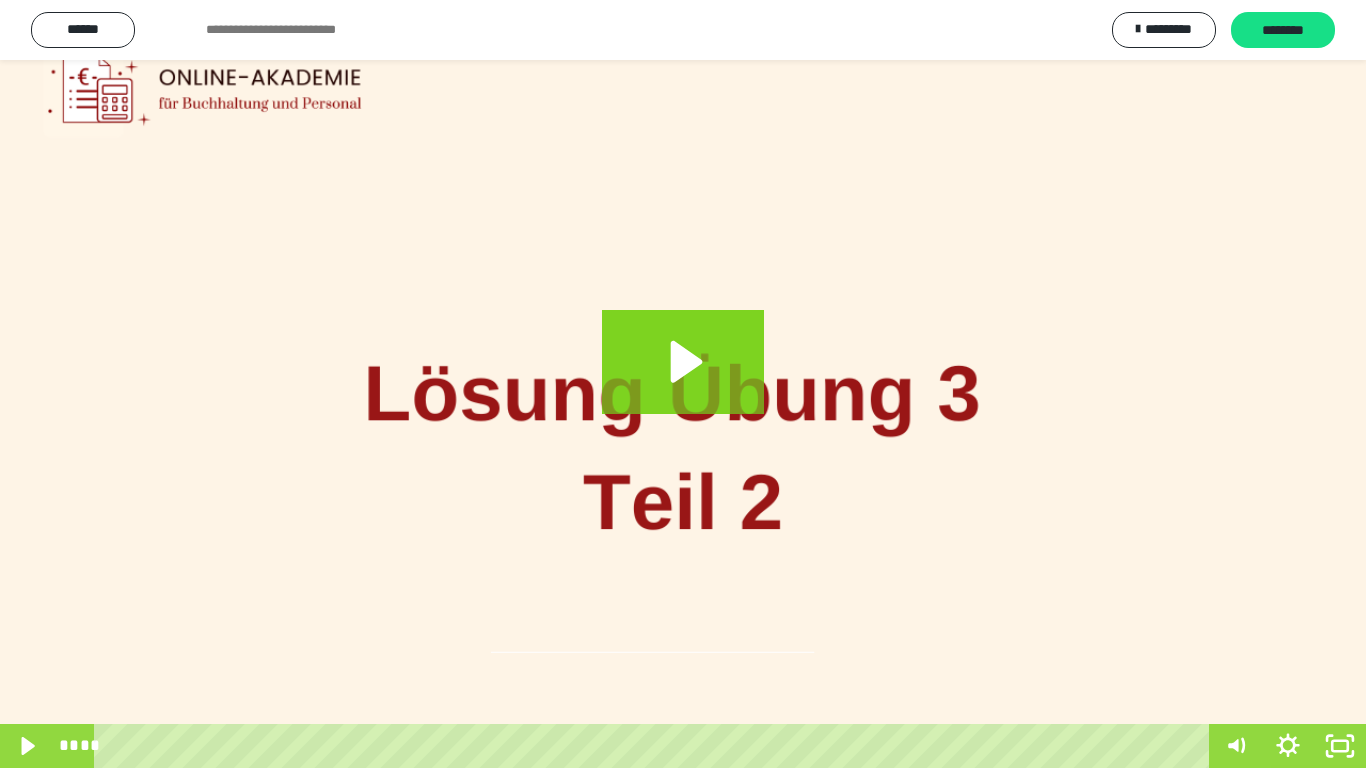 click at bounding box center (683, 384) 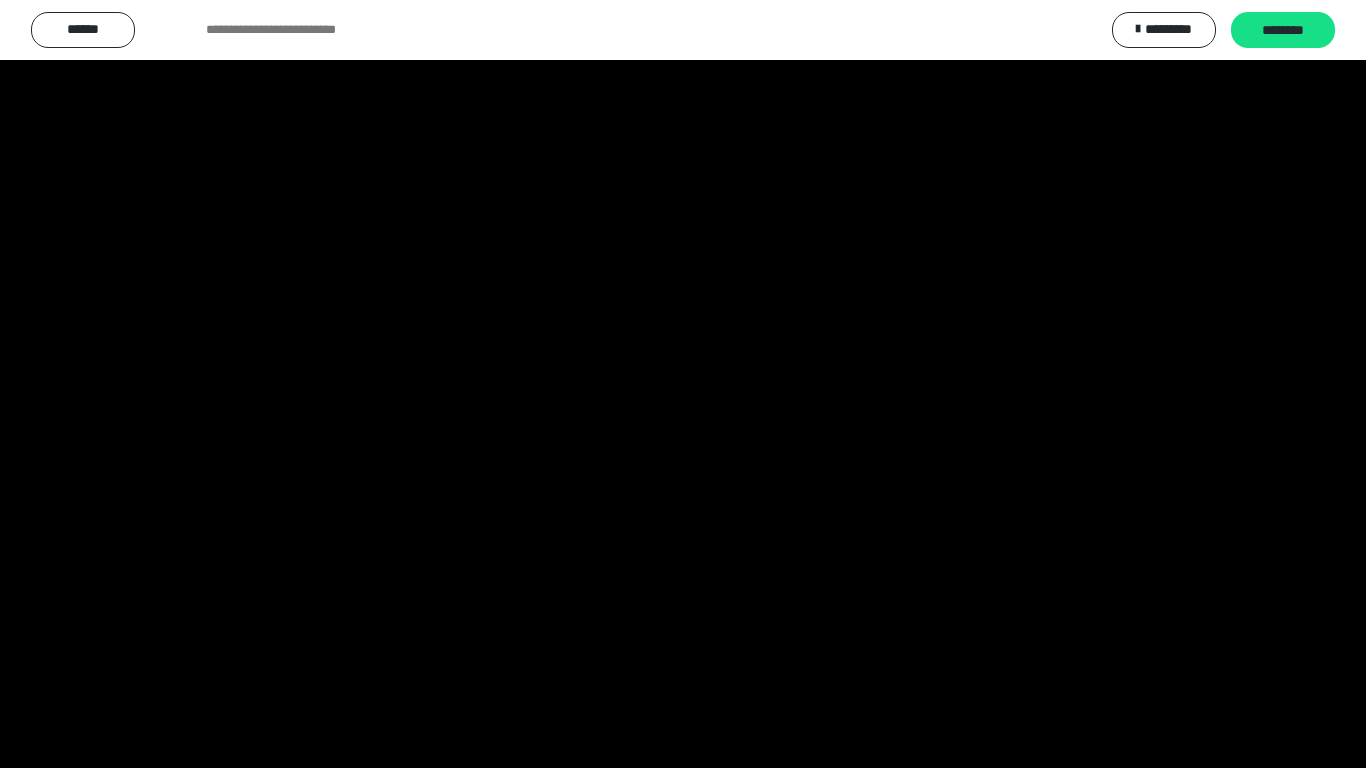 type 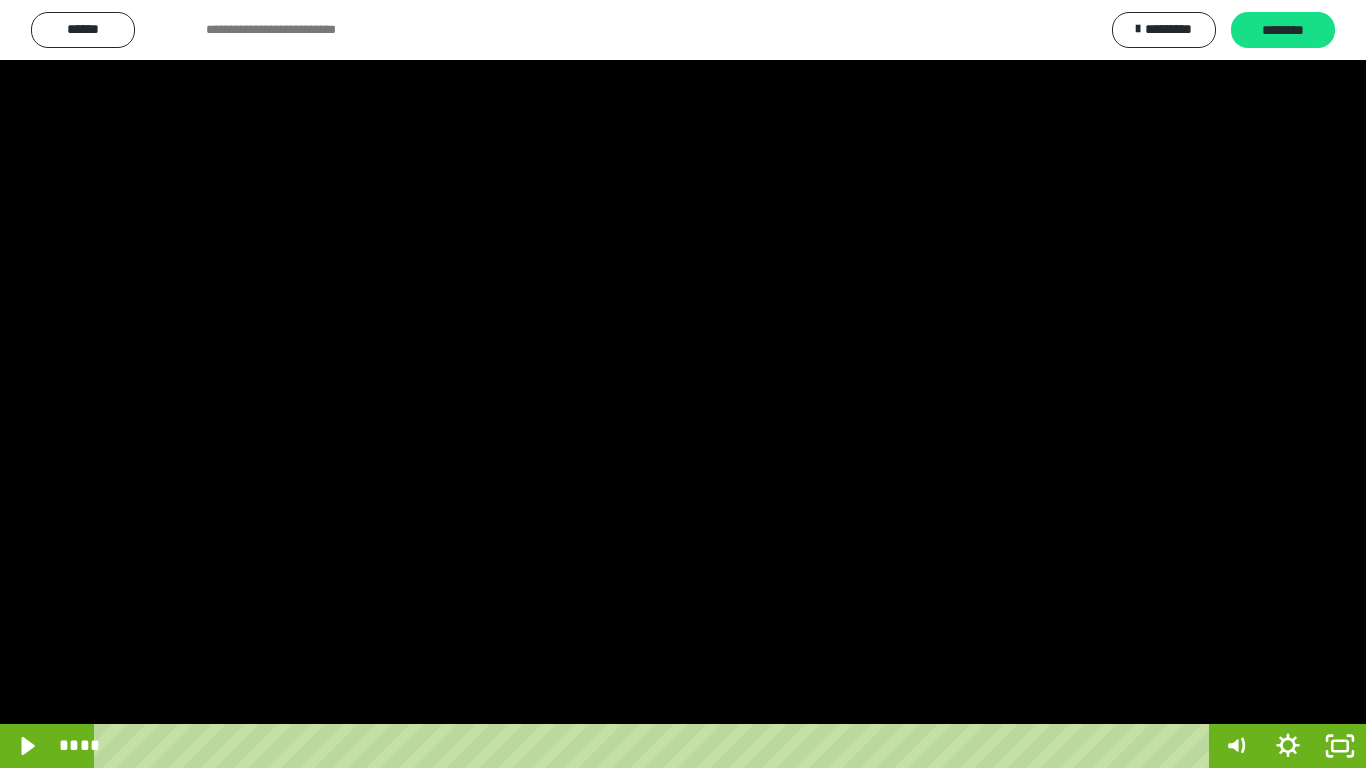 click at bounding box center (683, 384) 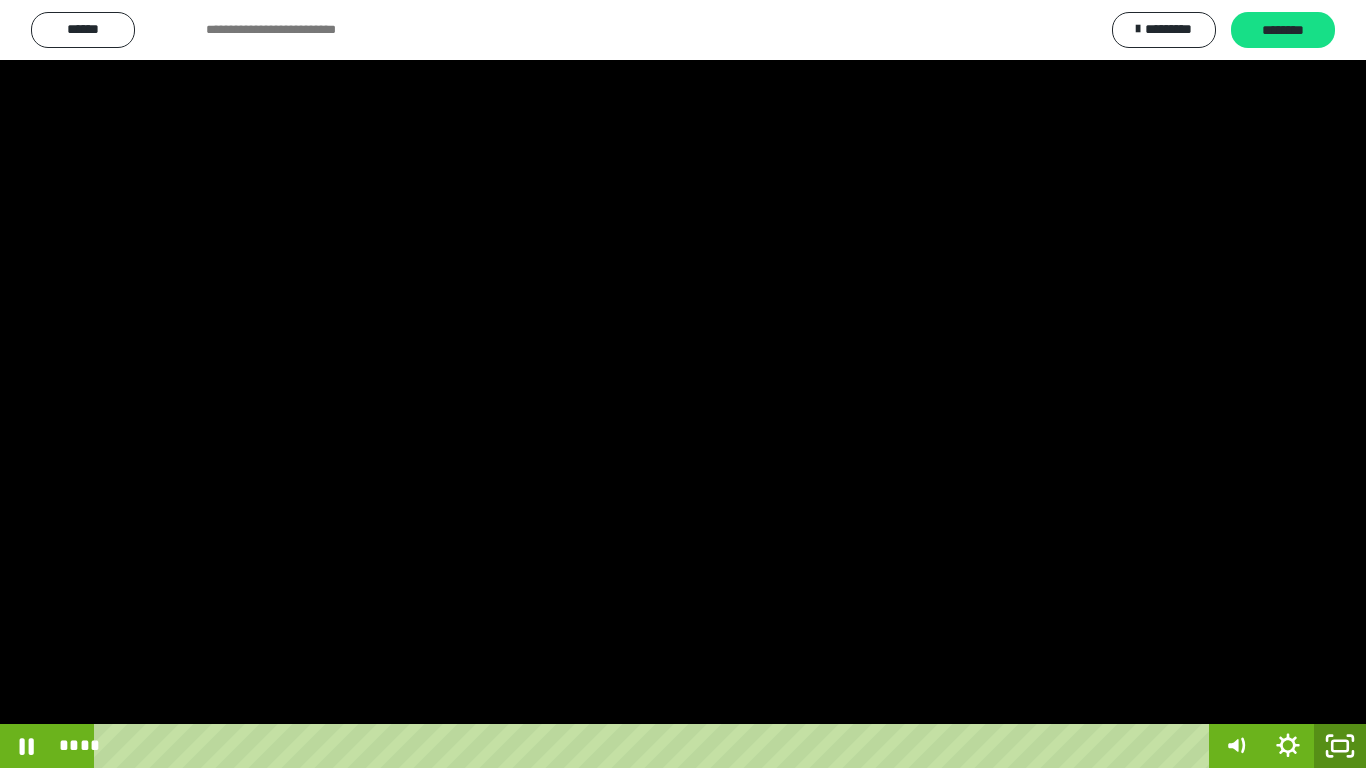 click 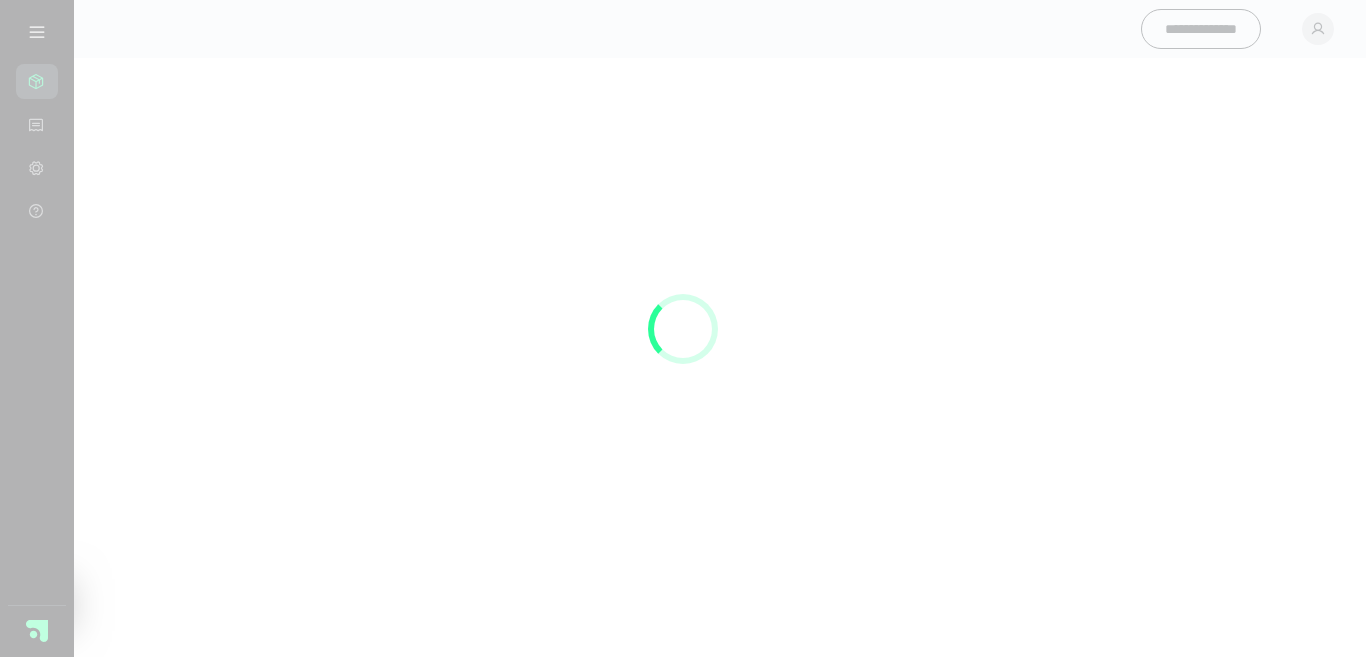scroll, scrollTop: 0, scrollLeft: 0, axis: both 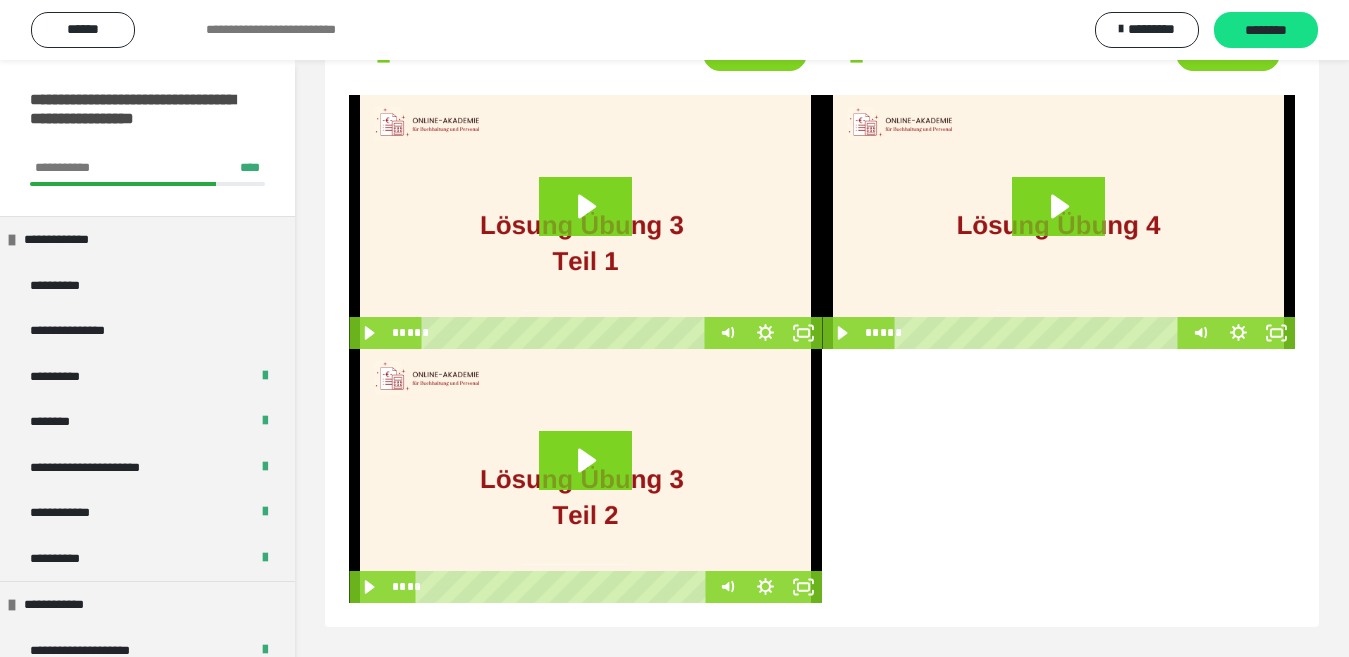 click at bounding box center [1058, 222] 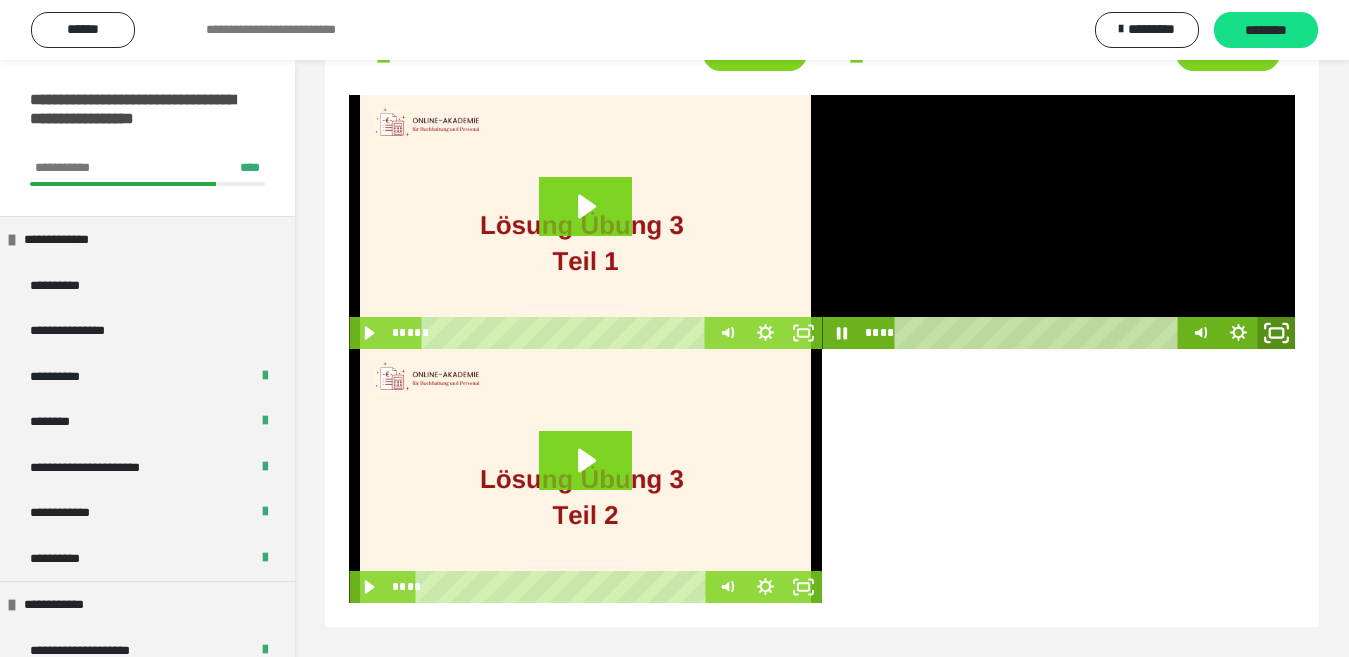 click 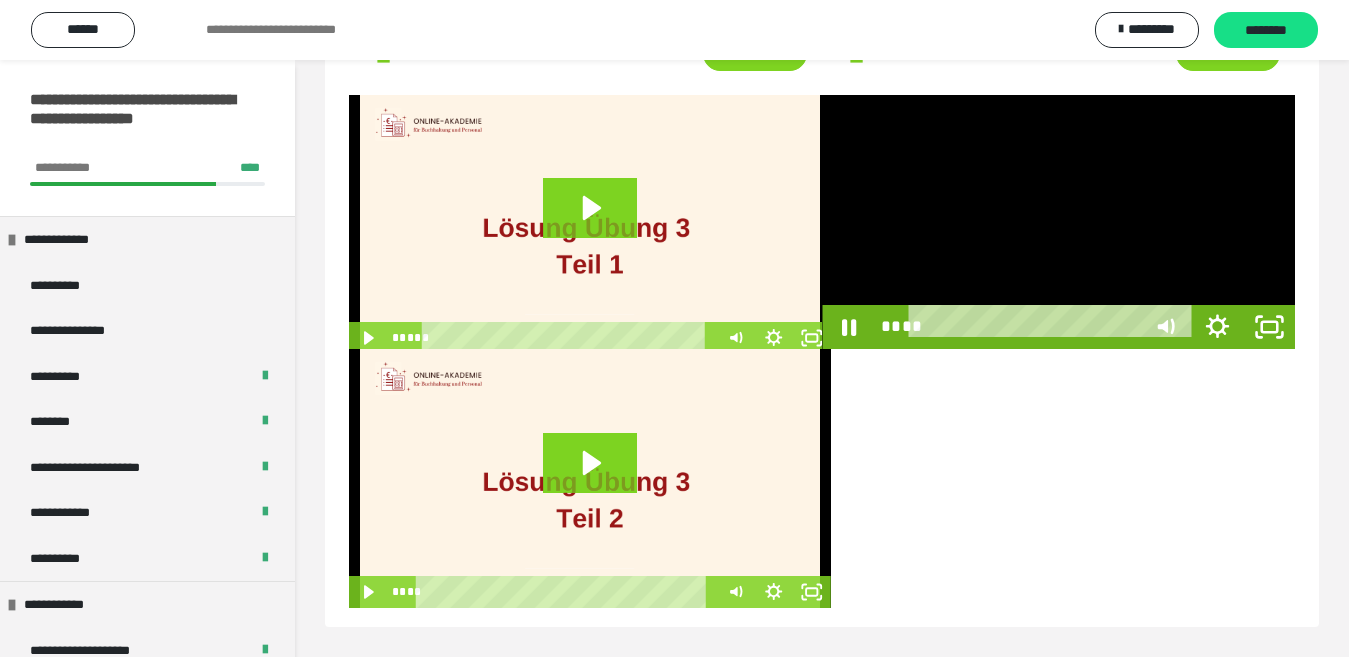 scroll, scrollTop: 60, scrollLeft: 0, axis: vertical 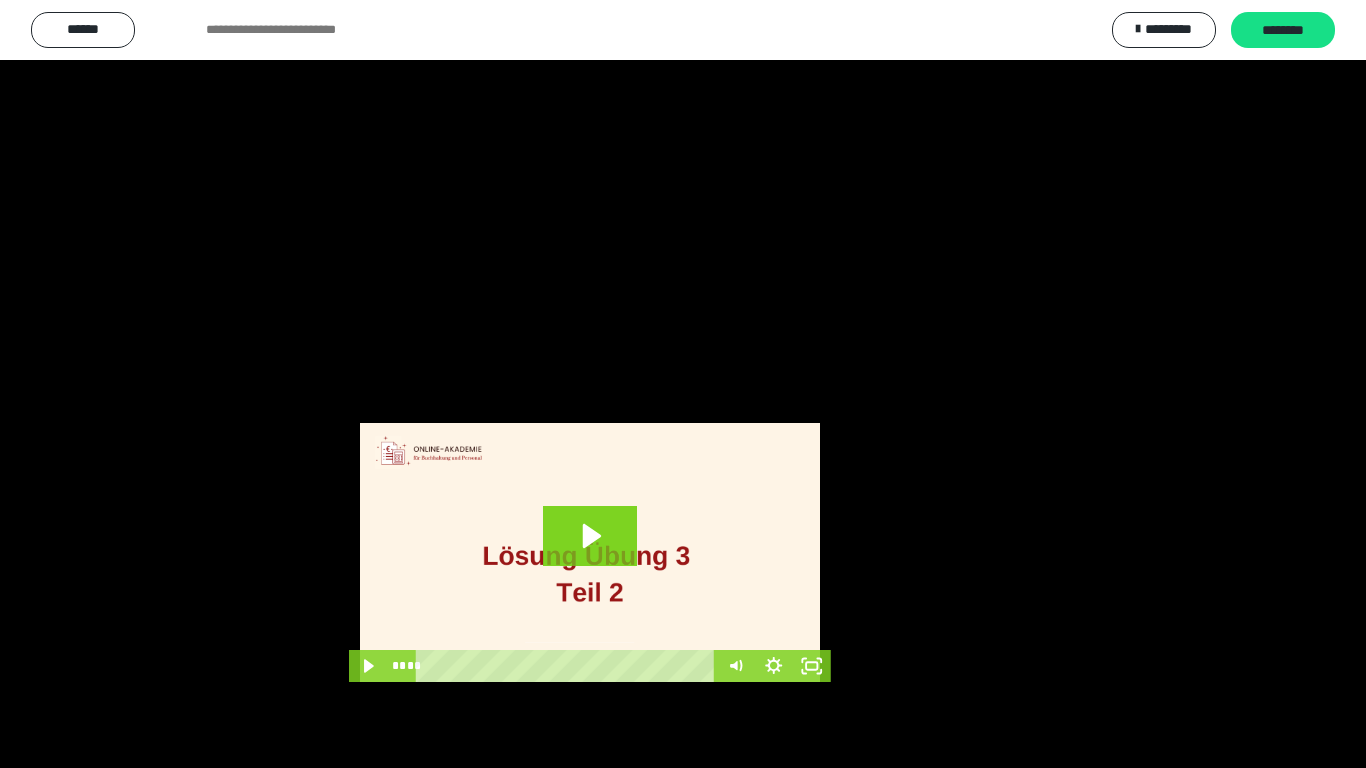 type 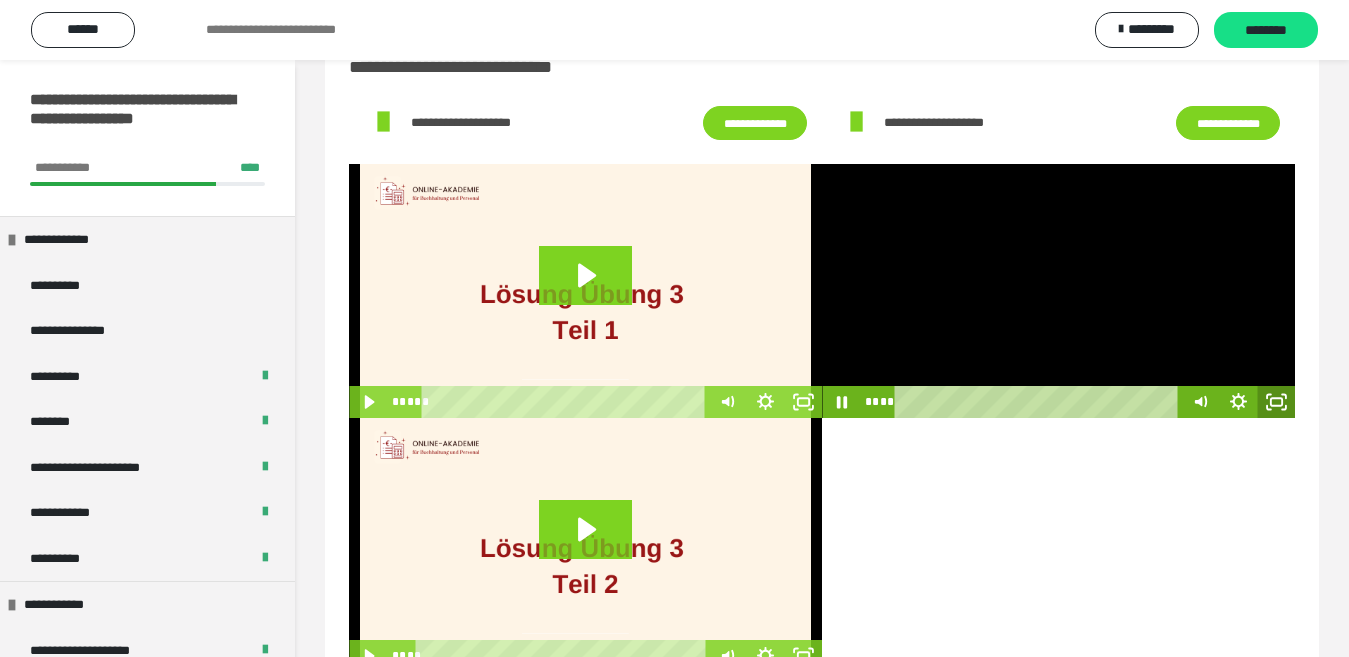 click 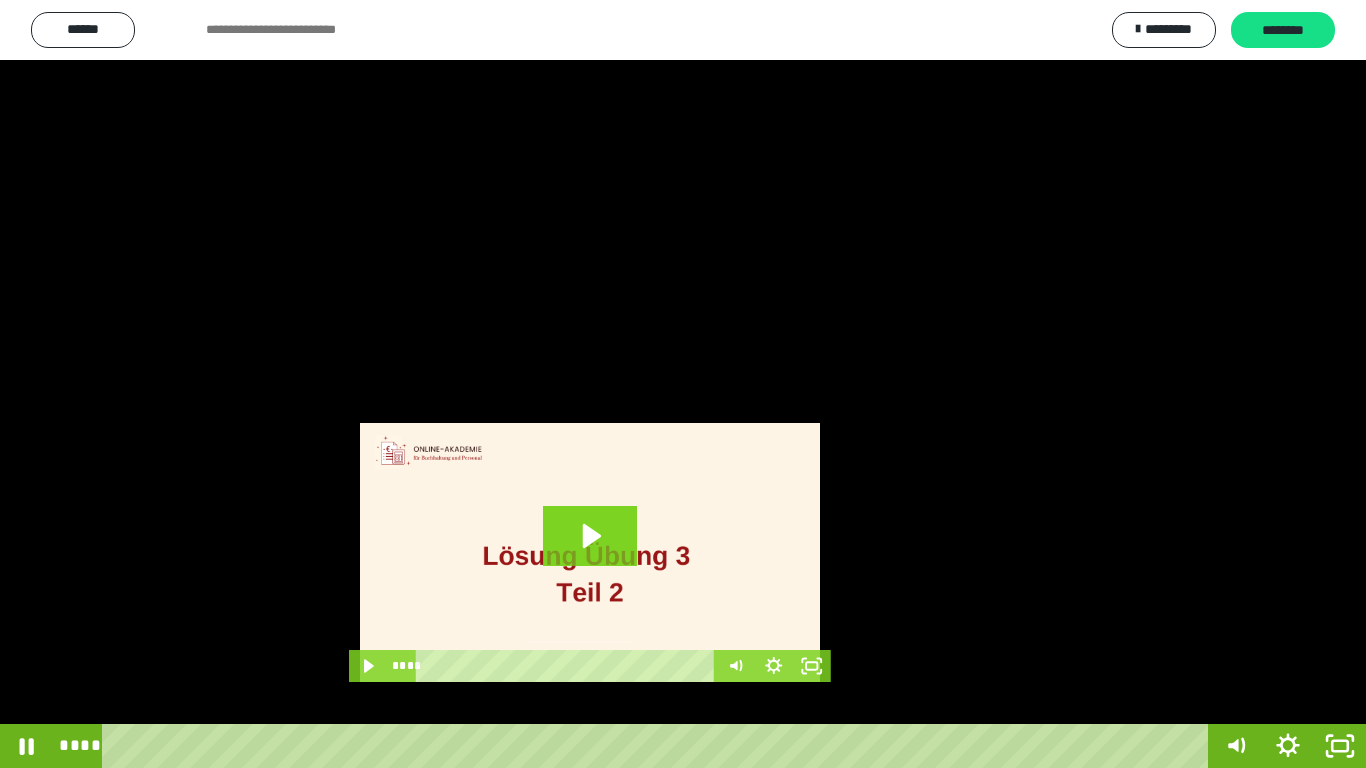 click at bounding box center [683, 384] 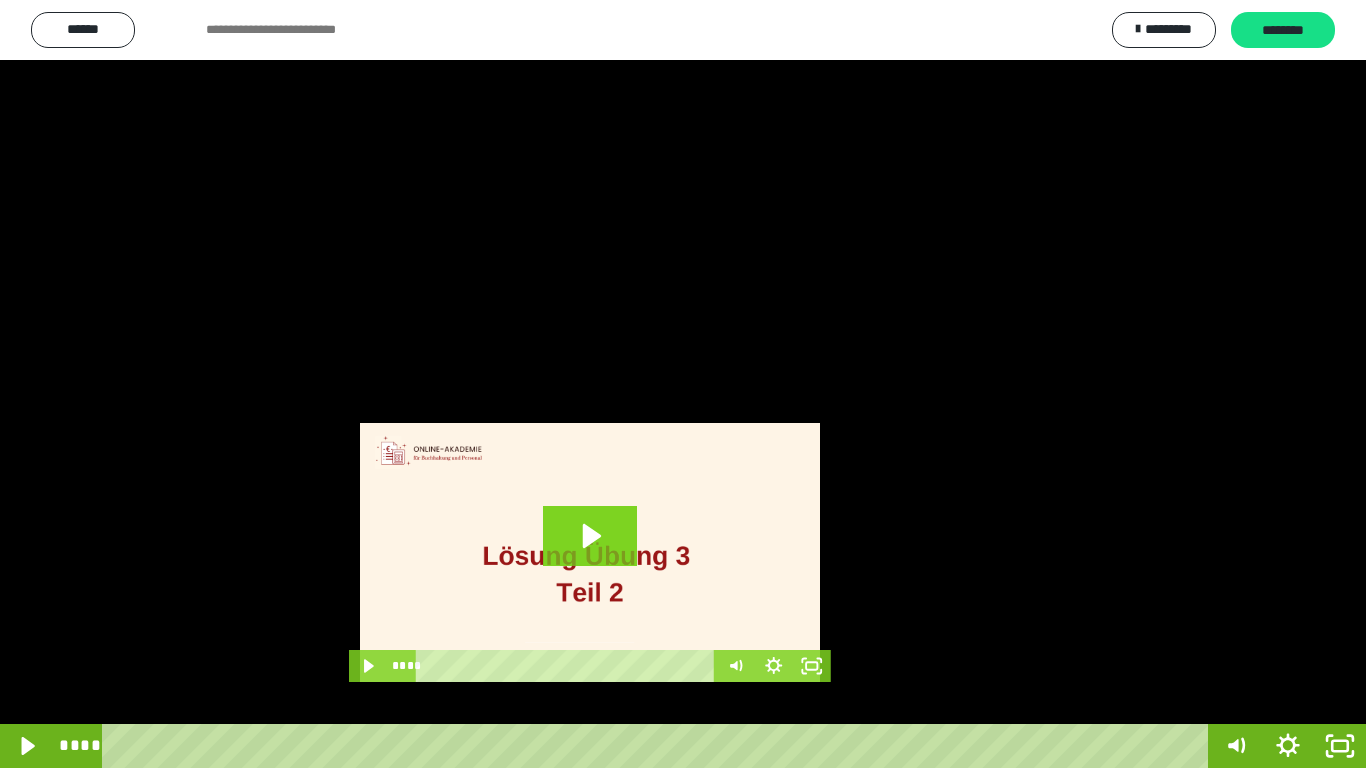 type 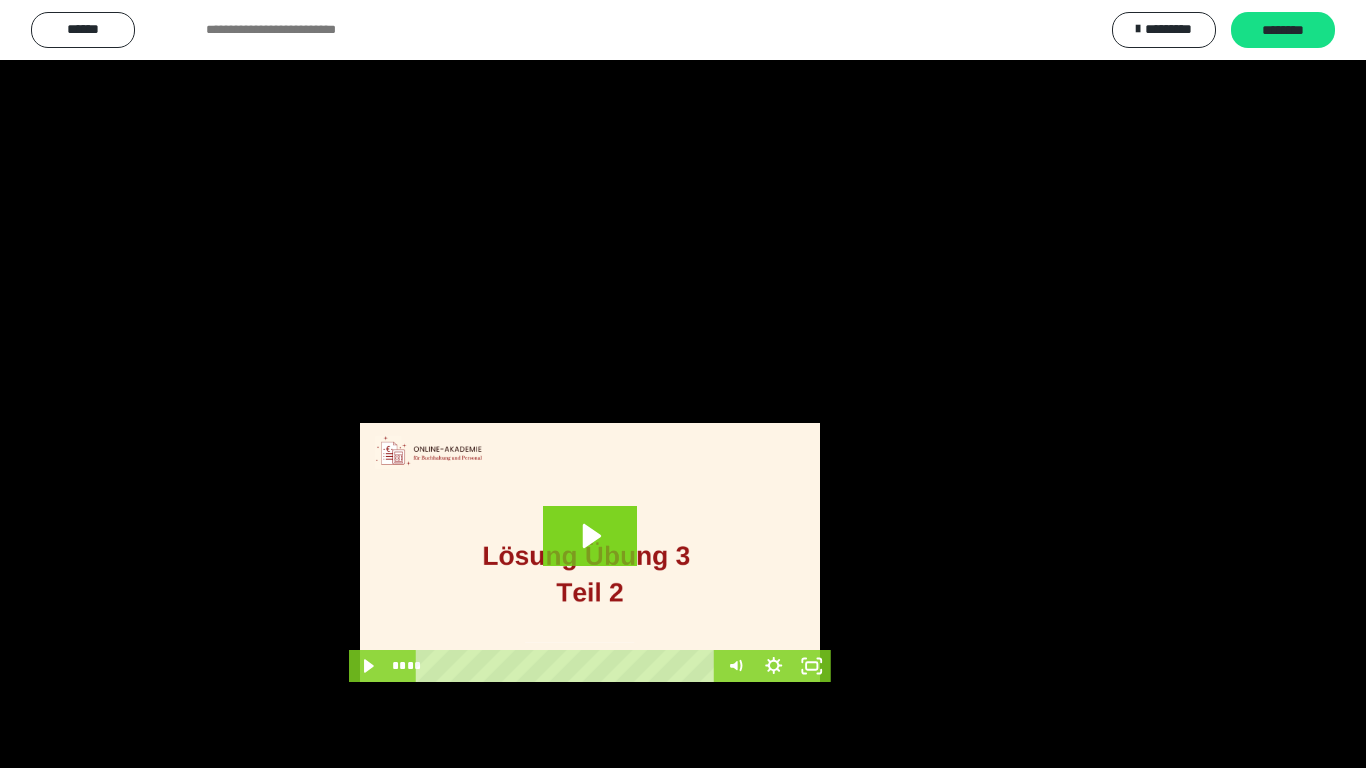 drag, startPoint x: 584, startPoint y: 344, endPoint x: 611, endPoint y: 370, distance: 37.48333 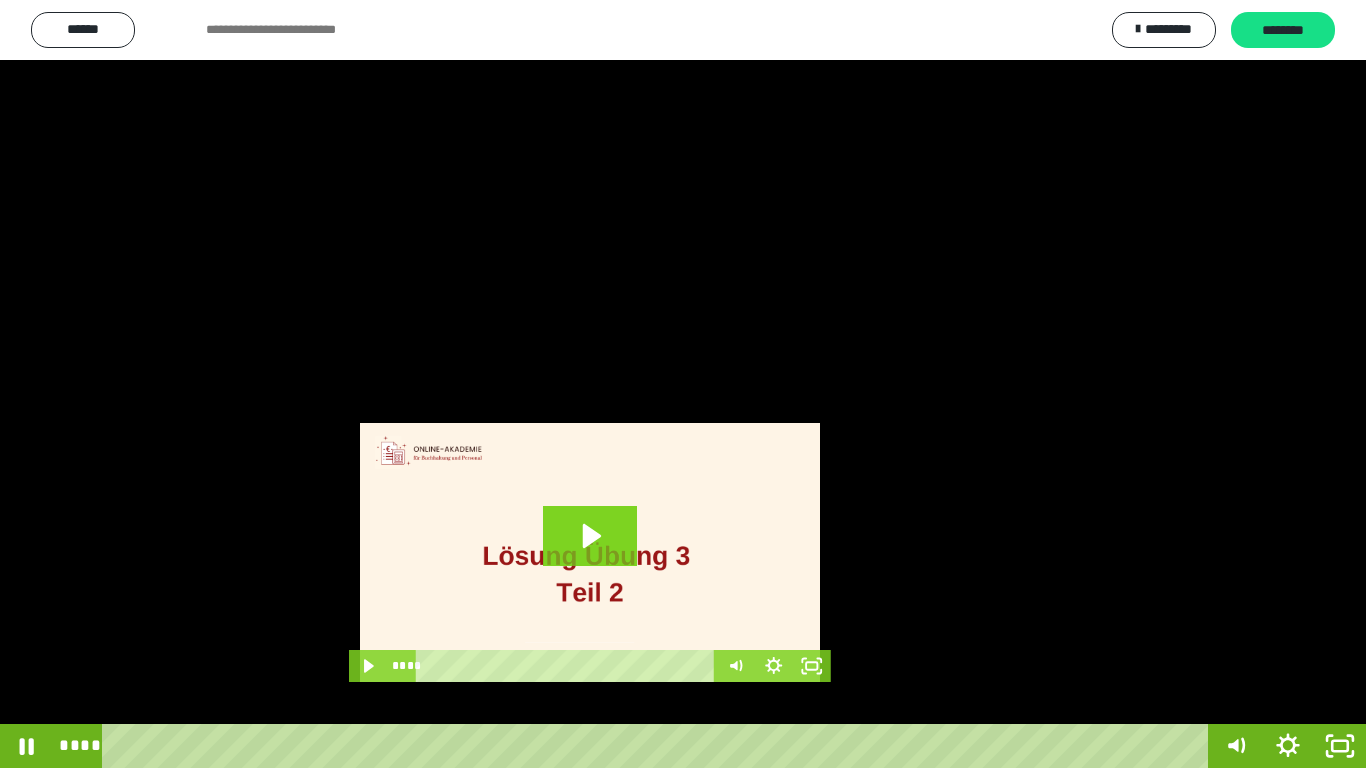 click at bounding box center [683, 384] 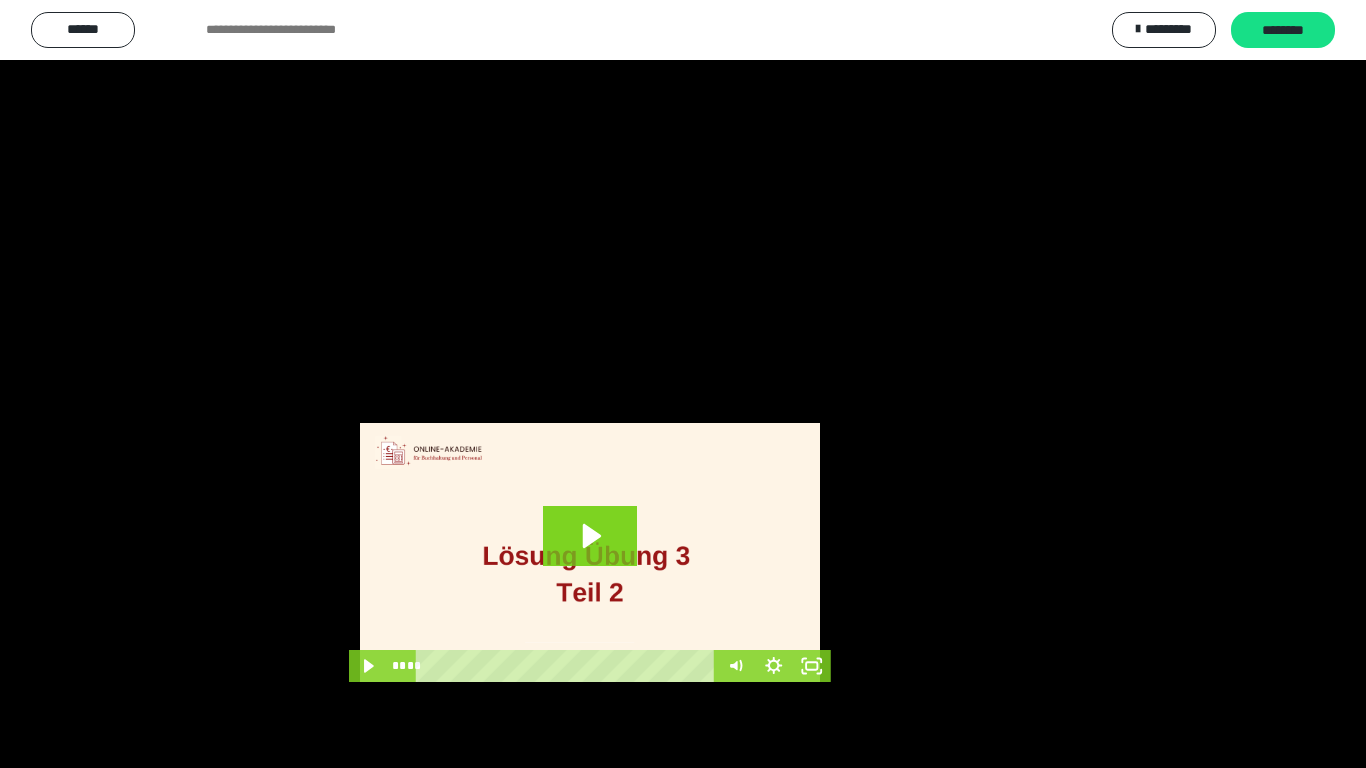 click at bounding box center (0, 0) 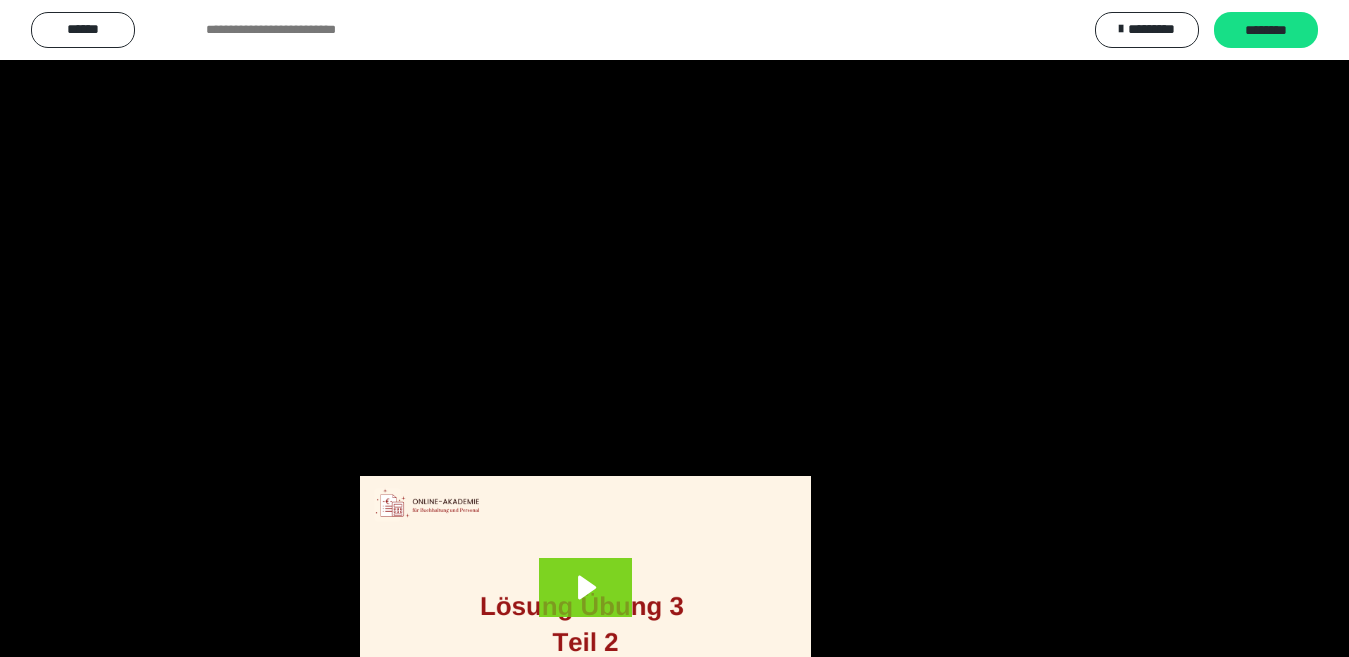 scroll, scrollTop: 0, scrollLeft: 0, axis: both 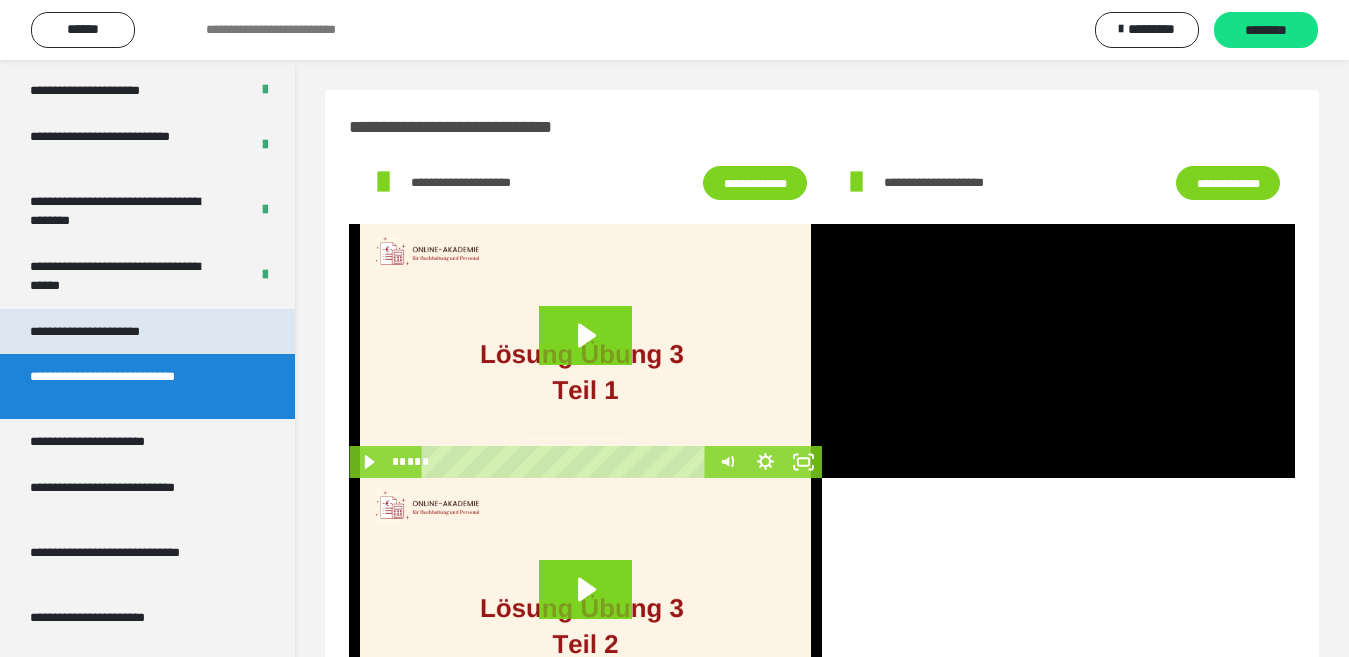 click on "**********" at bounding box center [147, 332] 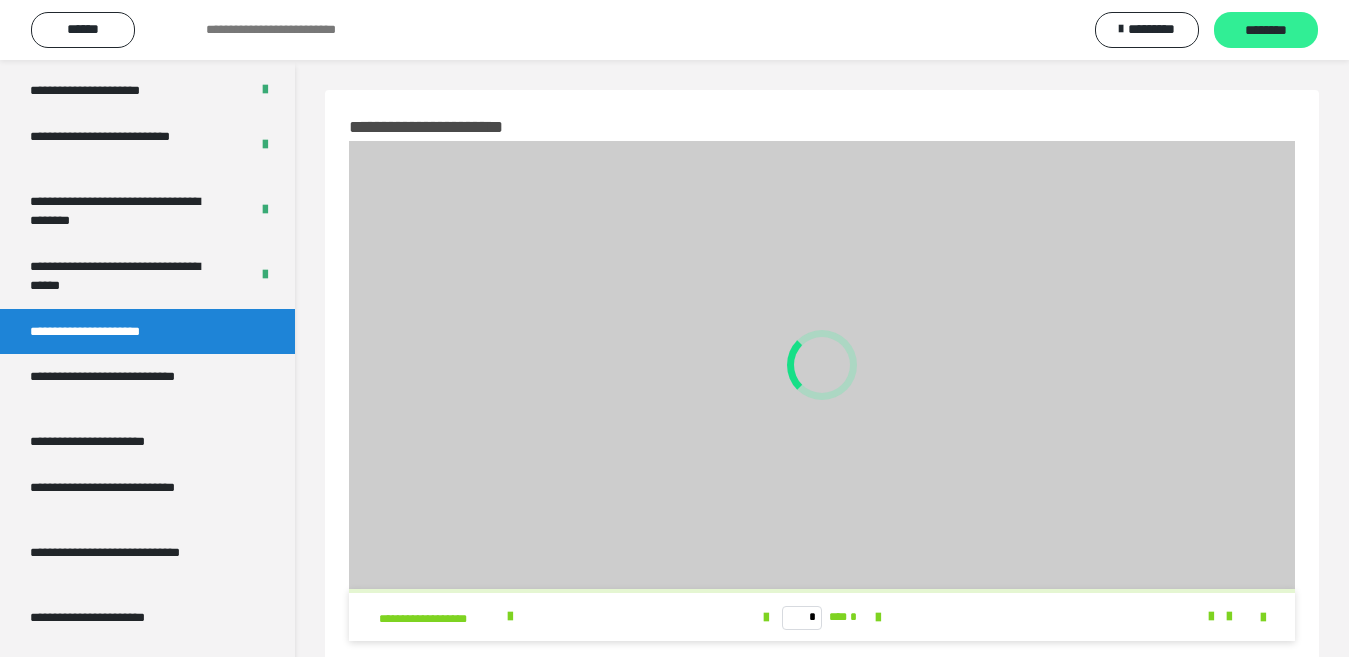 click on "********" at bounding box center (1266, 31) 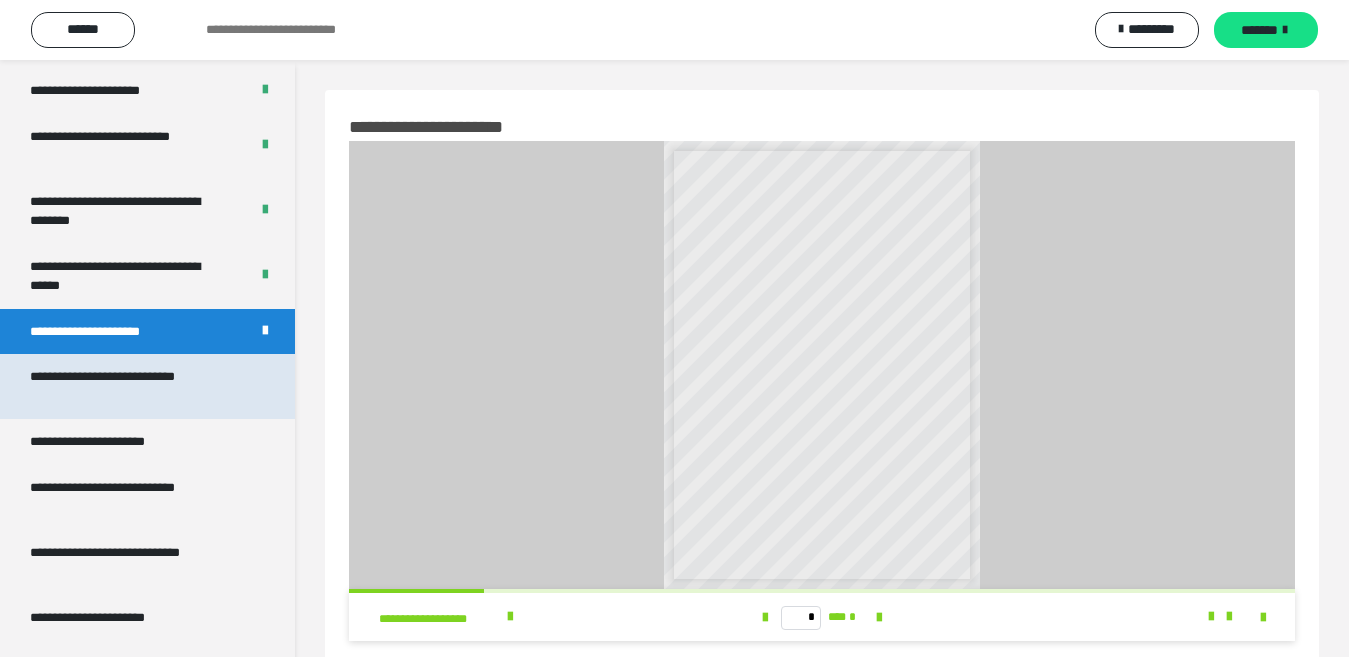 click on "**********" at bounding box center [131, 386] 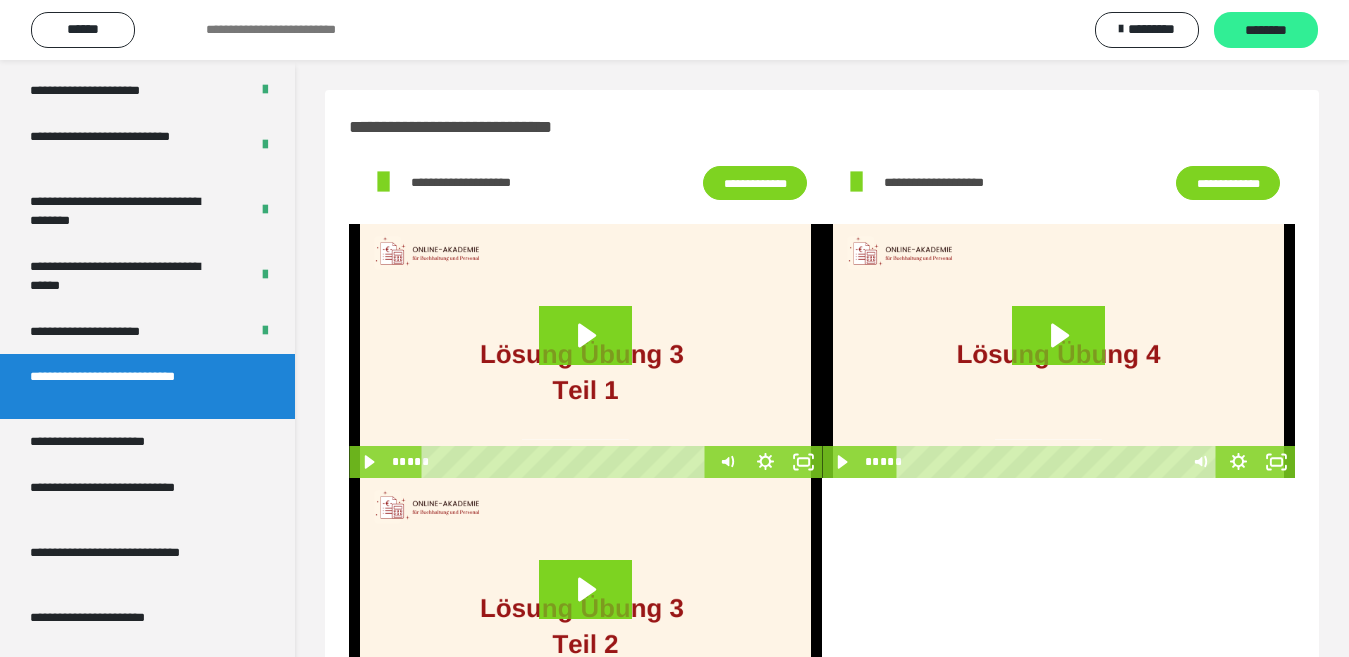 click on "********" at bounding box center [1266, 31] 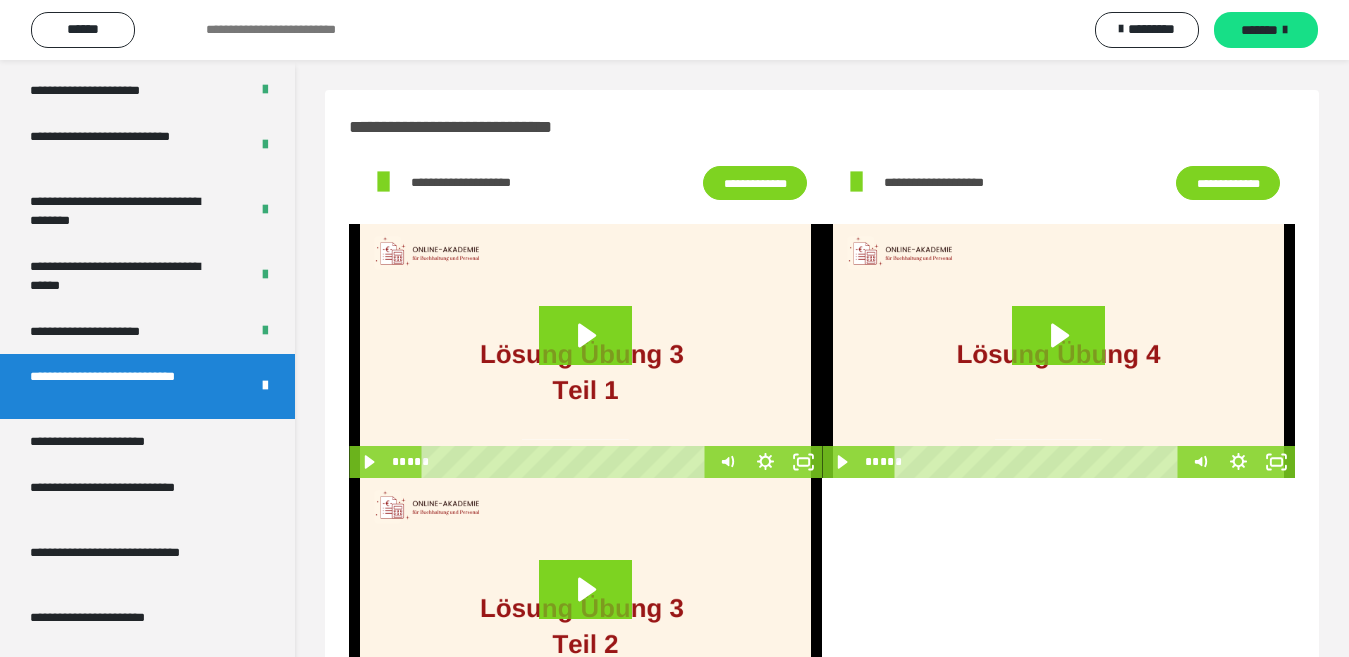 click on "*******" at bounding box center (1259, 30) 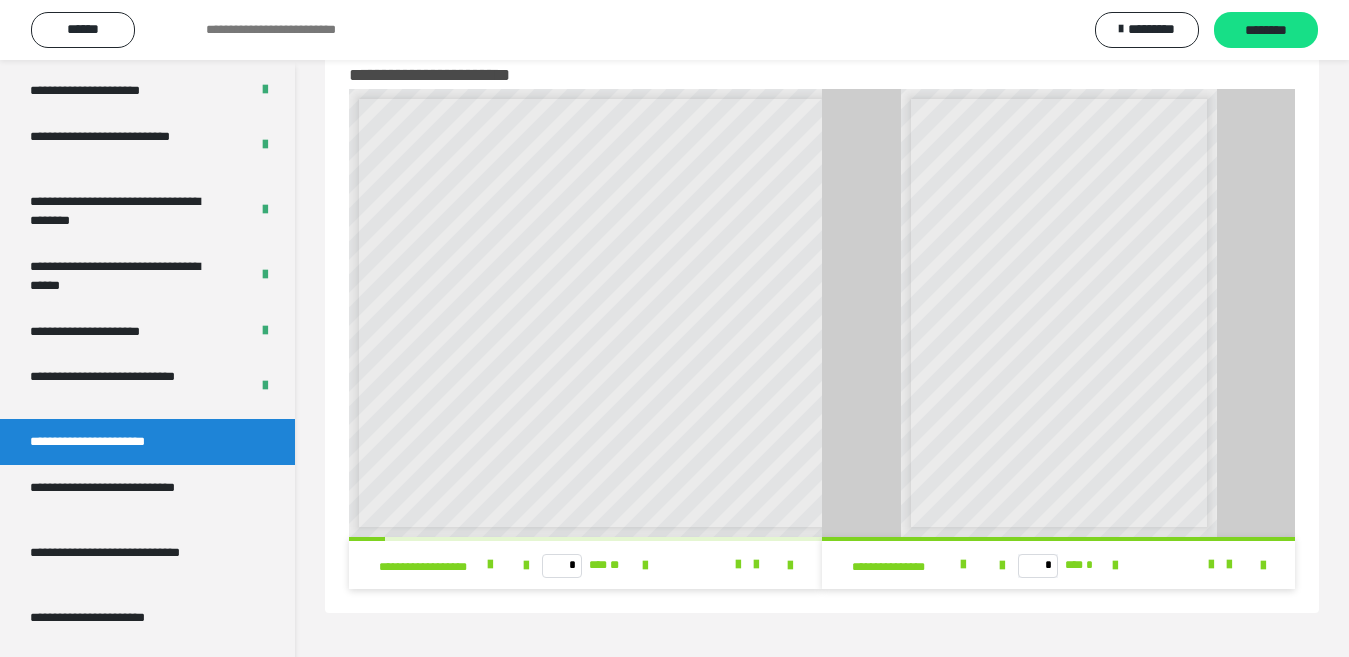 scroll, scrollTop: 60, scrollLeft: 0, axis: vertical 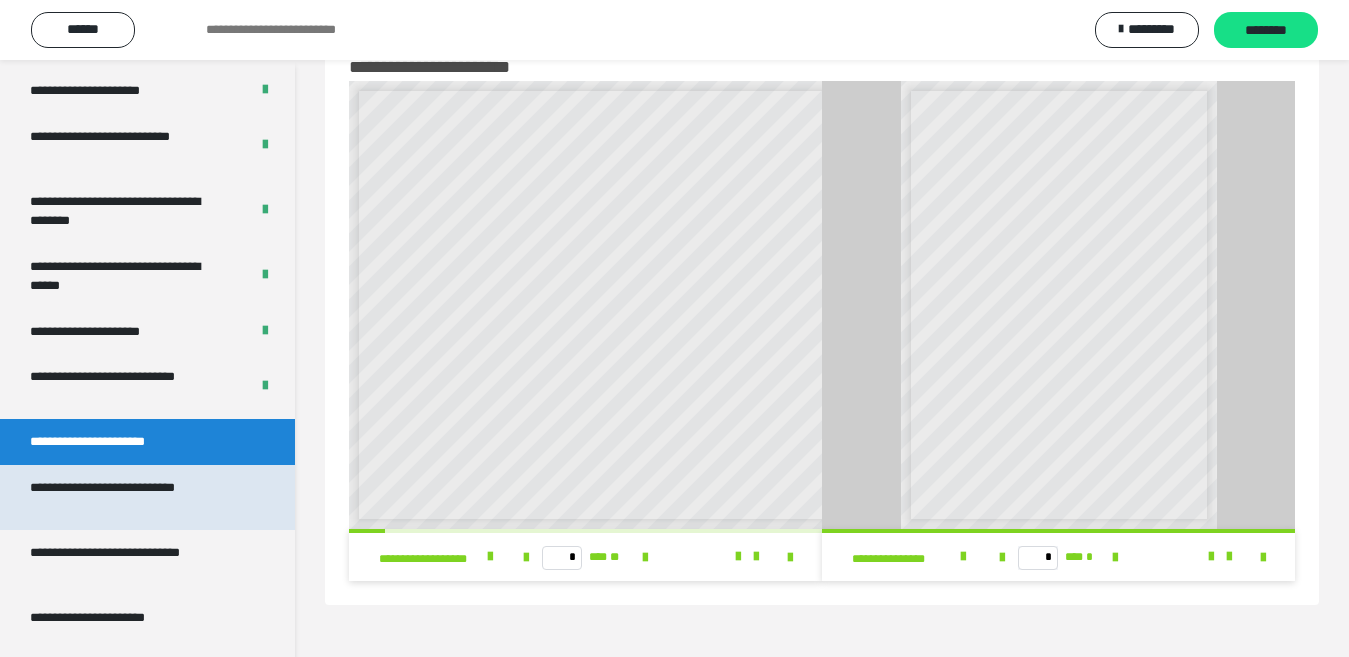 click on "**********" at bounding box center (131, 497) 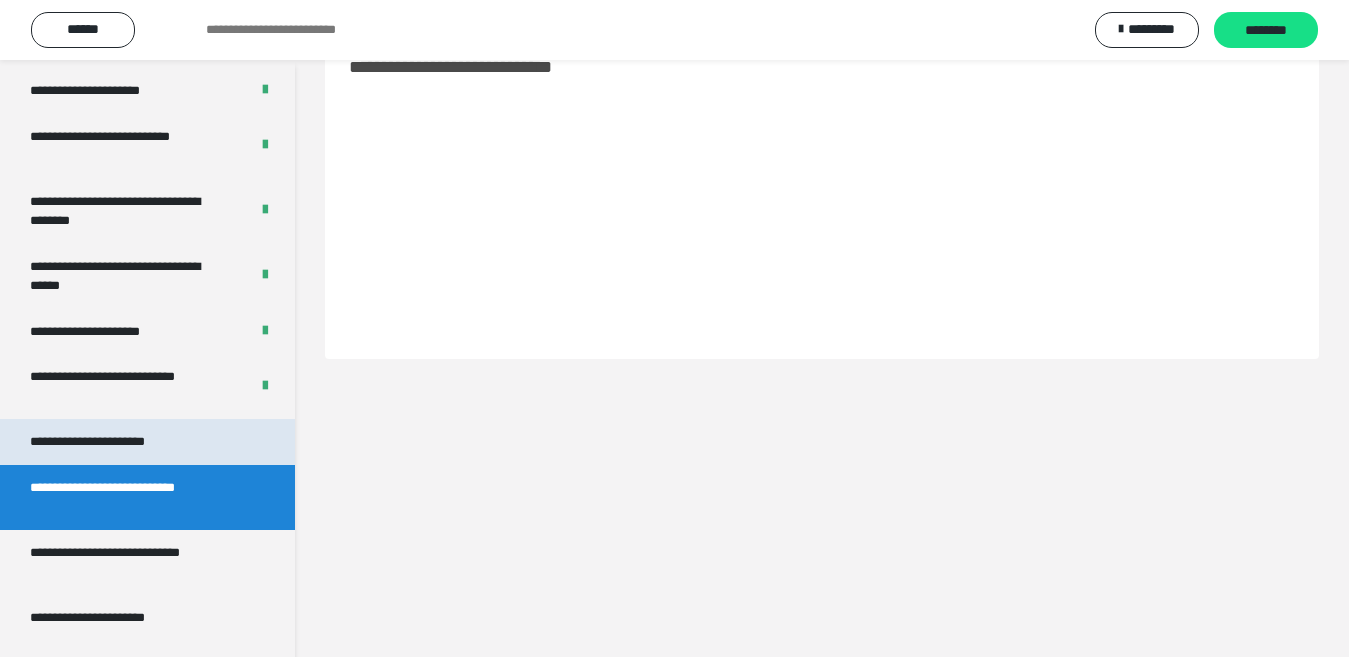 click on "**********" at bounding box center [111, 442] 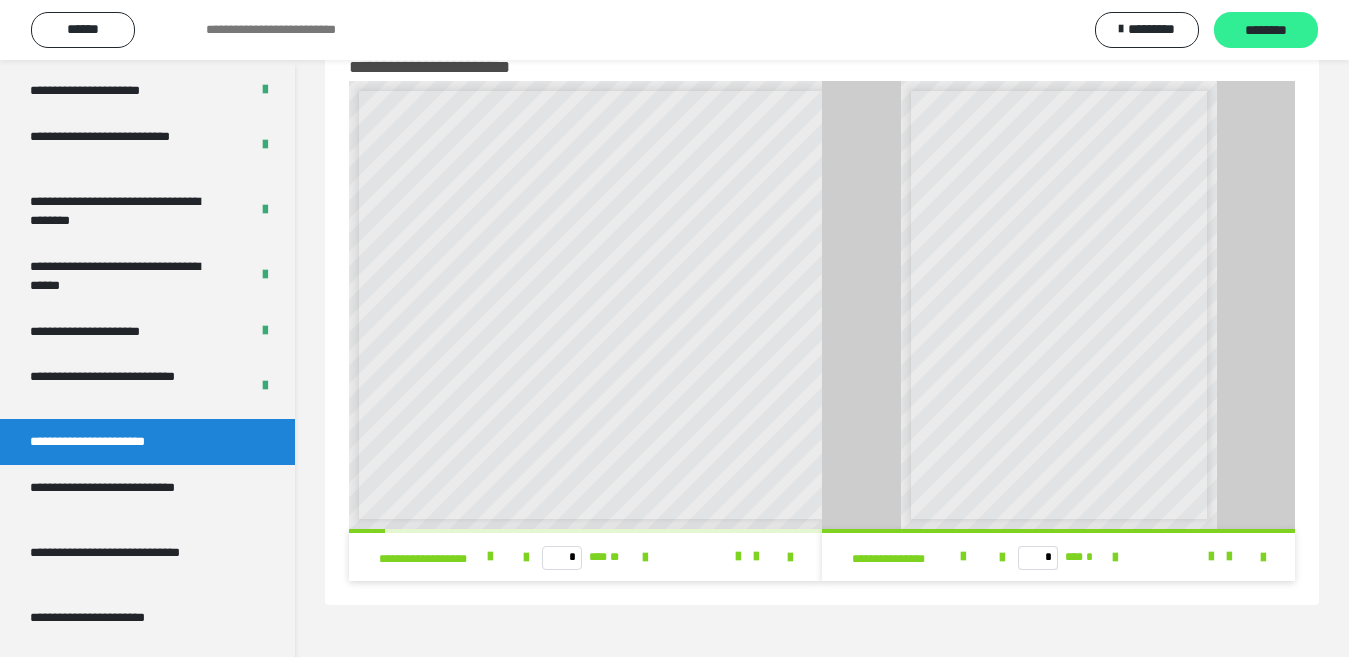 click on "********" at bounding box center [1266, 31] 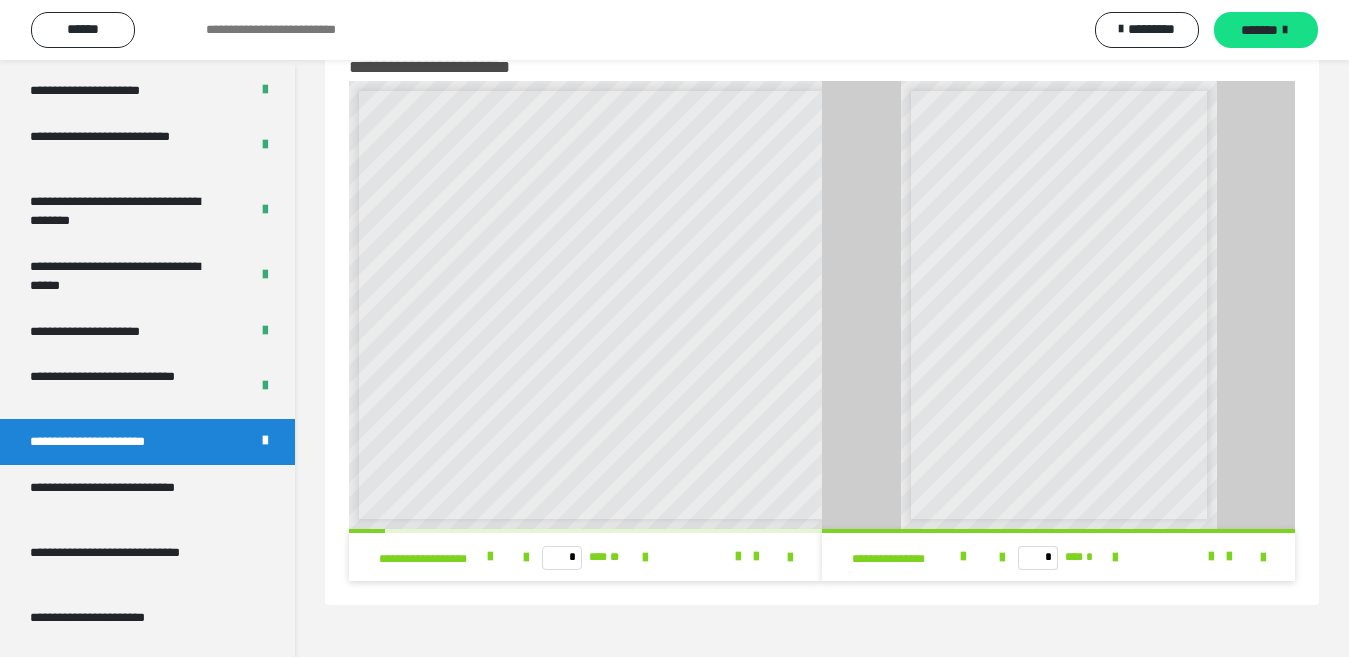 click on "*******" at bounding box center (1266, 30) 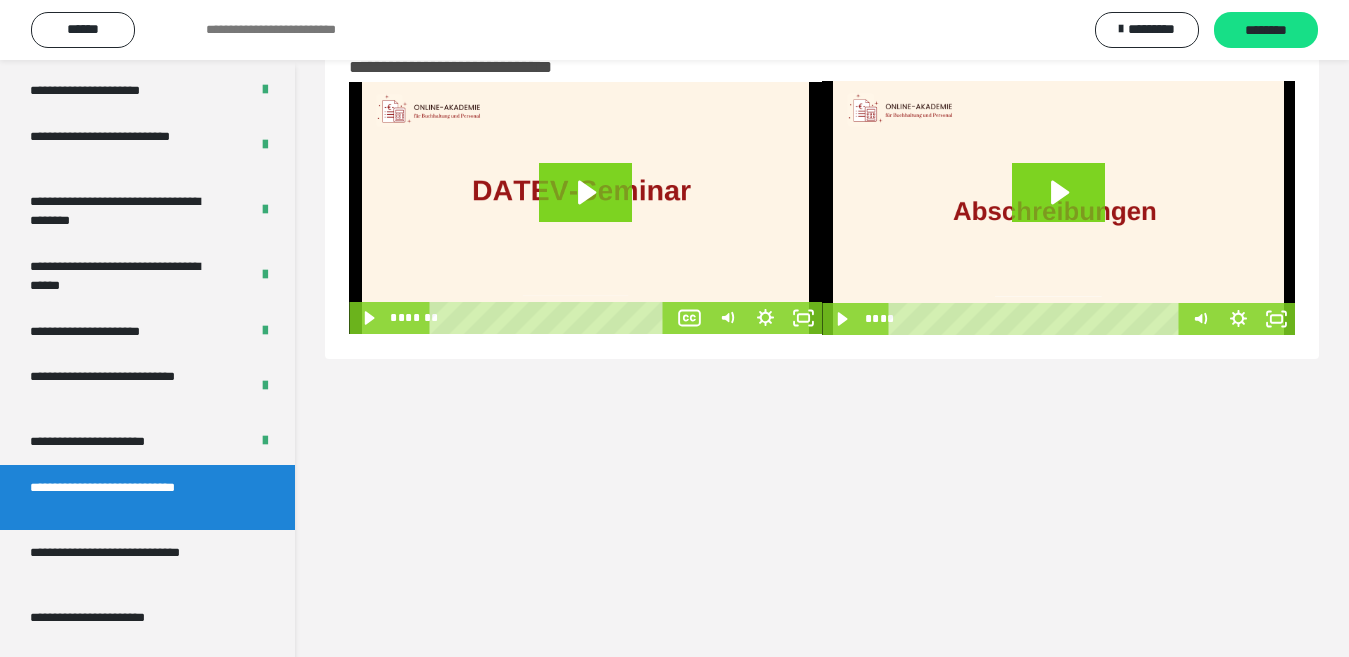 drag, startPoint x: 1056, startPoint y: 148, endPoint x: 1058, endPoint y: 162, distance: 14.142136 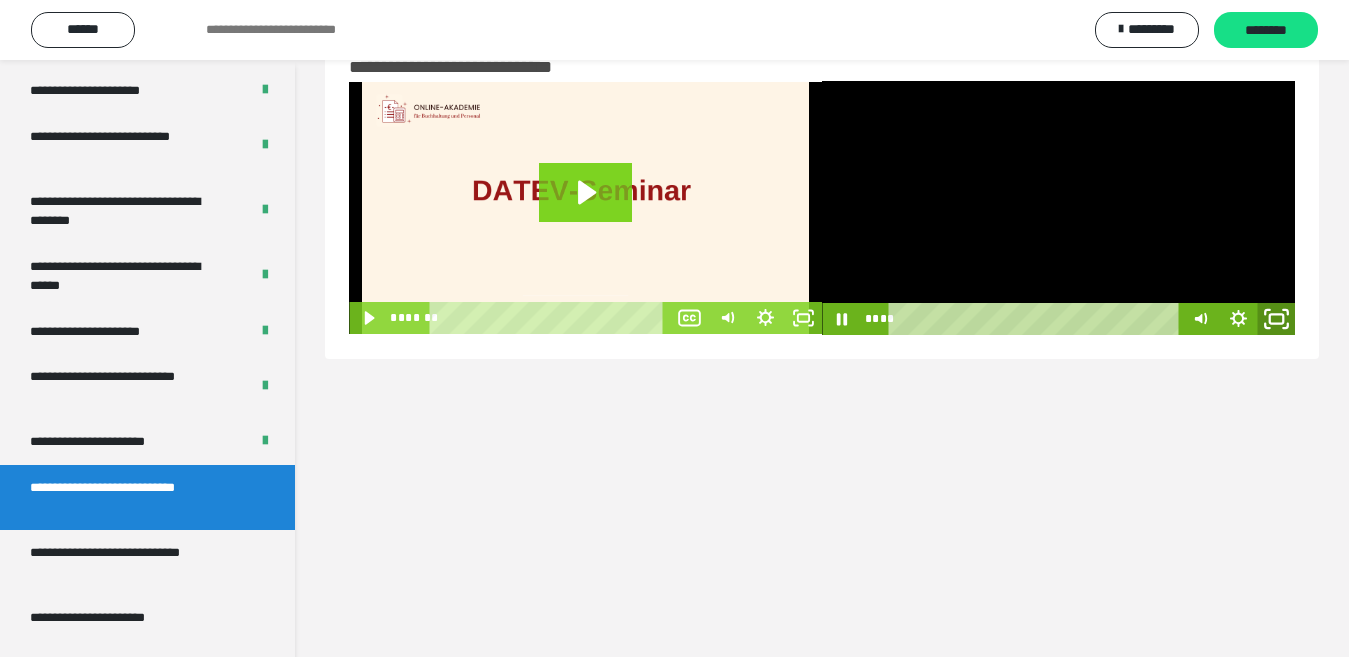 click 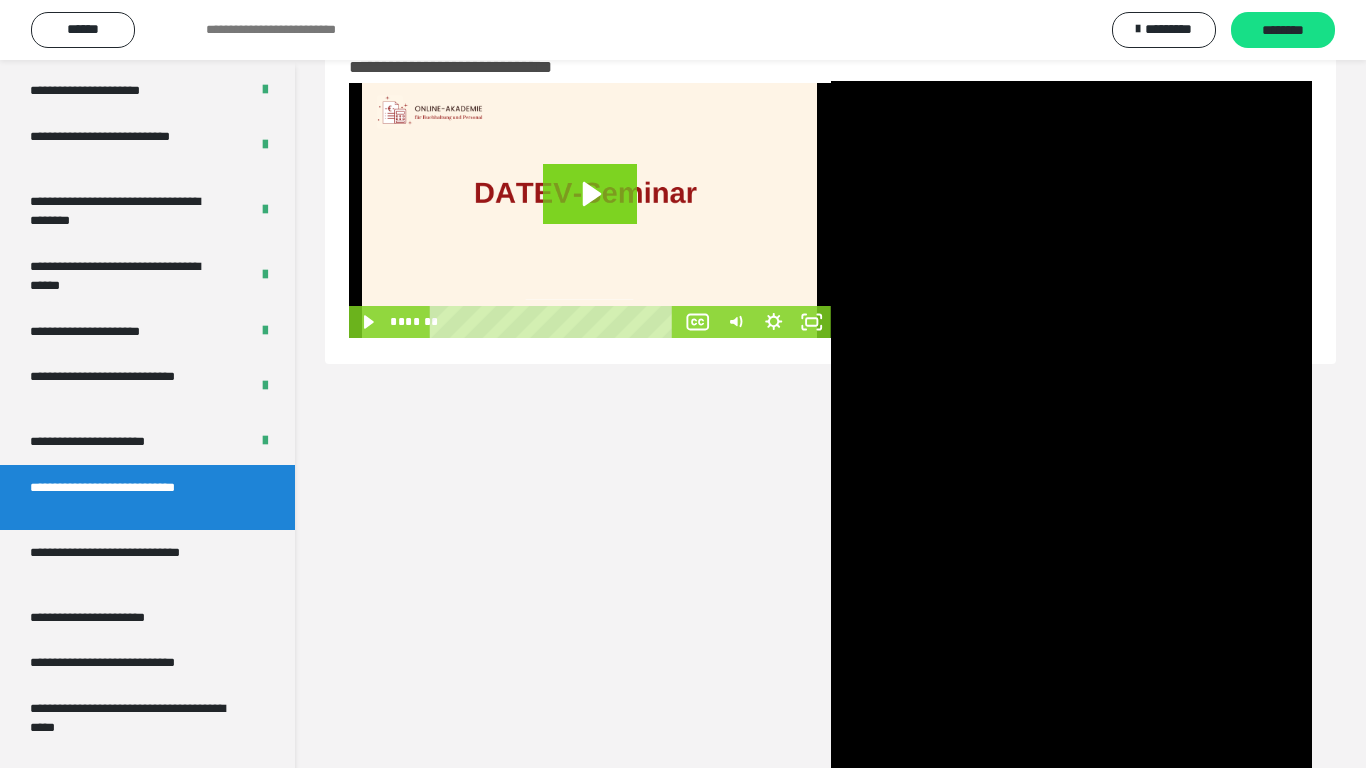 type 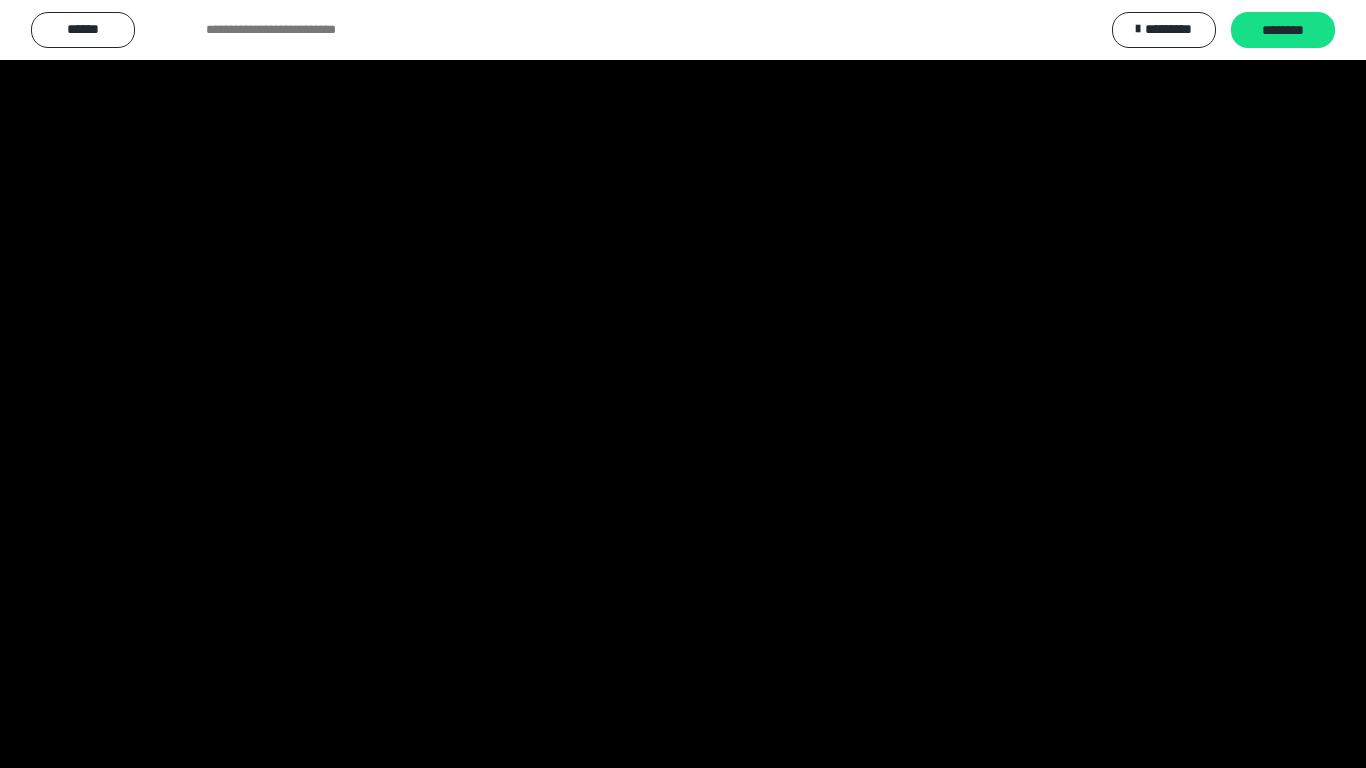 click at bounding box center [1340, 746] 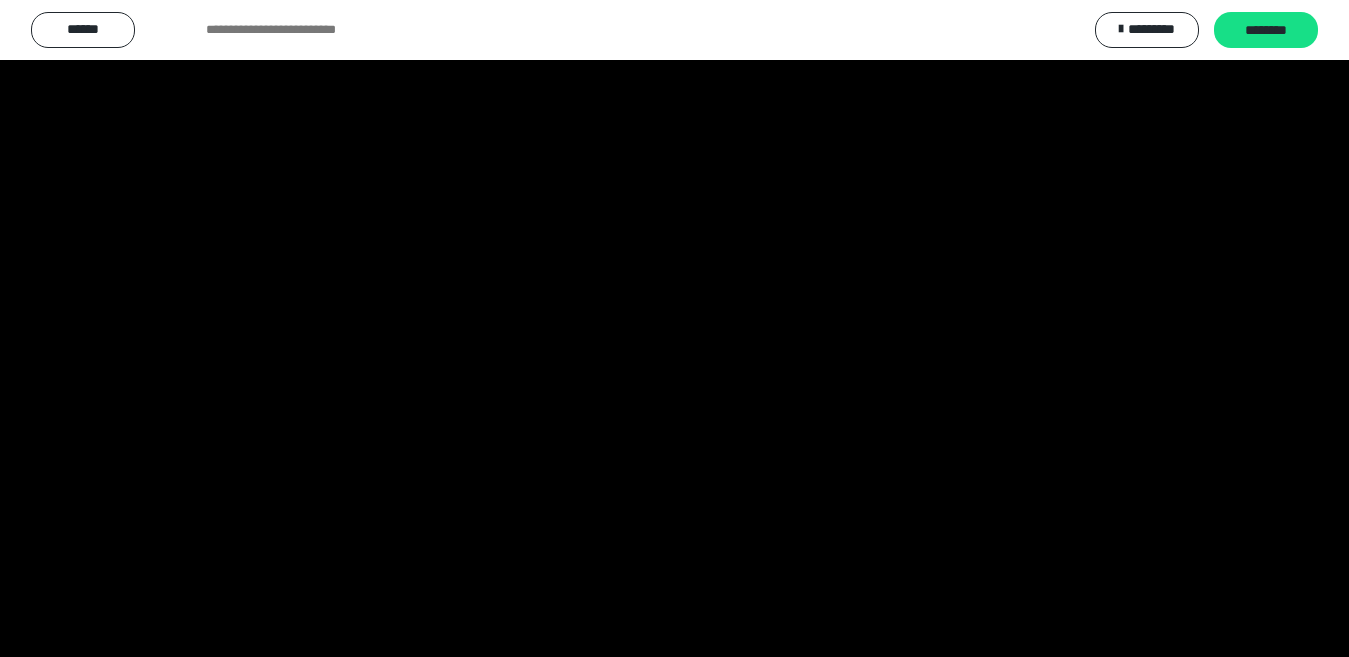 click at bounding box center (1330, 641) 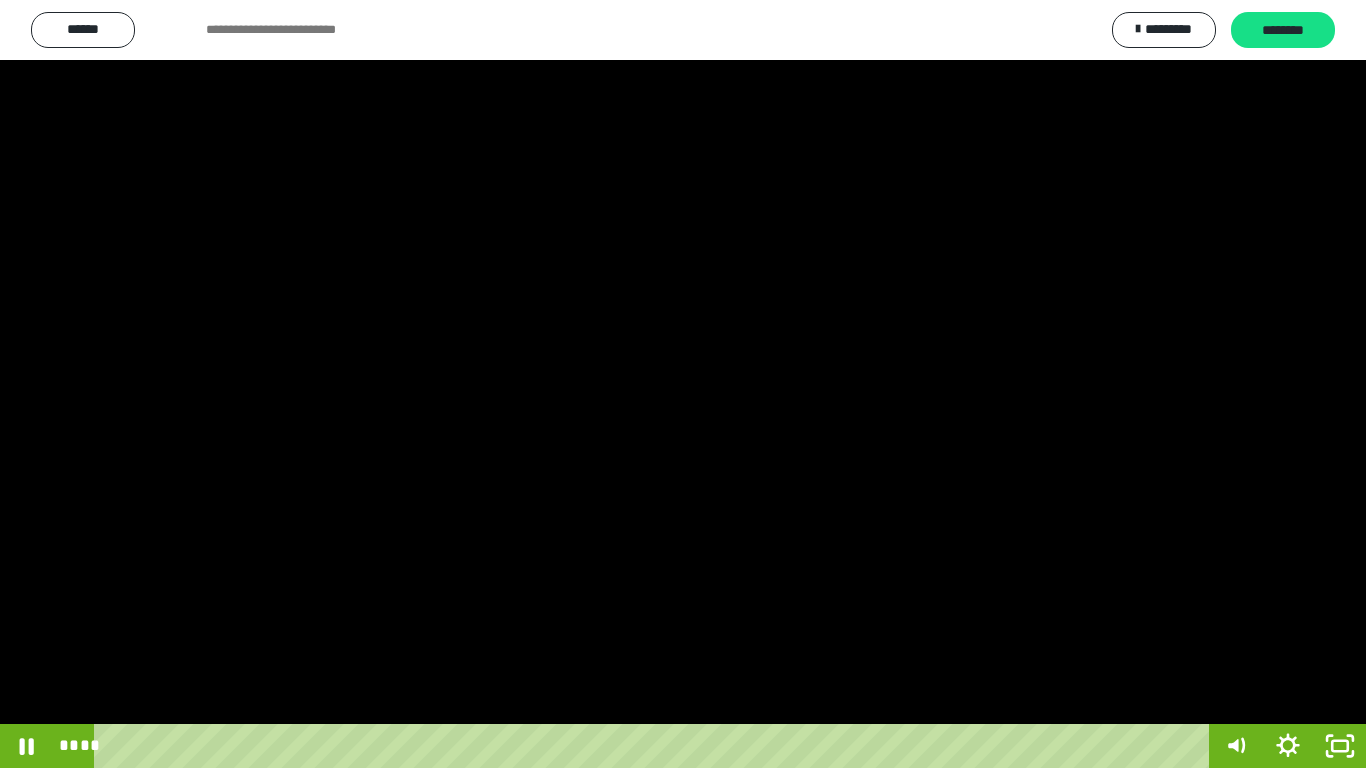 click at bounding box center [683, 384] 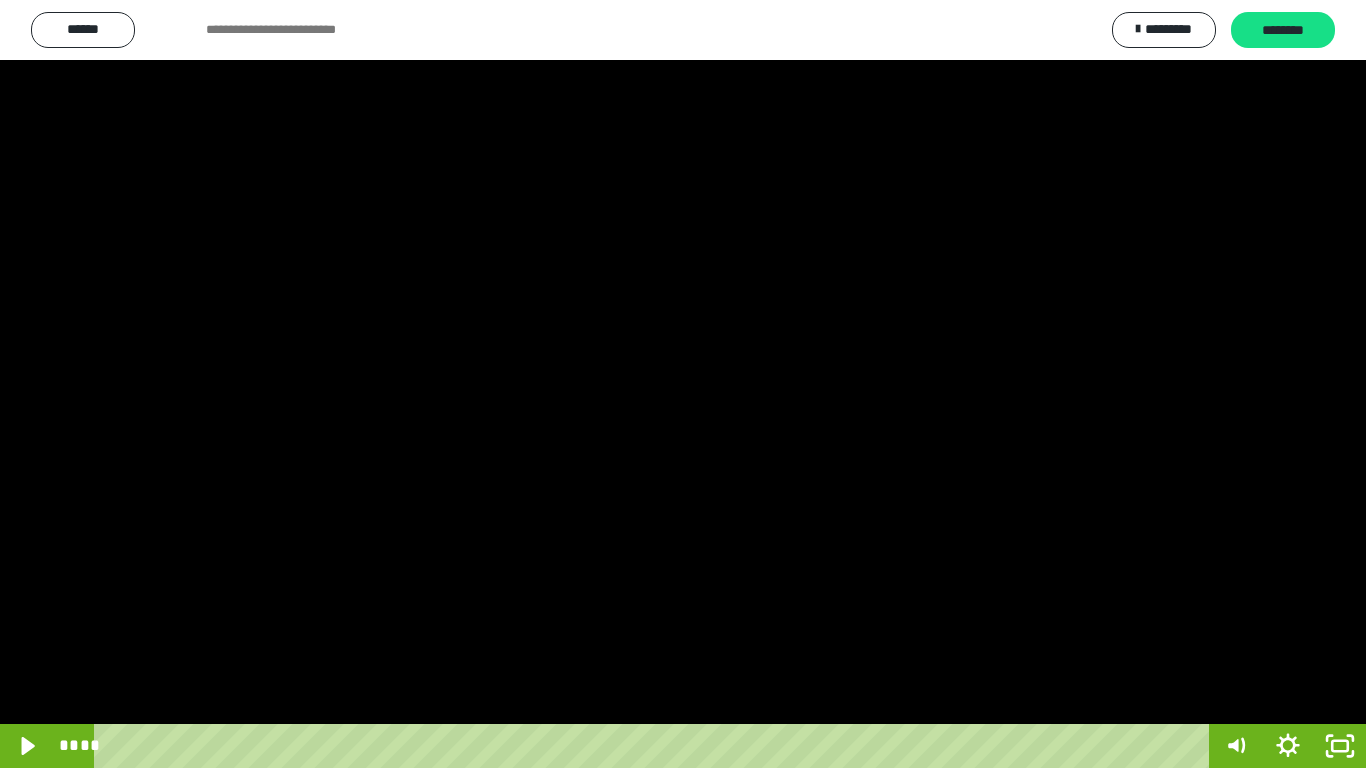 click at bounding box center (683, 384) 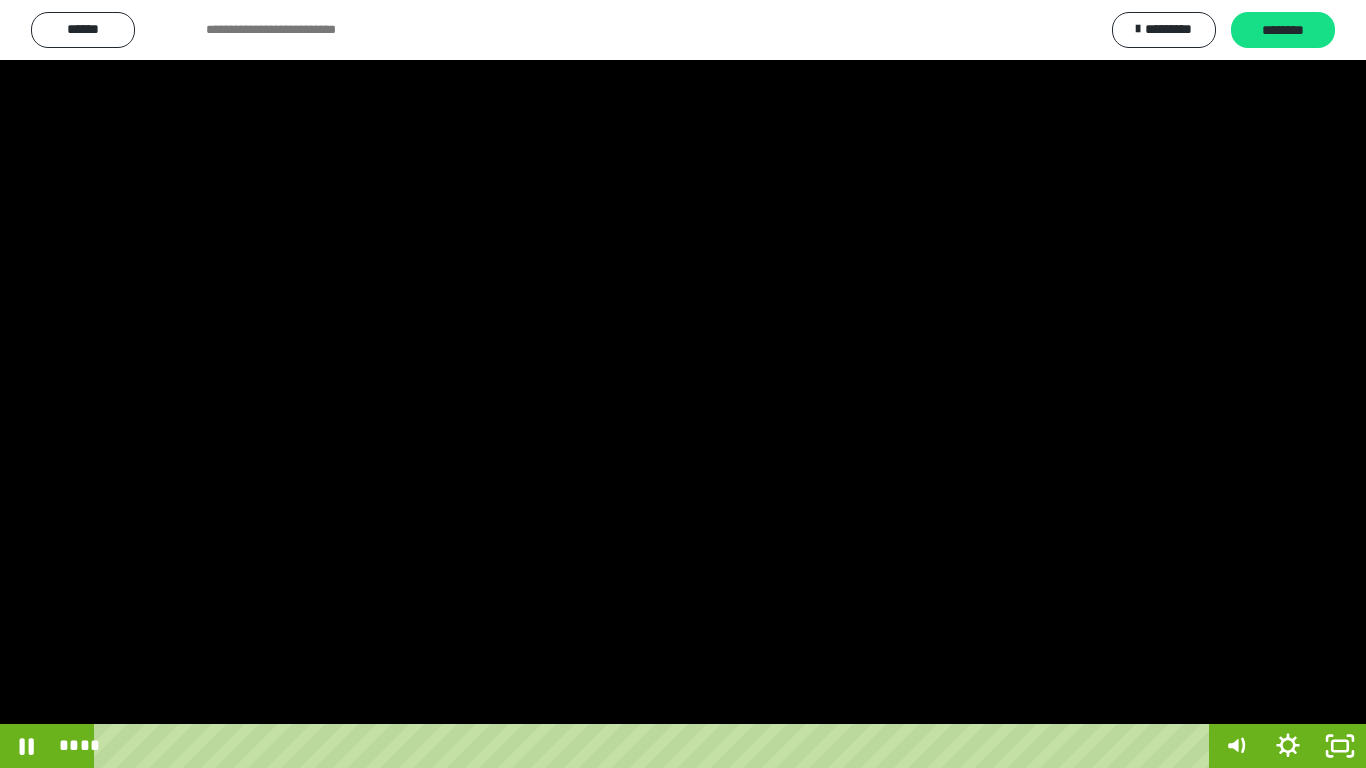 type 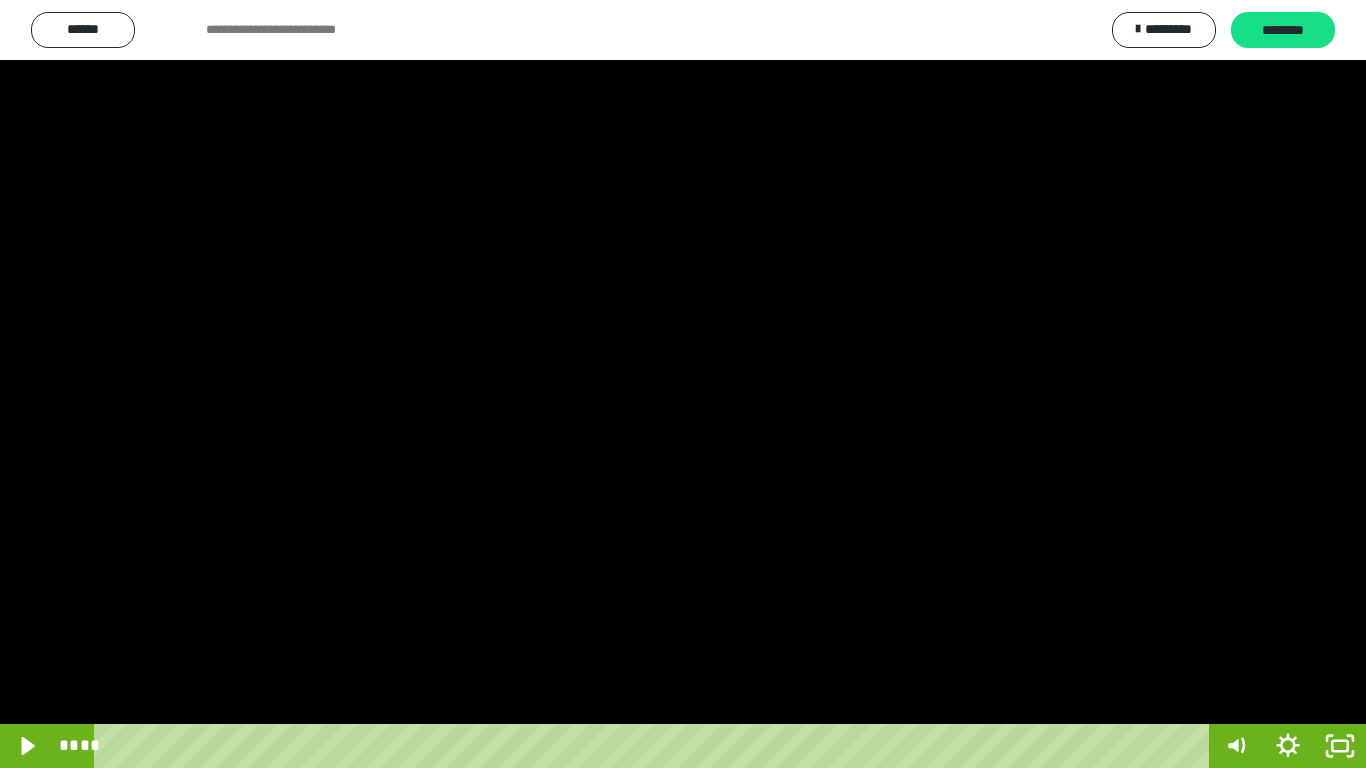 click at bounding box center [0, 0] 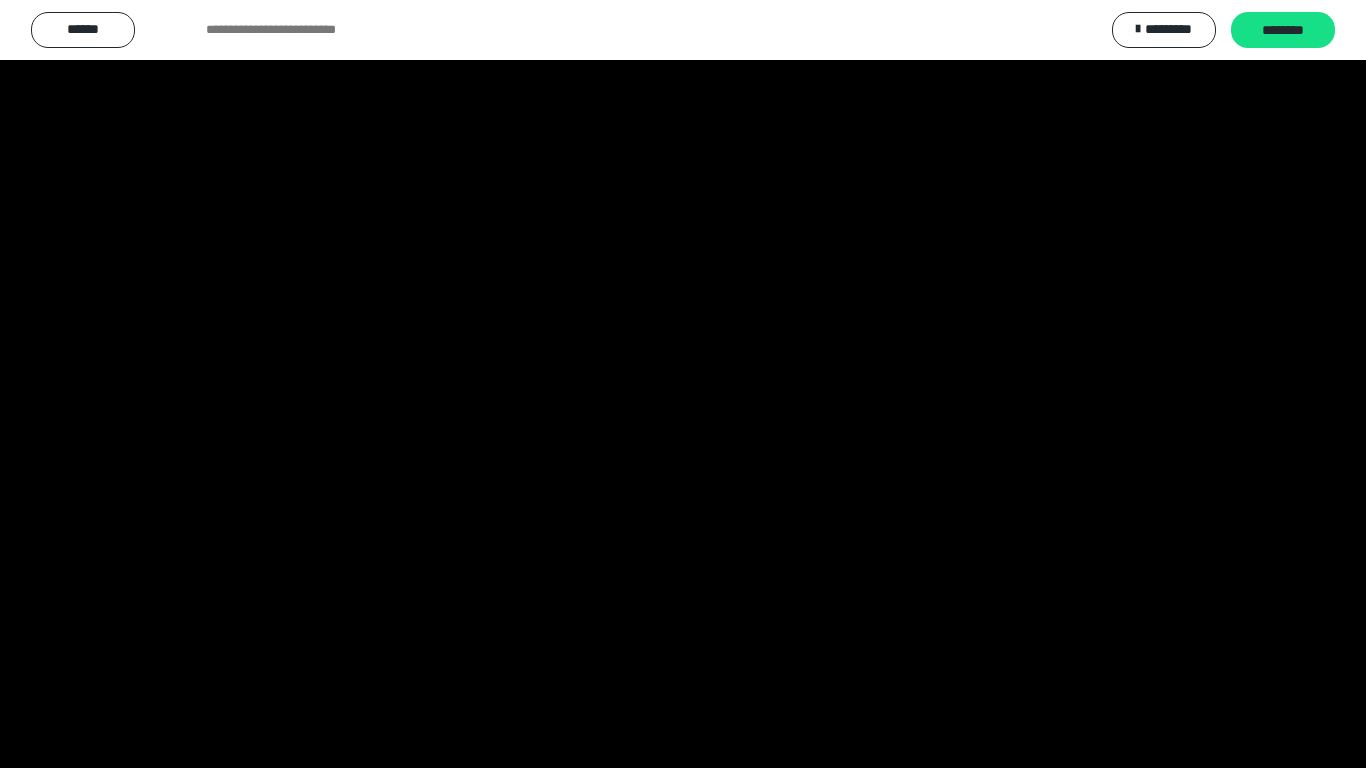 click at bounding box center (0, 0) 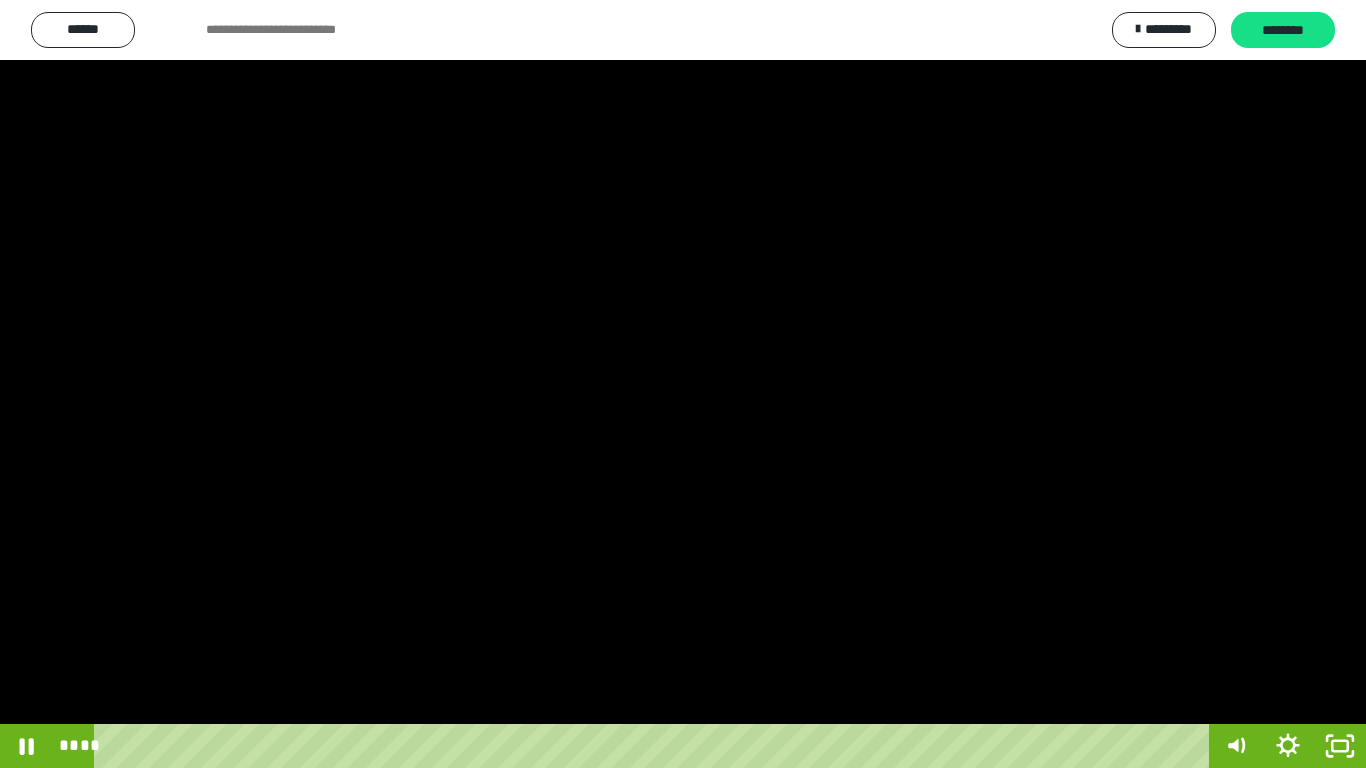 click at bounding box center [0, 0] 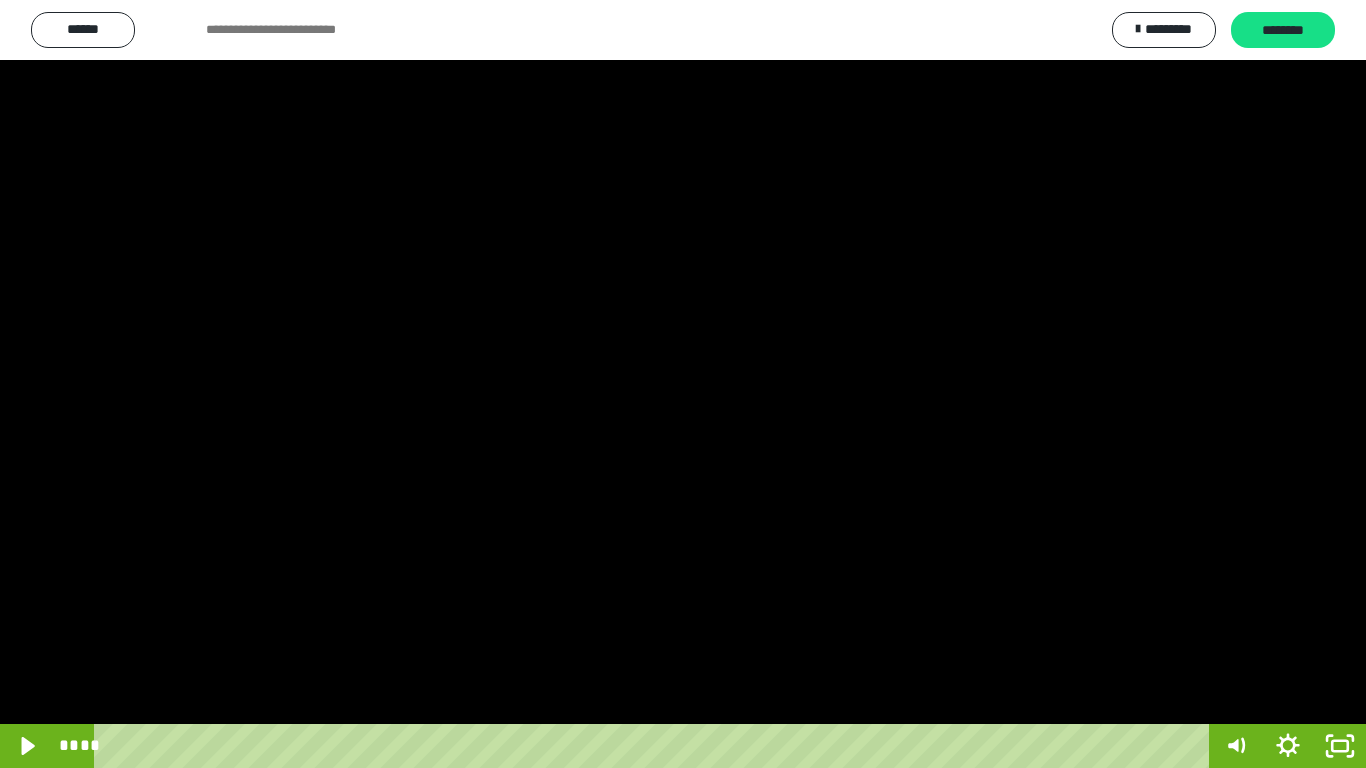 click at bounding box center (0, 0) 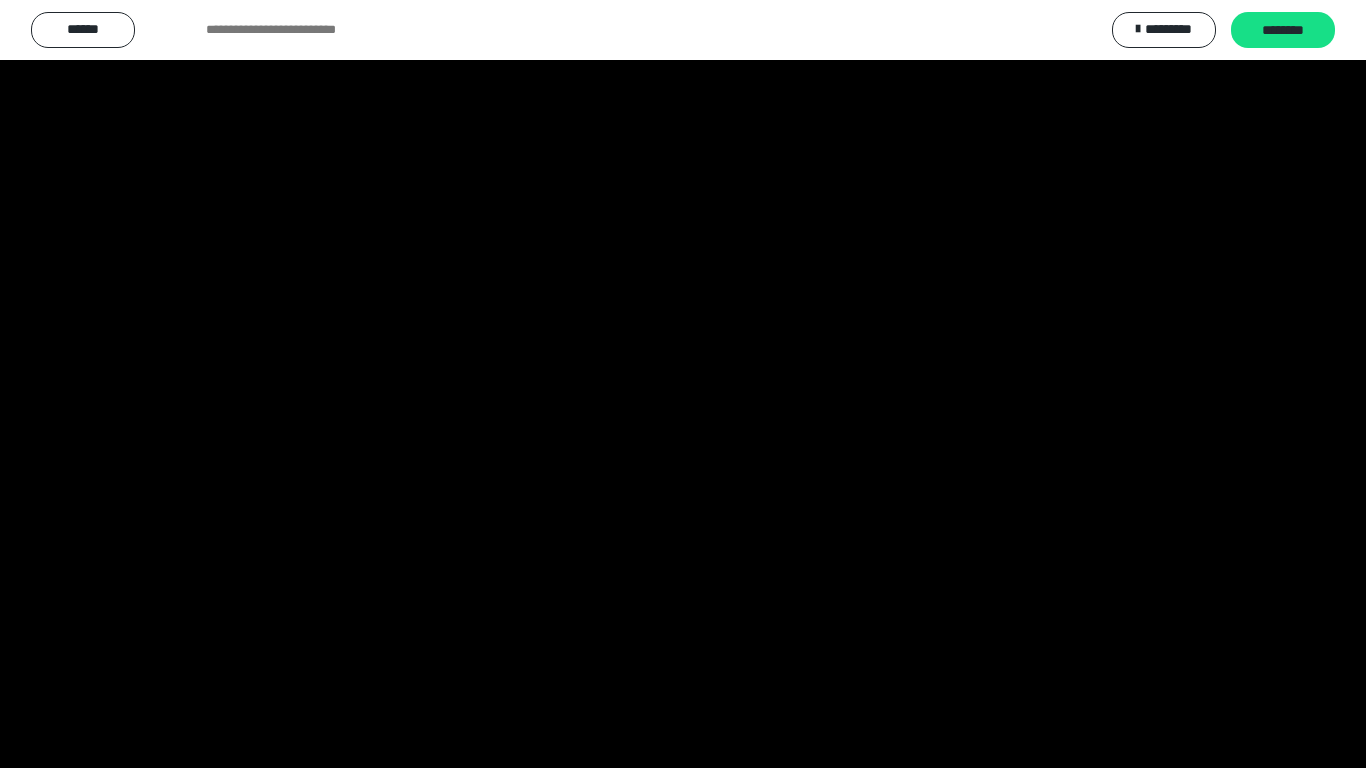 click at bounding box center [0, 0] 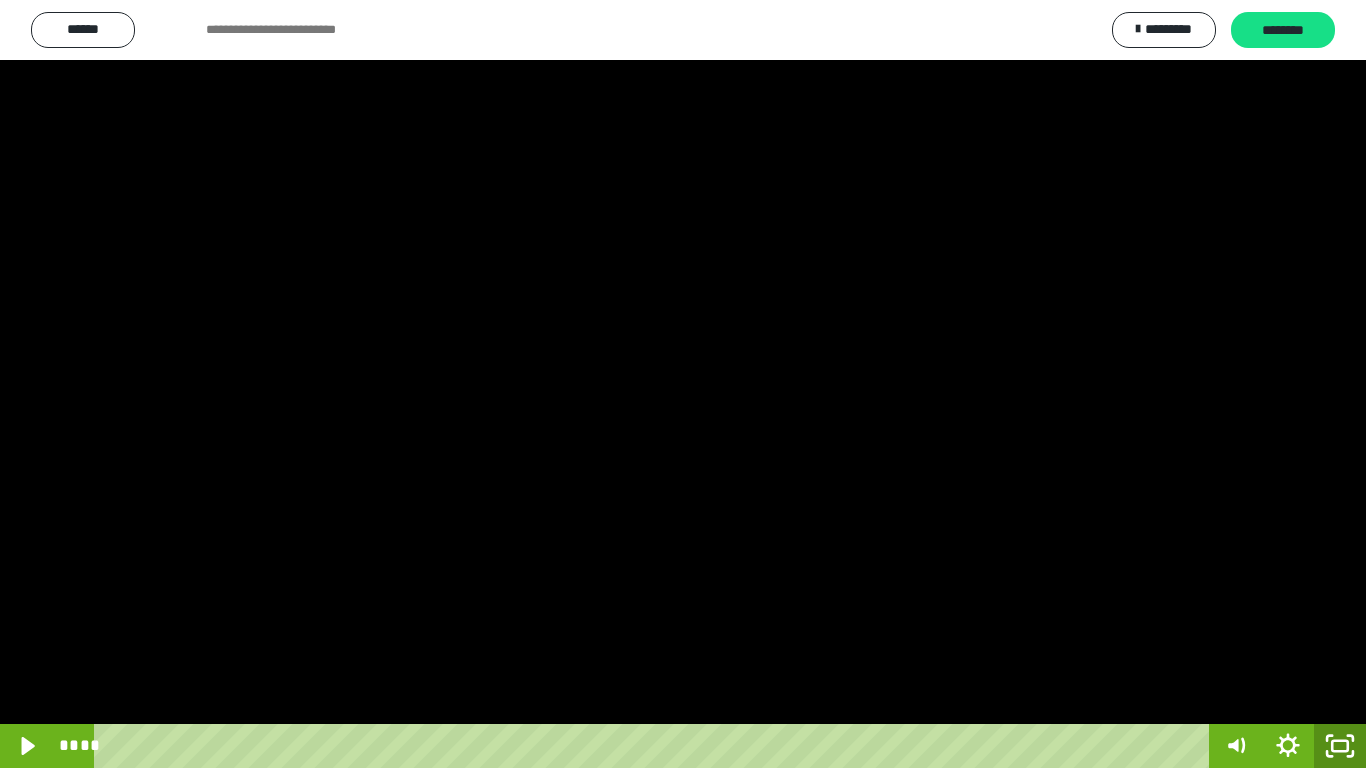 click 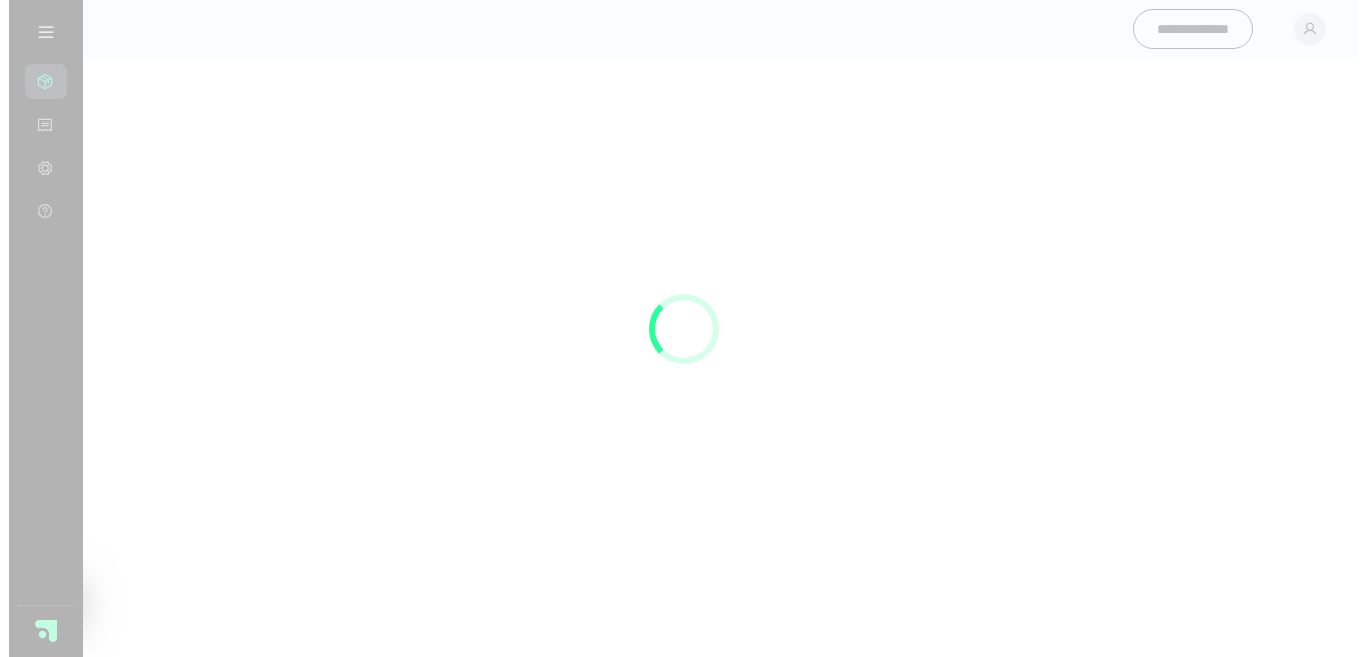 scroll, scrollTop: 0, scrollLeft: 0, axis: both 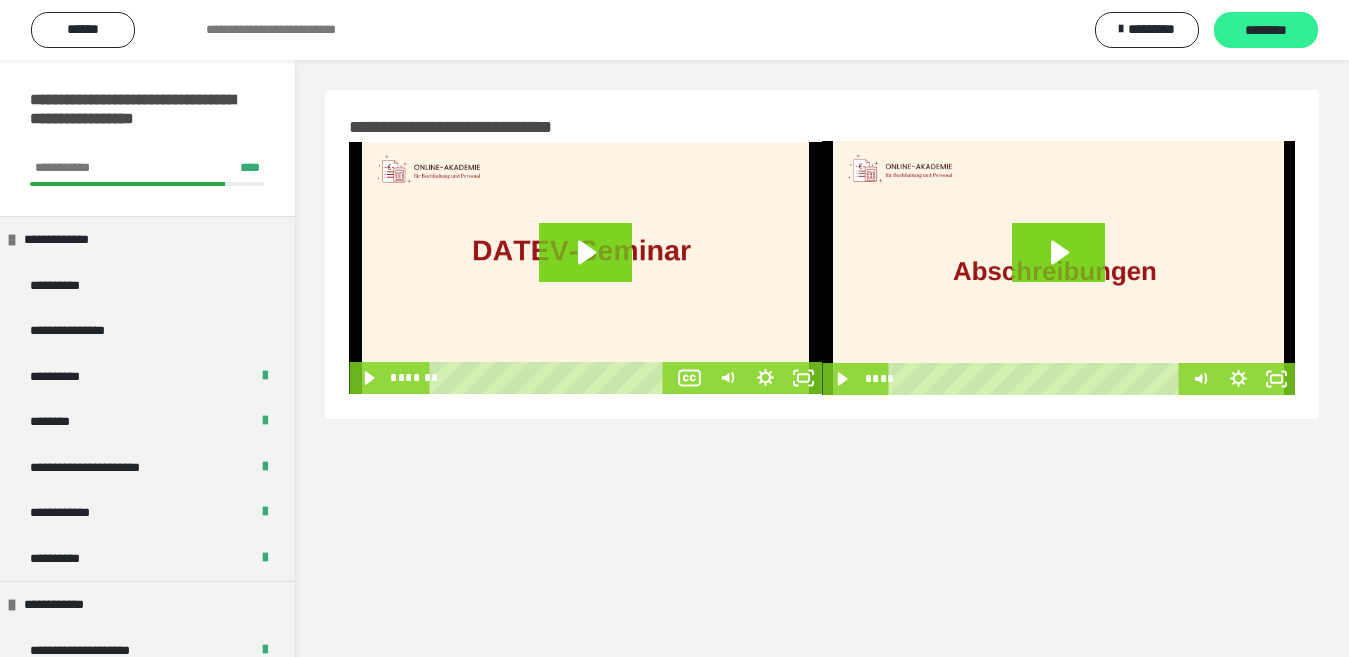 click on "********" at bounding box center [1266, 31] 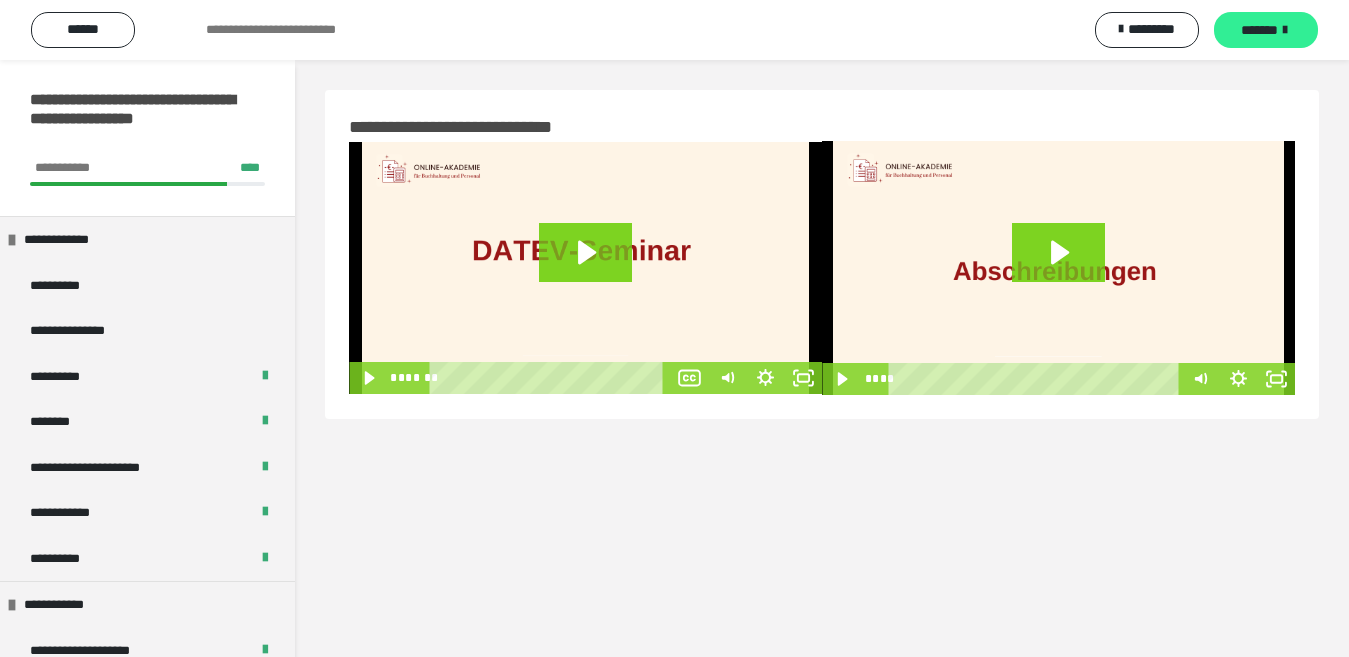 click at bounding box center [1285, 30] 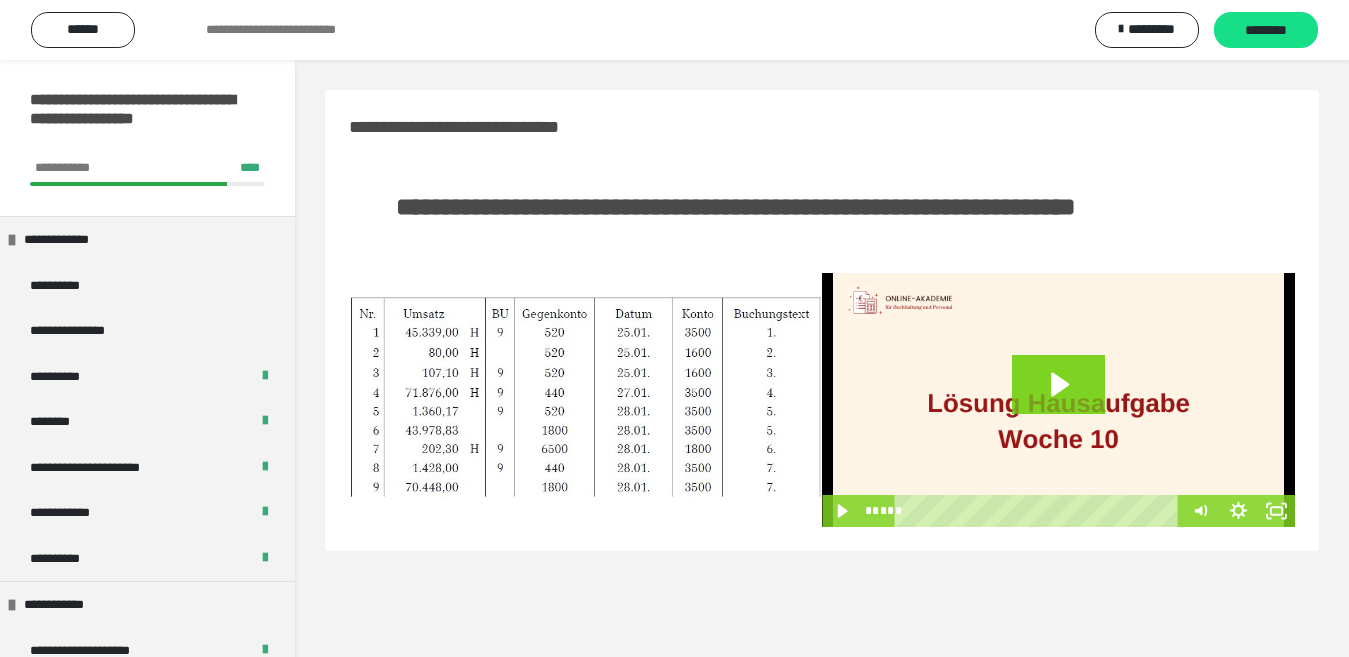 scroll, scrollTop: 60, scrollLeft: 0, axis: vertical 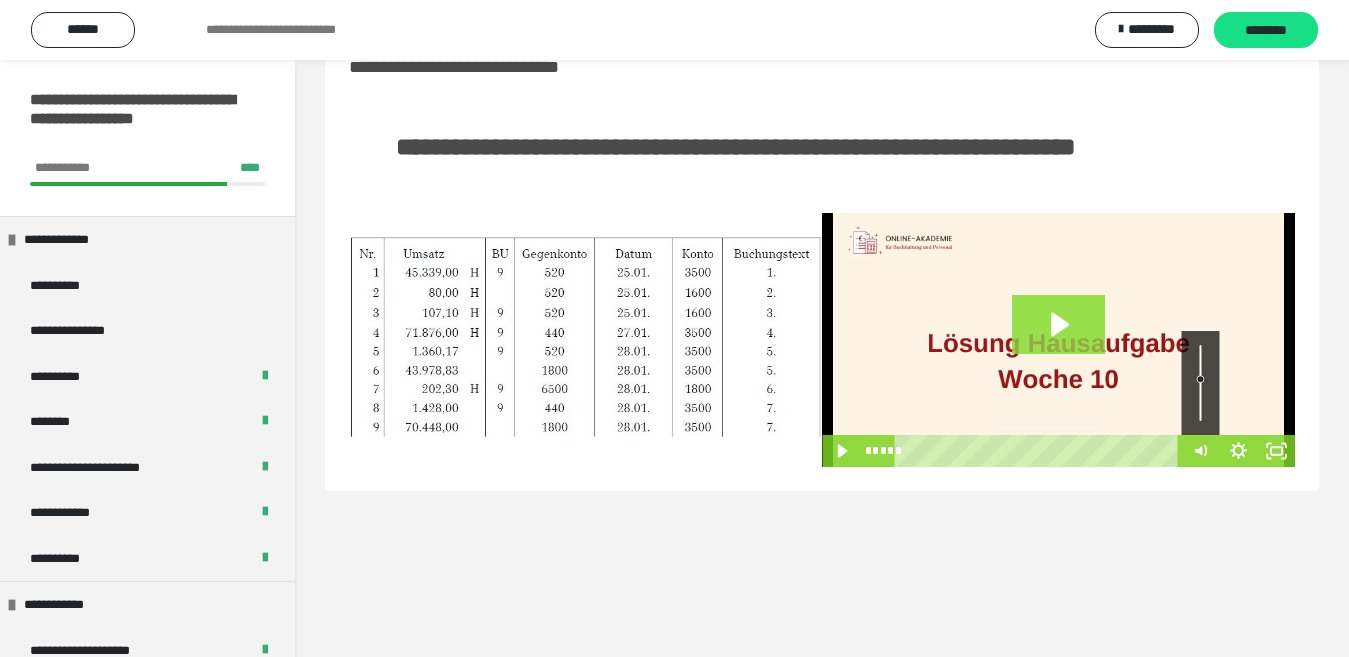 click 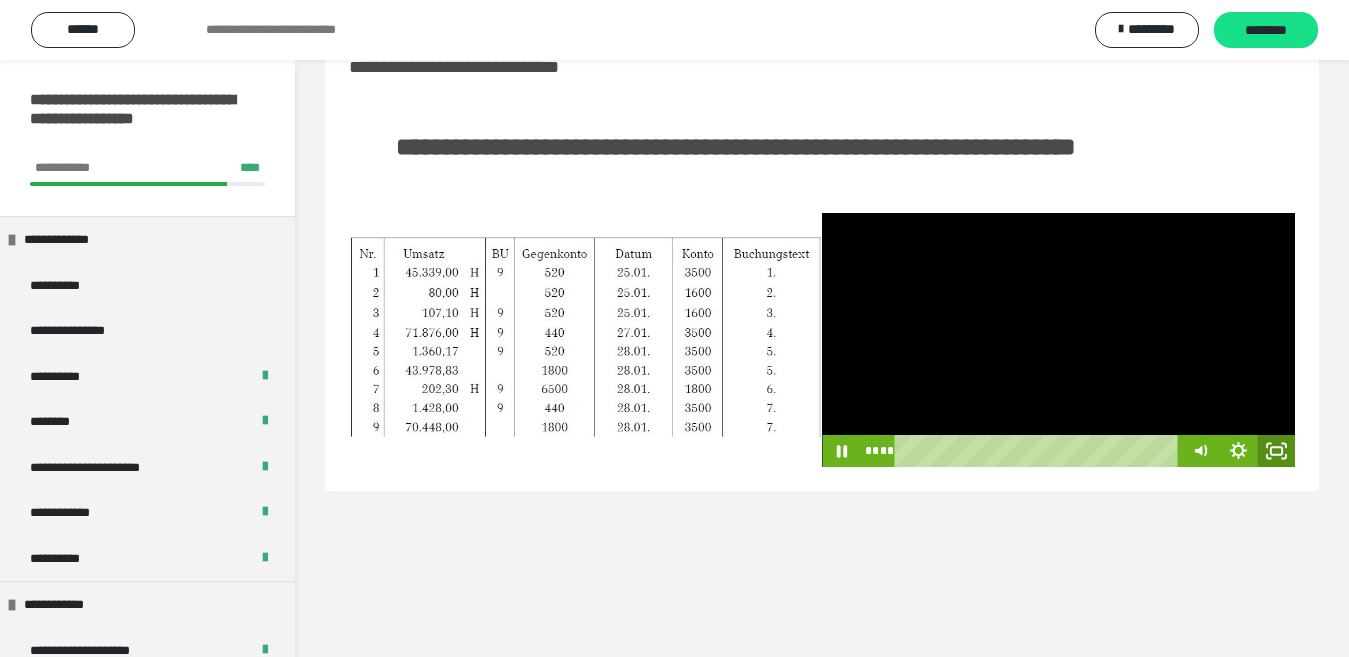 click 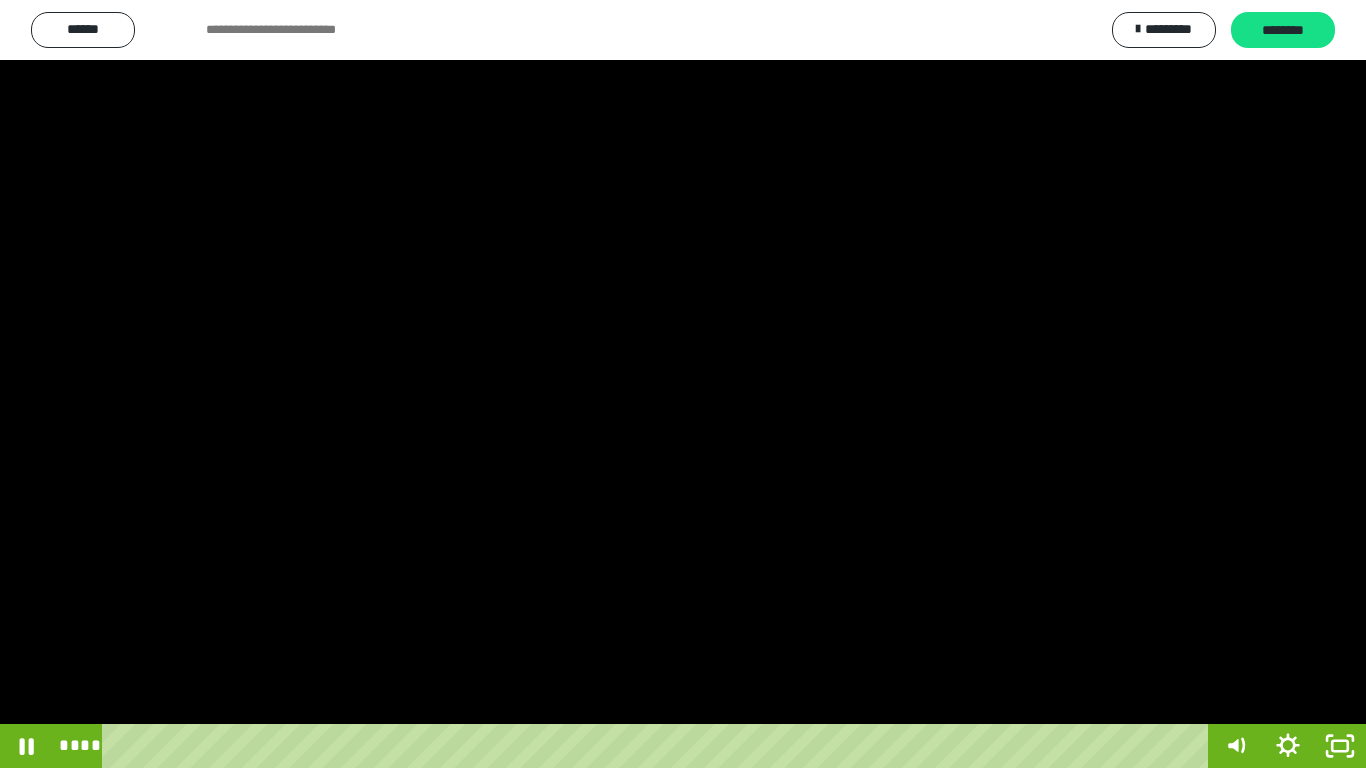 click at bounding box center [683, 384] 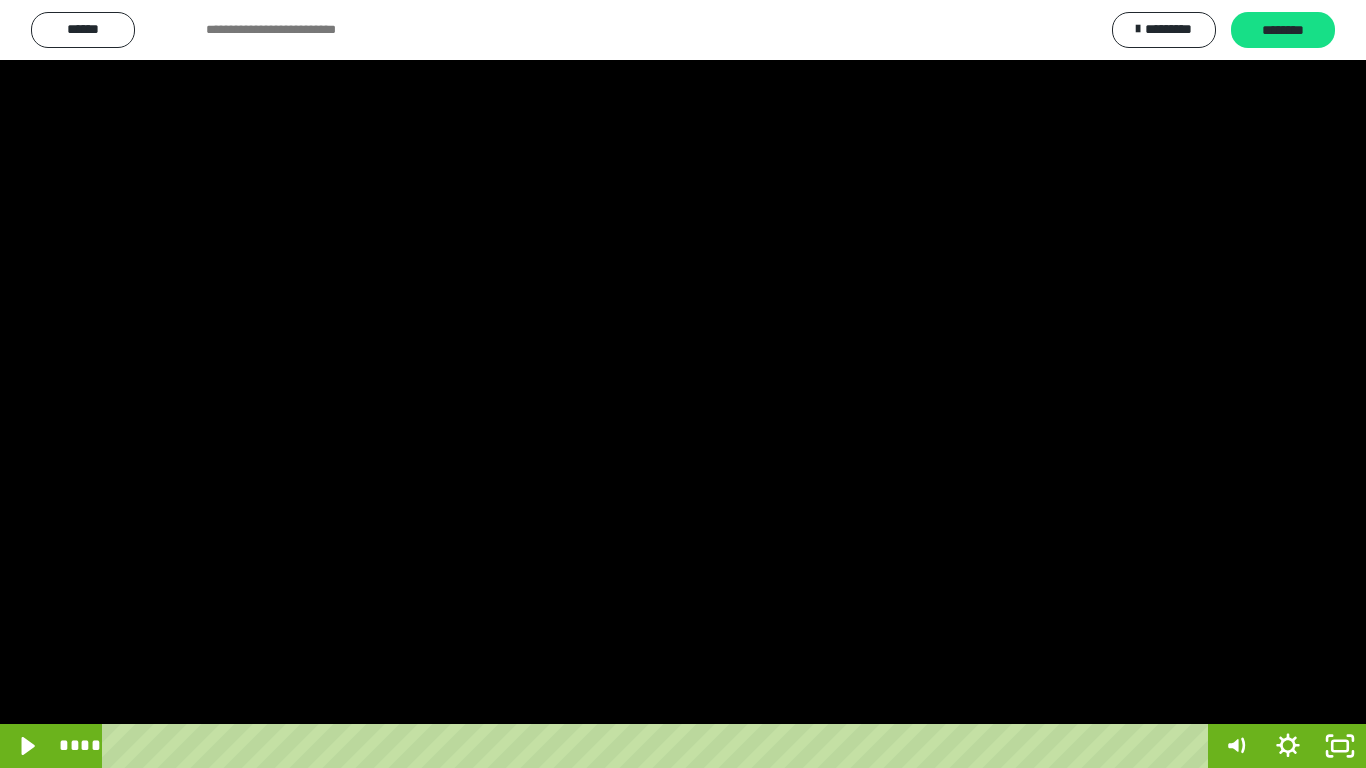 click at bounding box center [683, 384] 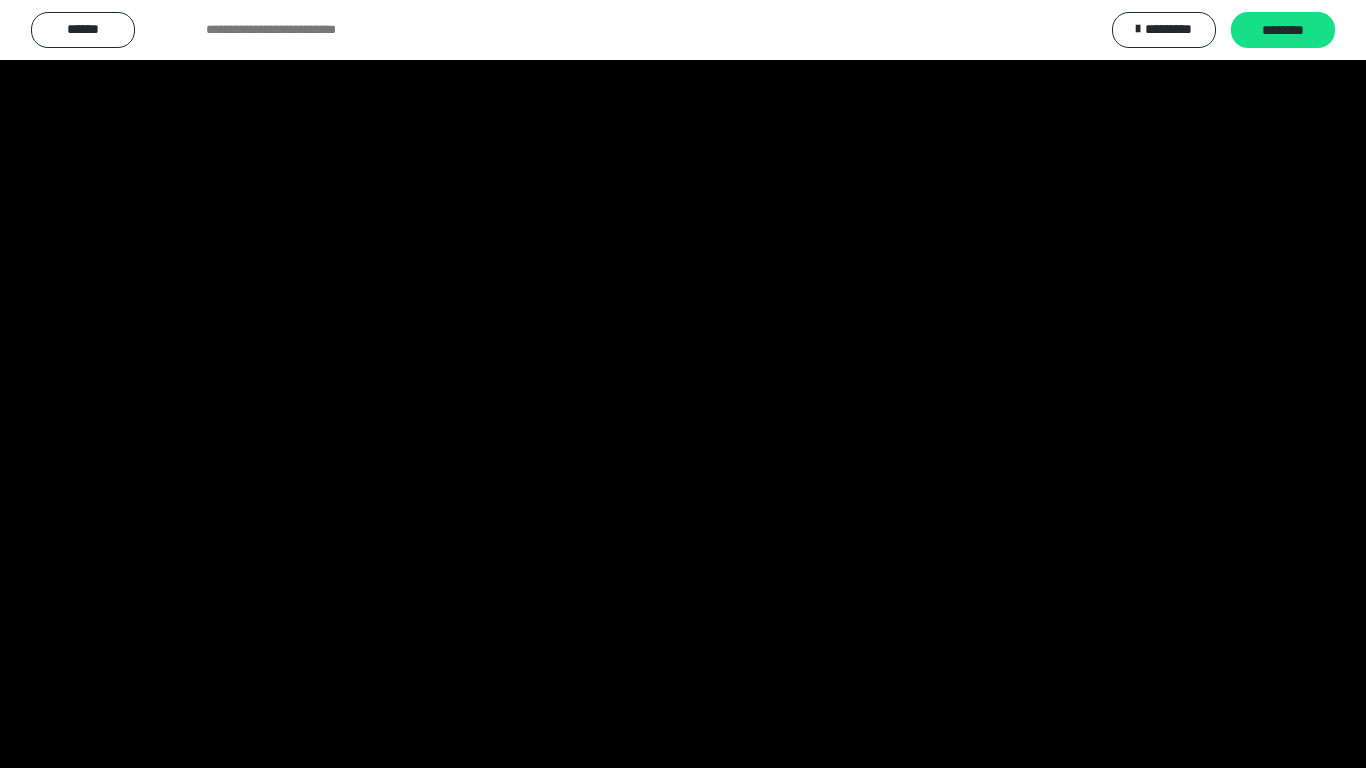 type 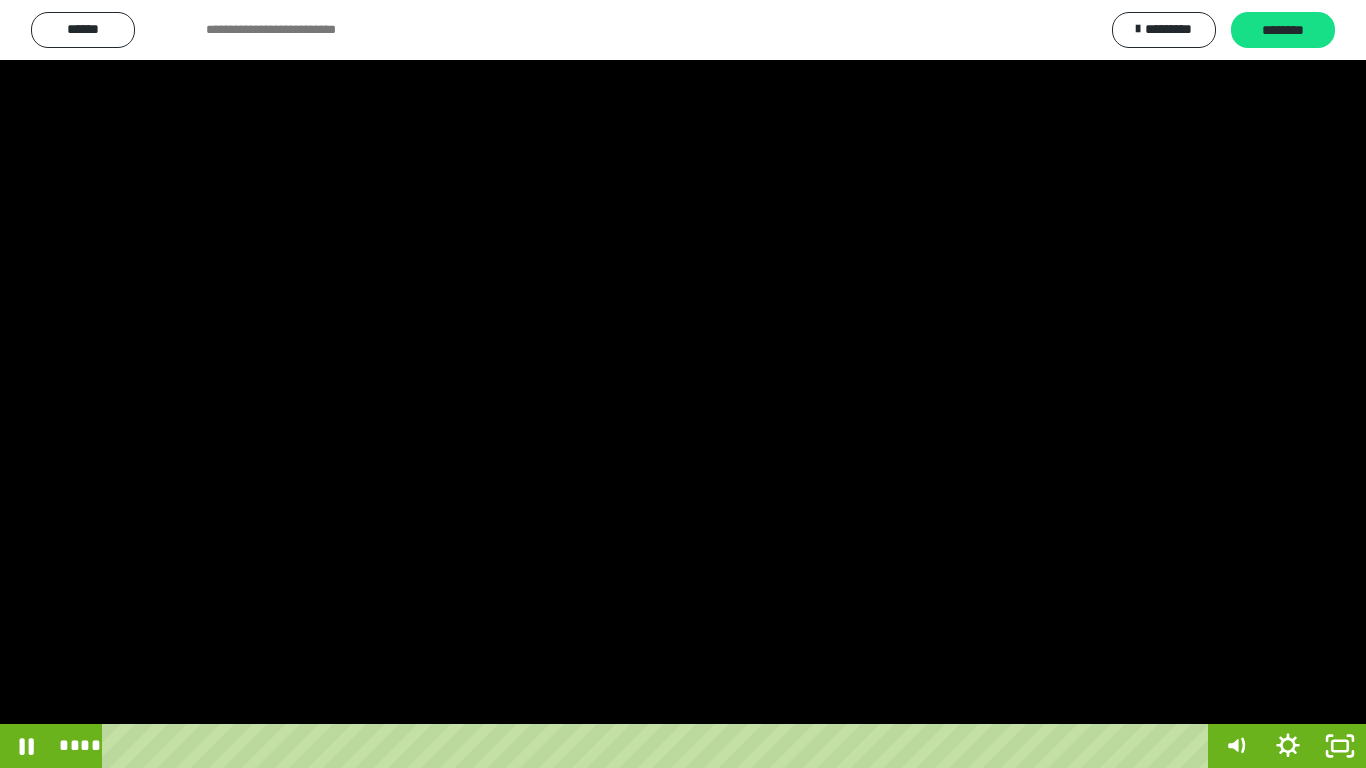 click at bounding box center (0, 0) 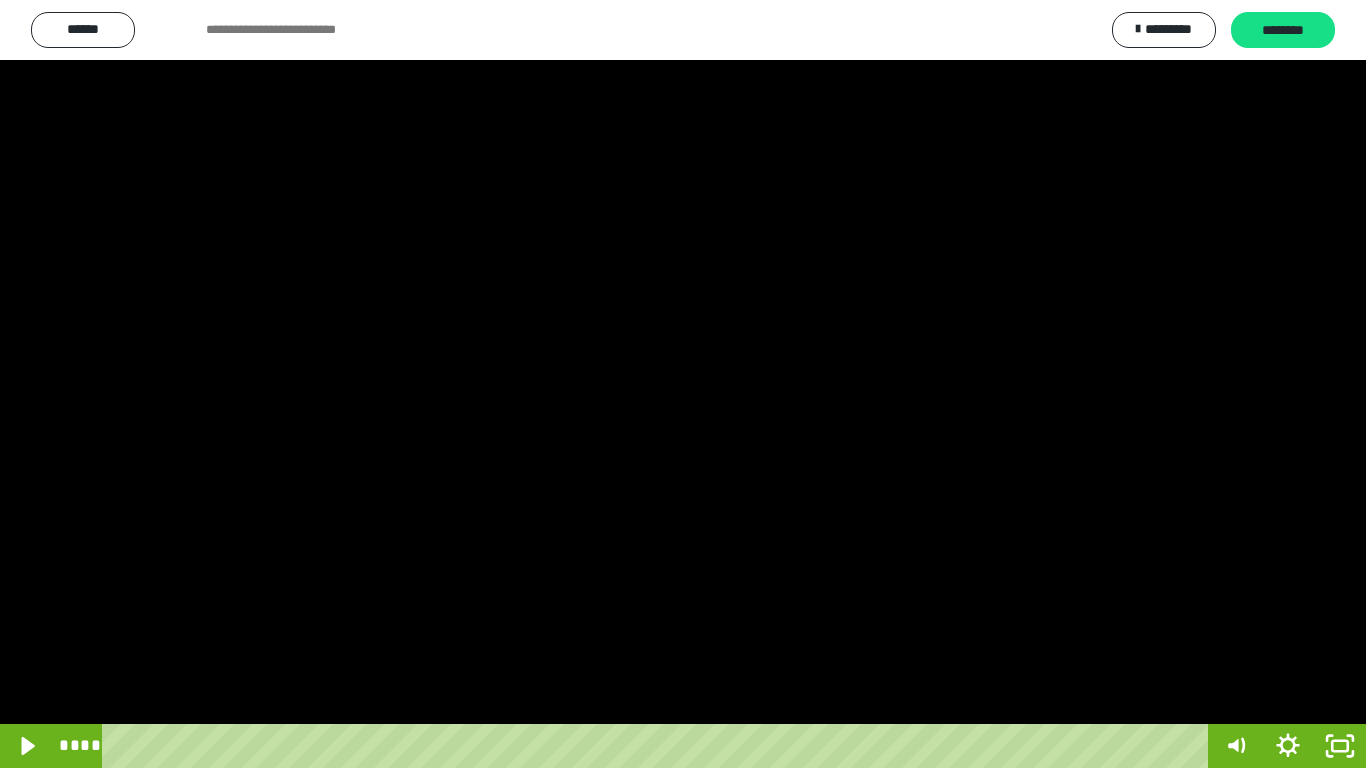 click at bounding box center (0, 0) 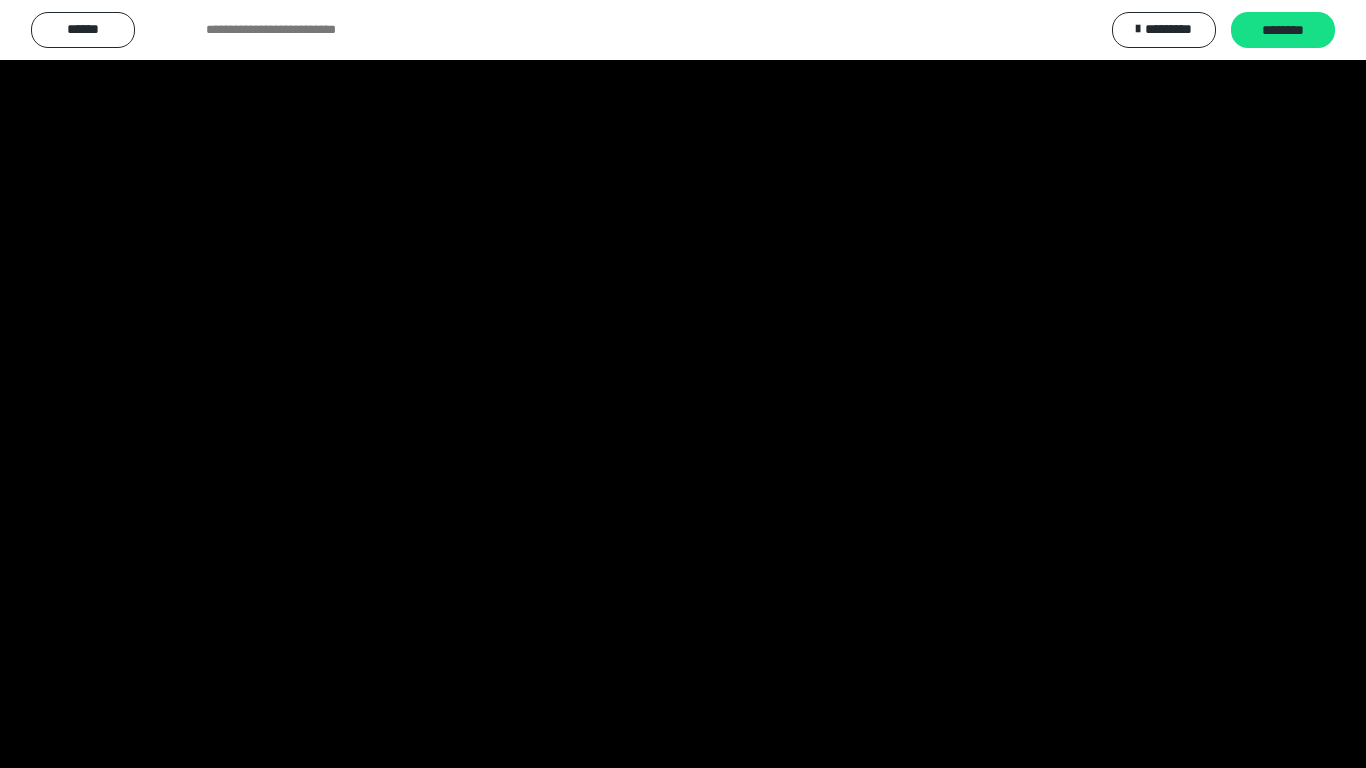 click at bounding box center (0, 0) 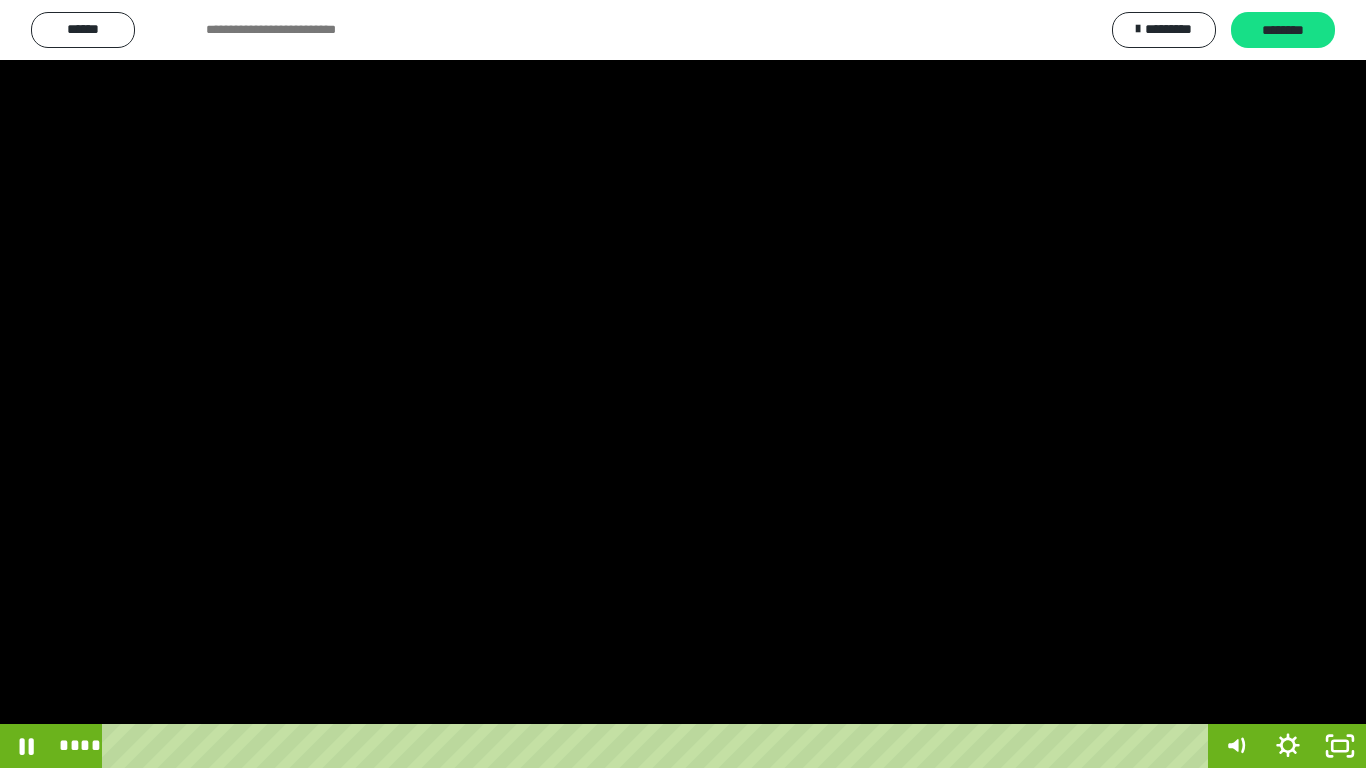 click at bounding box center [0, 0] 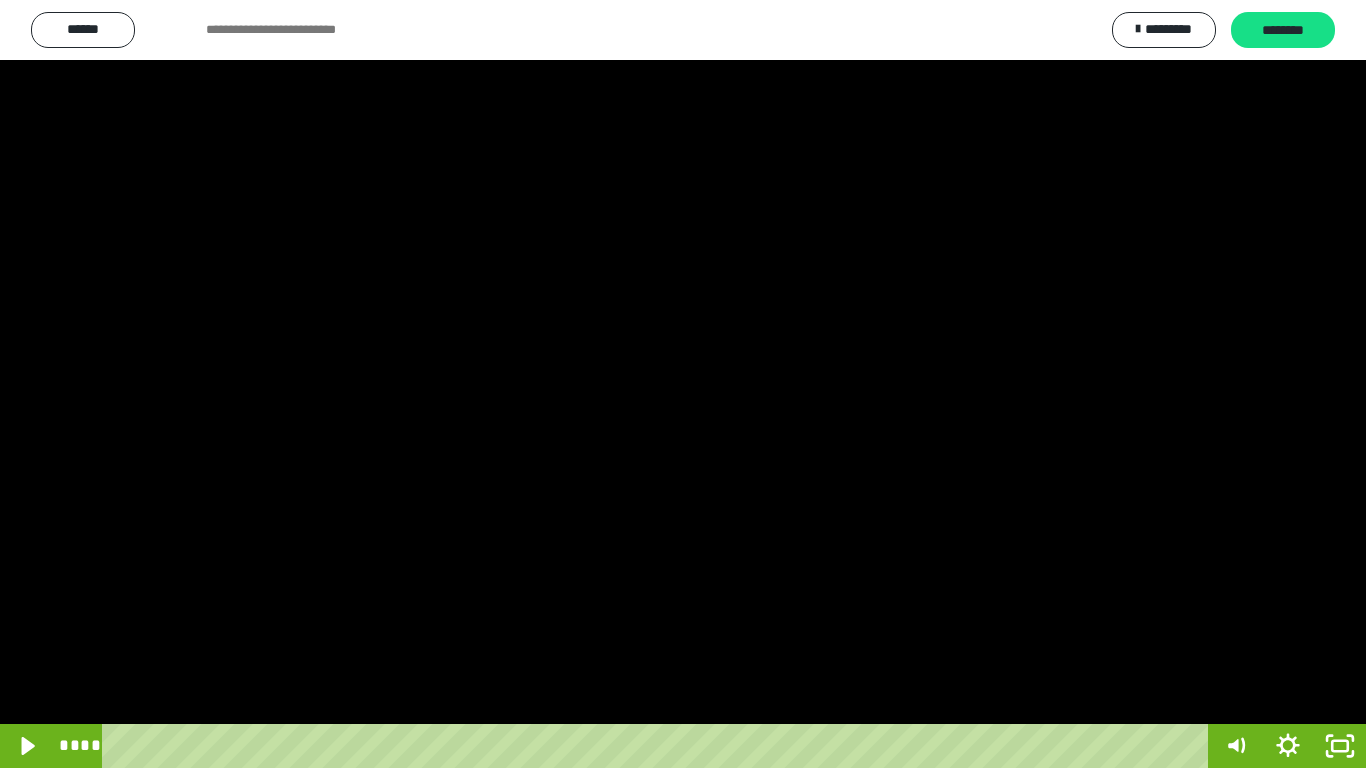 click at bounding box center [0, 0] 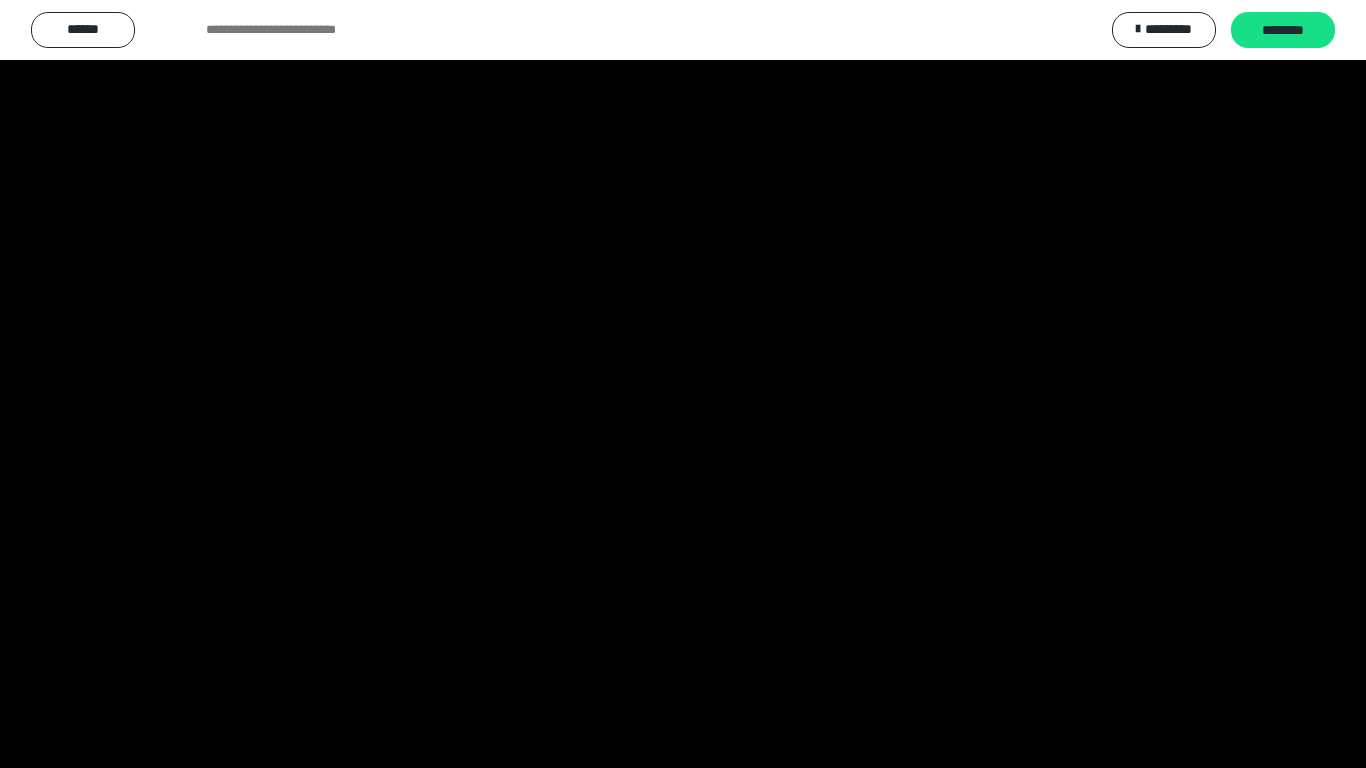 click at bounding box center (0, 0) 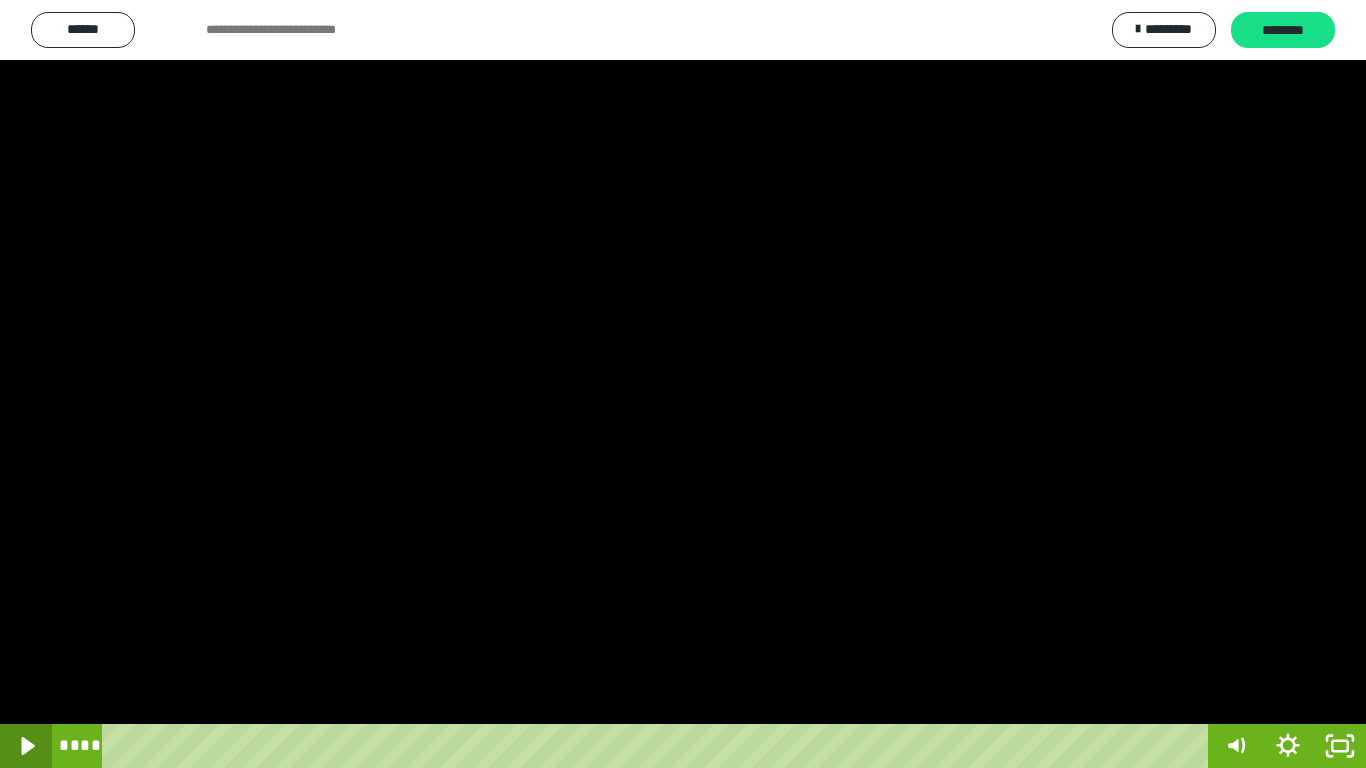 click at bounding box center [0, 0] 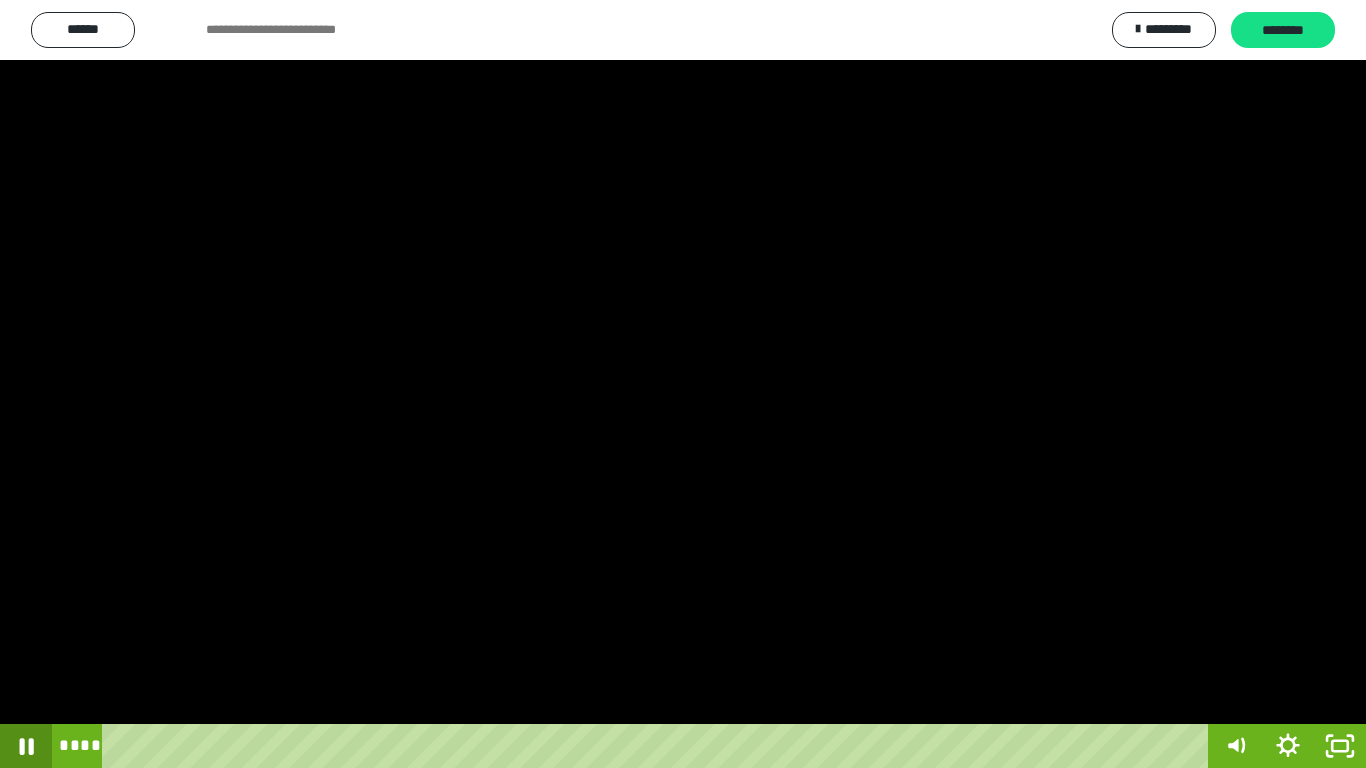 click at bounding box center [0, 0] 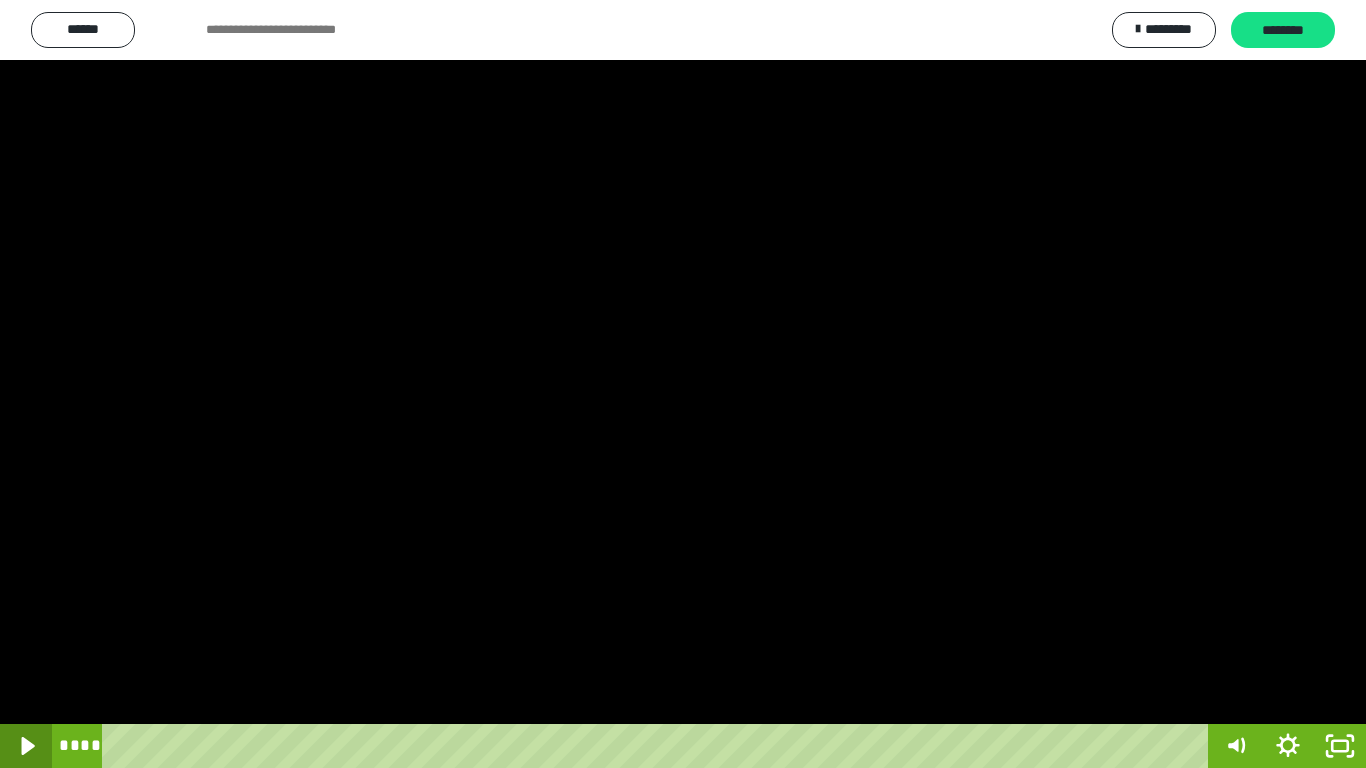 click at bounding box center (0, 0) 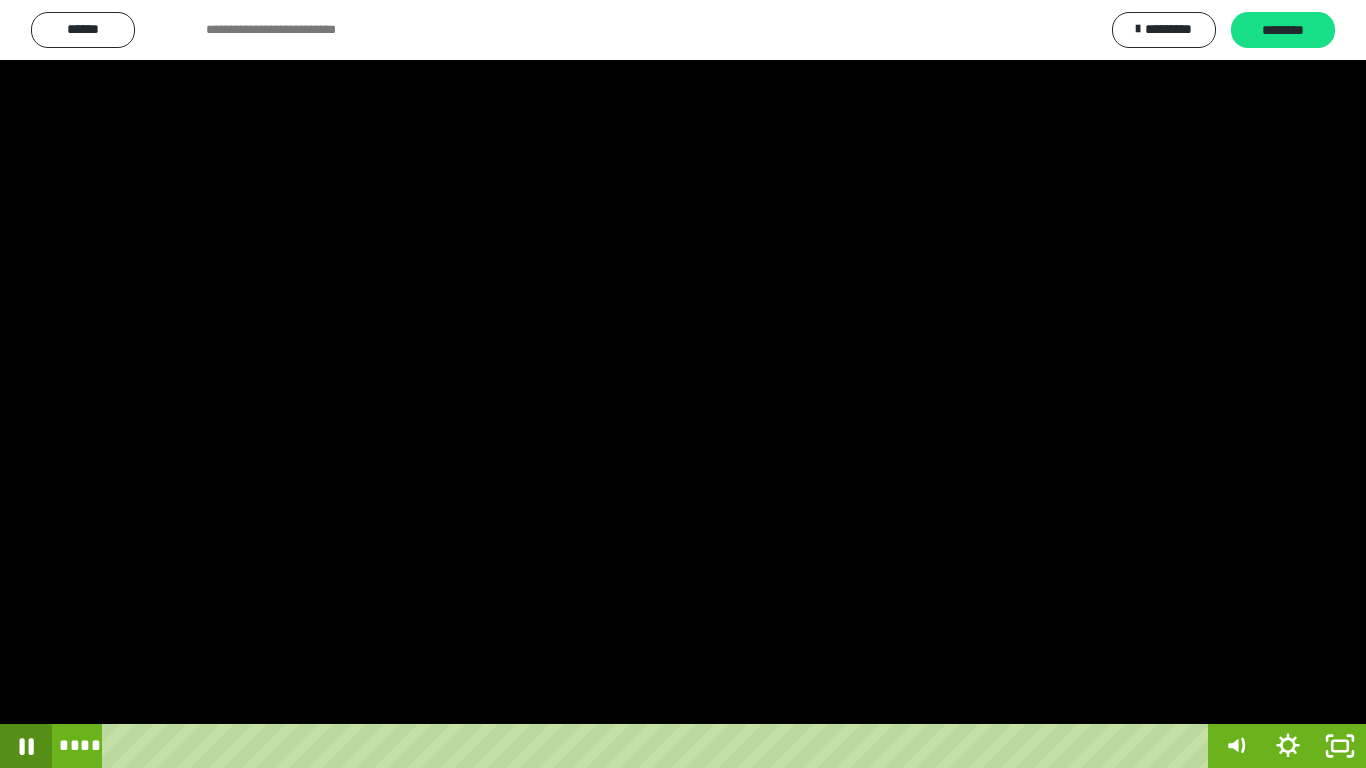 click at bounding box center [0, 0] 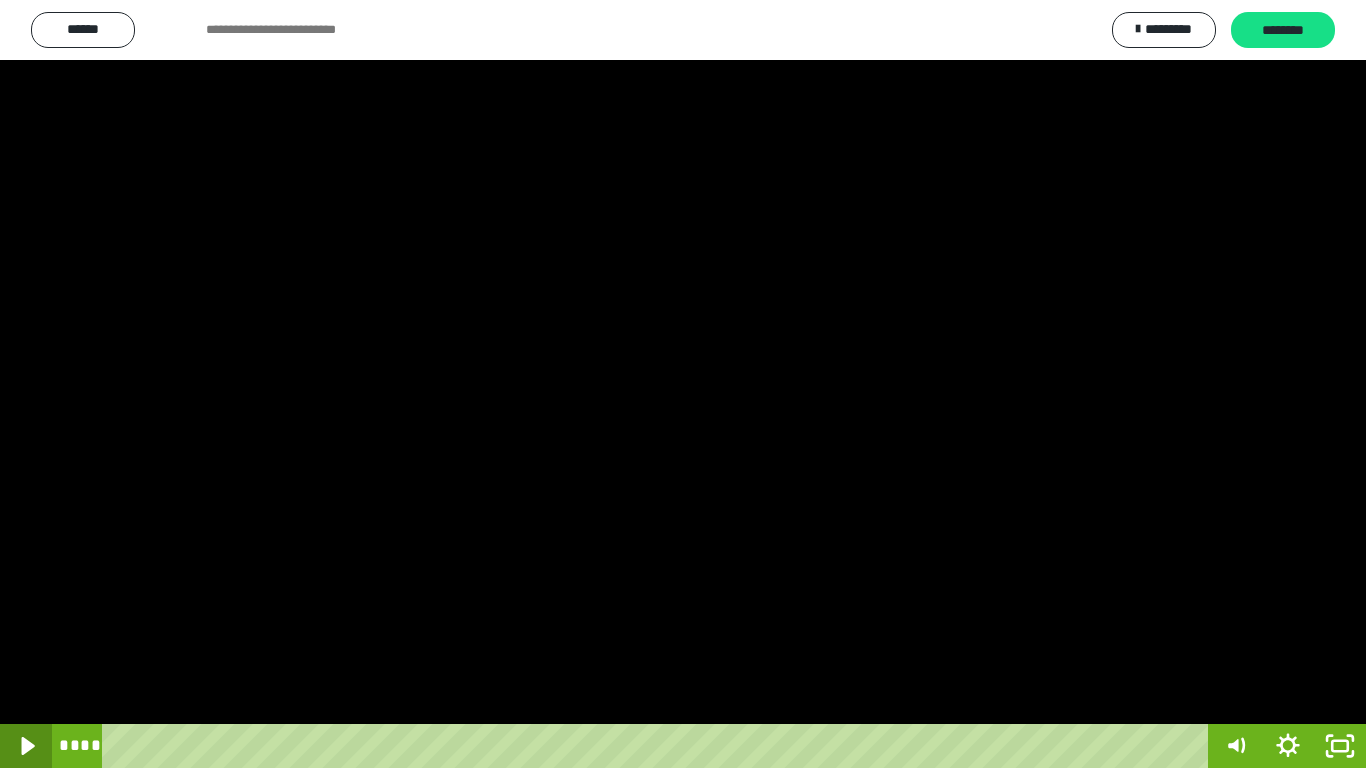click at bounding box center (0, 0) 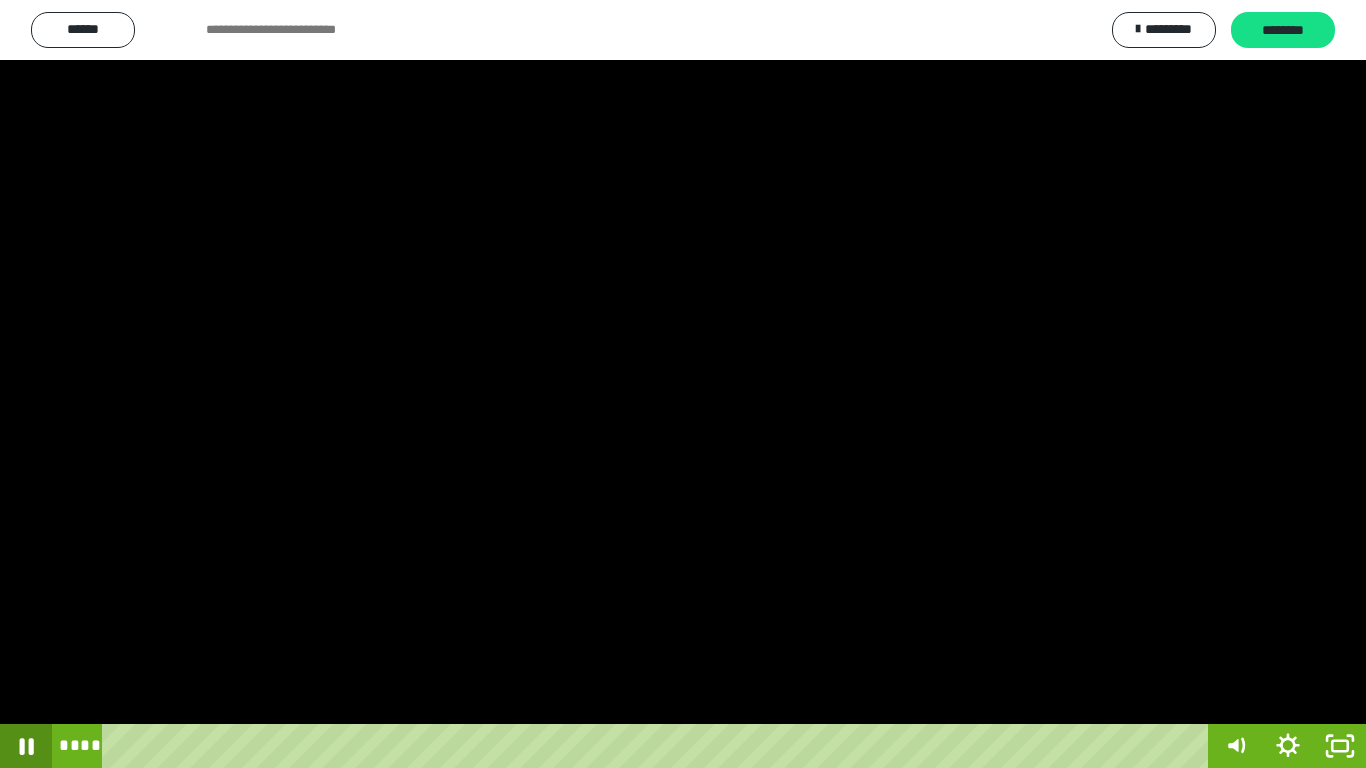 click at bounding box center (0, 0) 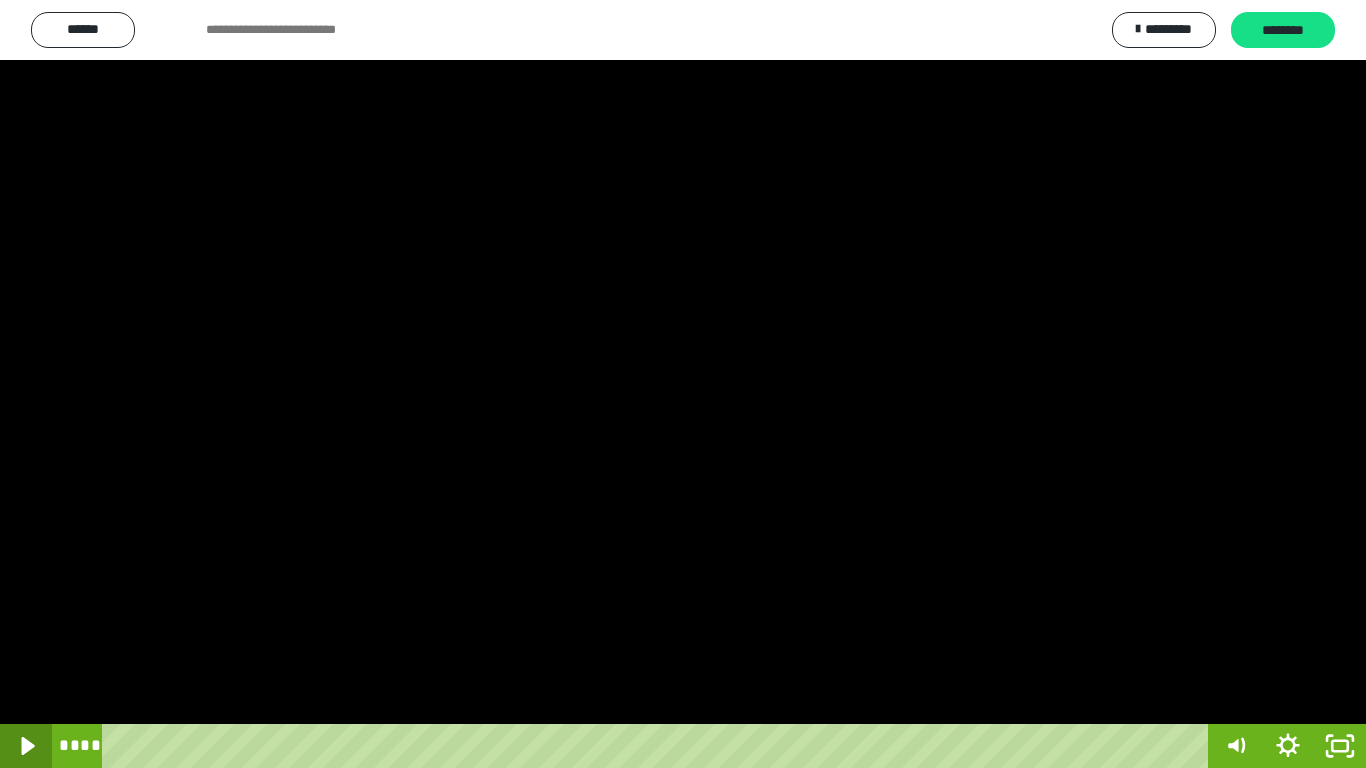 click at bounding box center (0, 0) 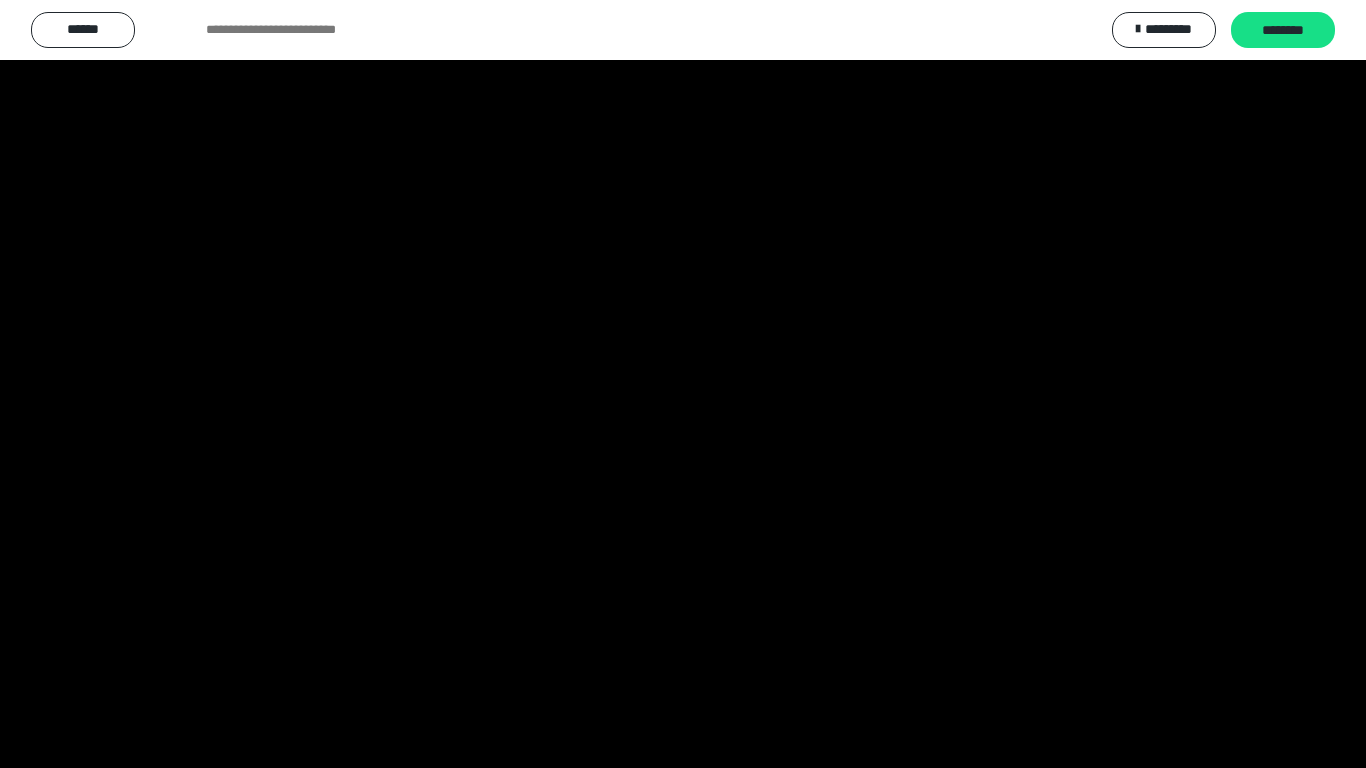 click at bounding box center (0, 0) 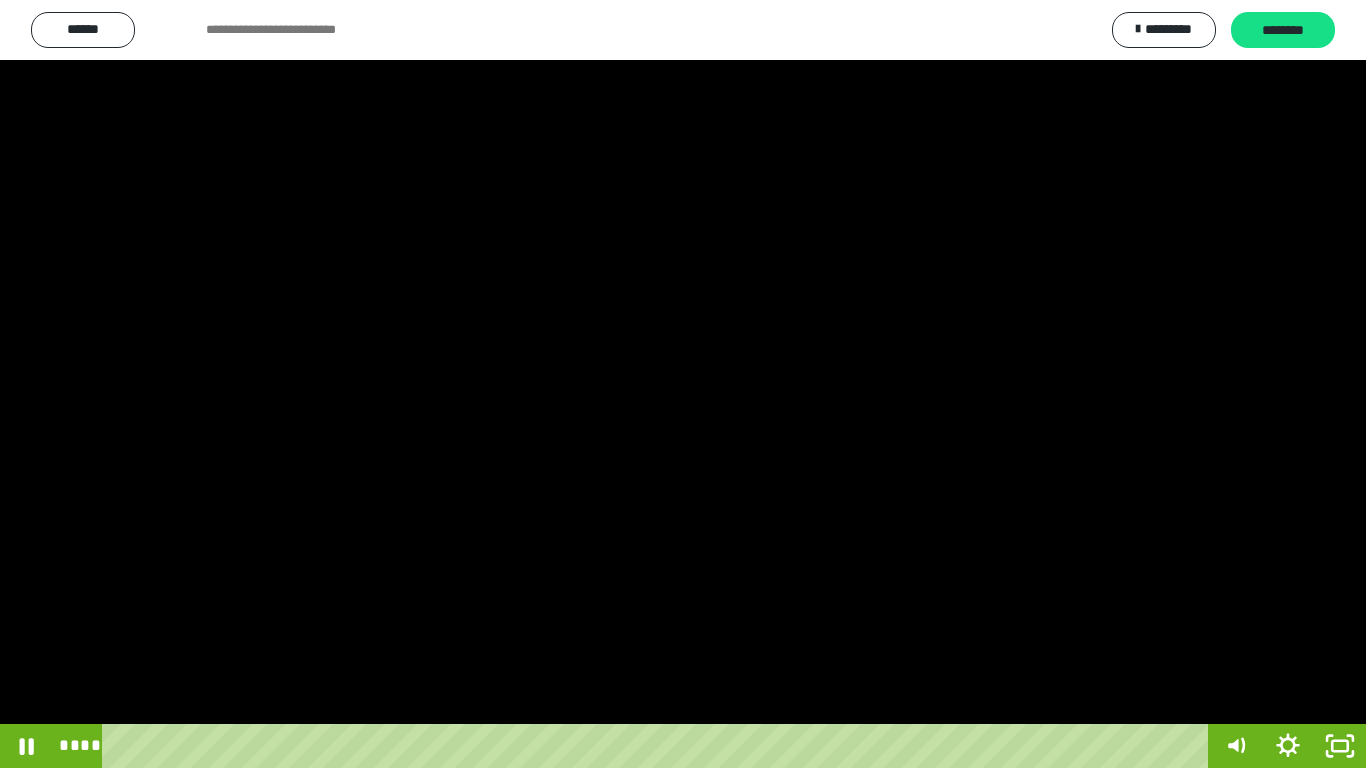 drag, startPoint x: 1201, startPoint y: 475, endPoint x: 1316, endPoint y: 711, distance: 262.5281 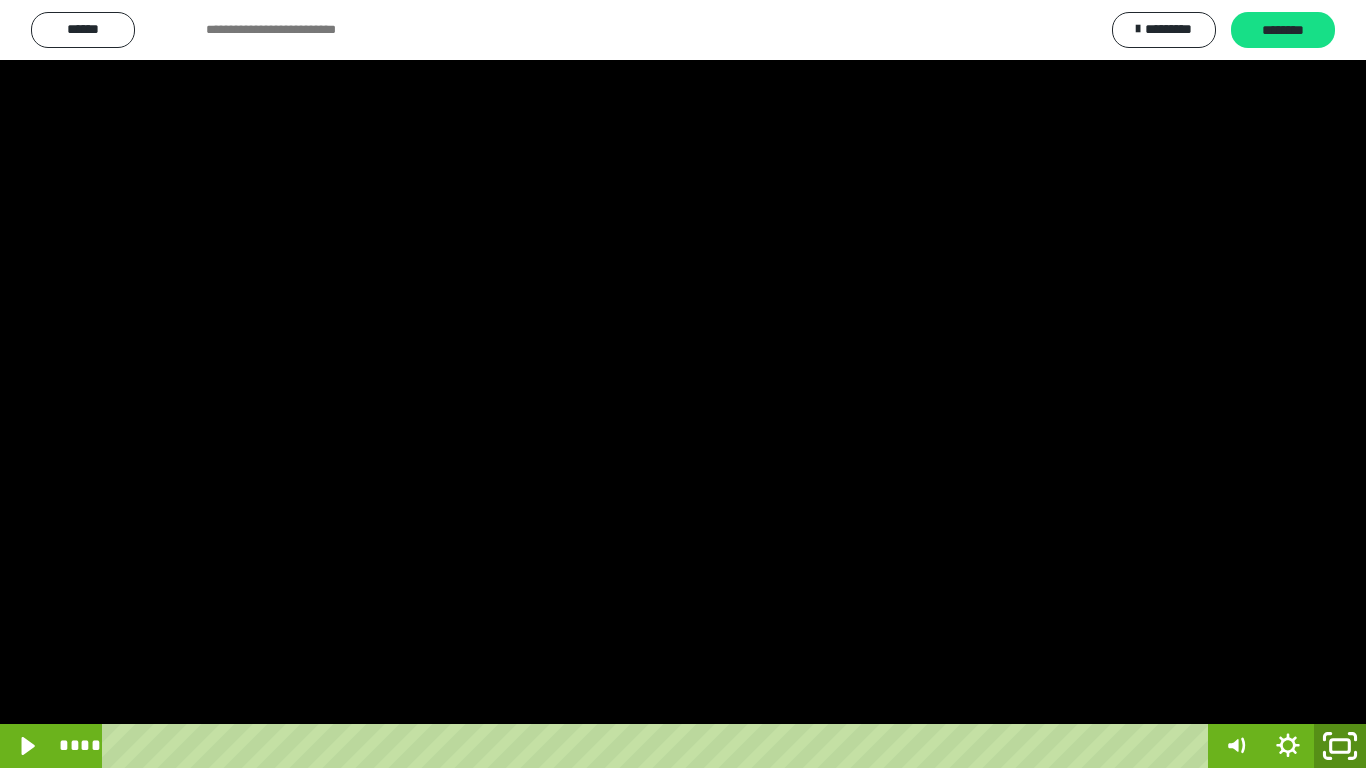 click 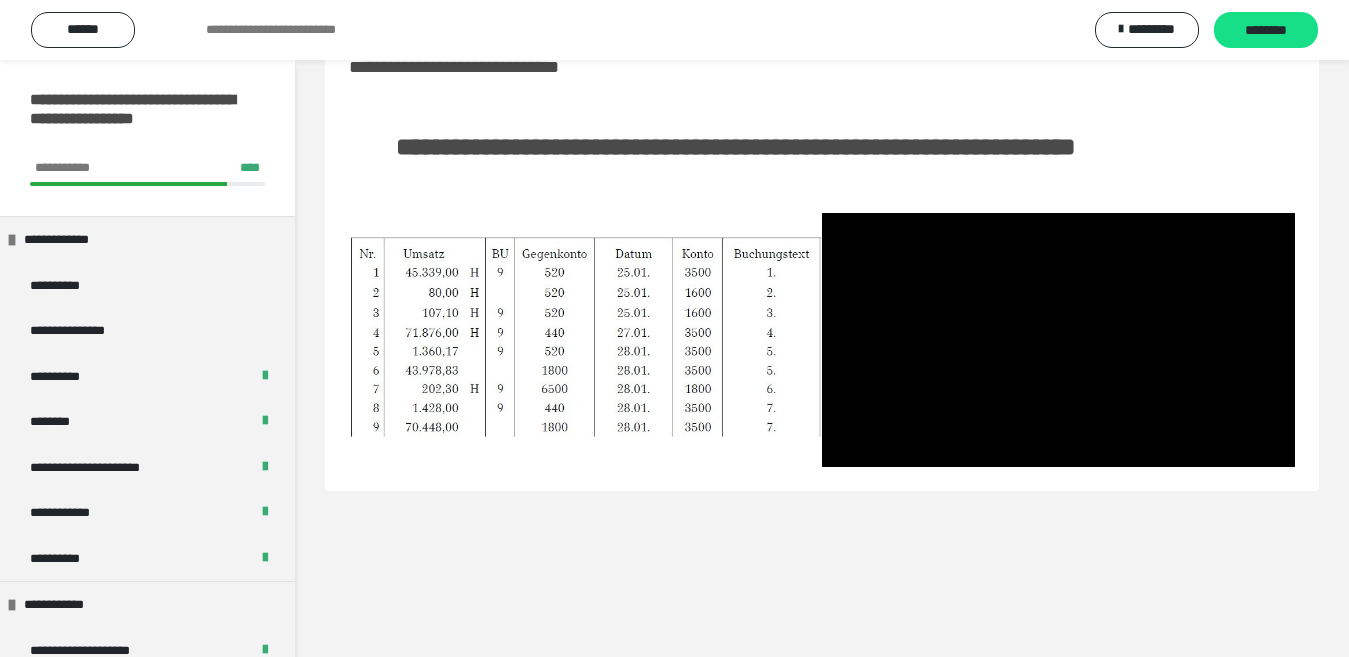 drag, startPoint x: 1347, startPoint y: 138, endPoint x: 1339, endPoint y: 161, distance: 24.351591 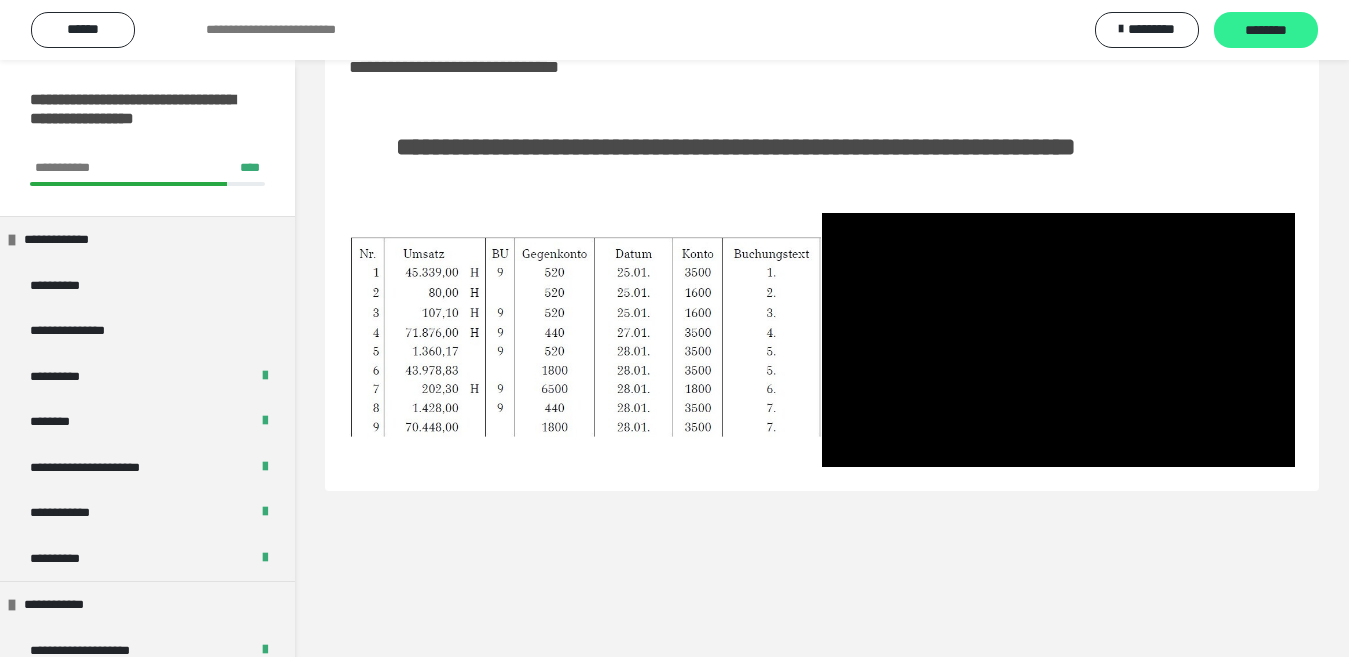 click on "********" at bounding box center [1266, 30] 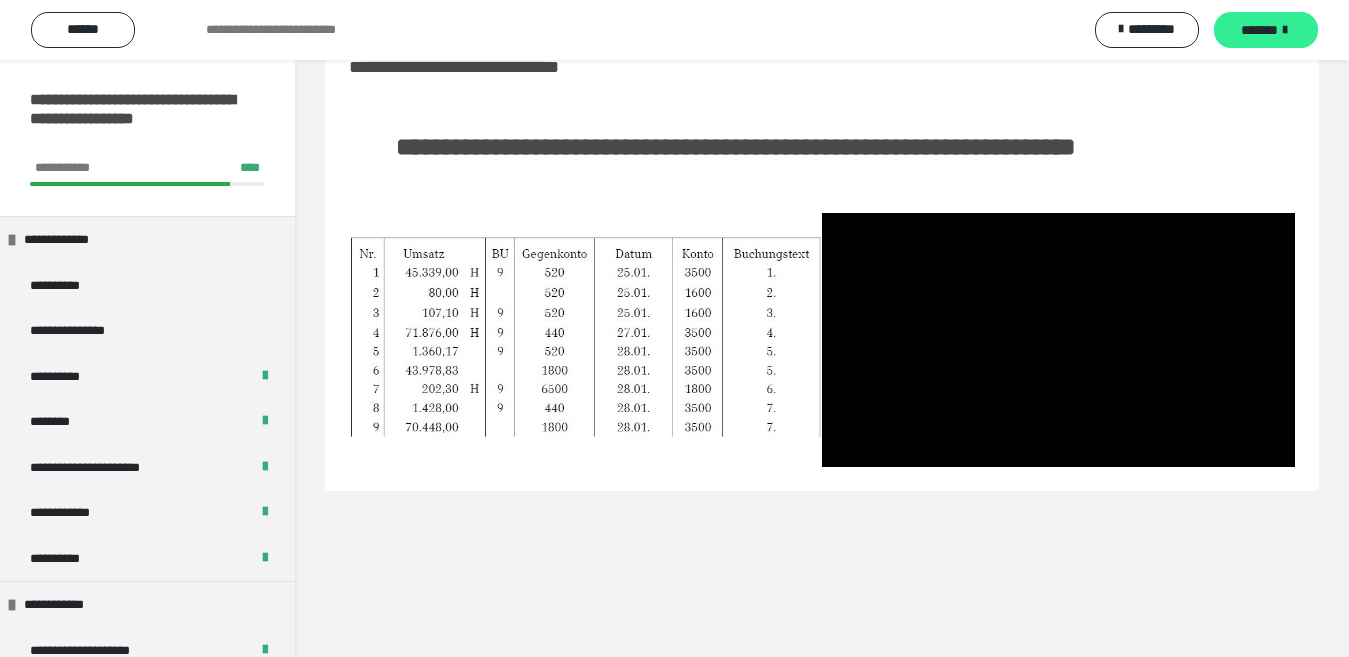 click on "*******" at bounding box center [1266, 30] 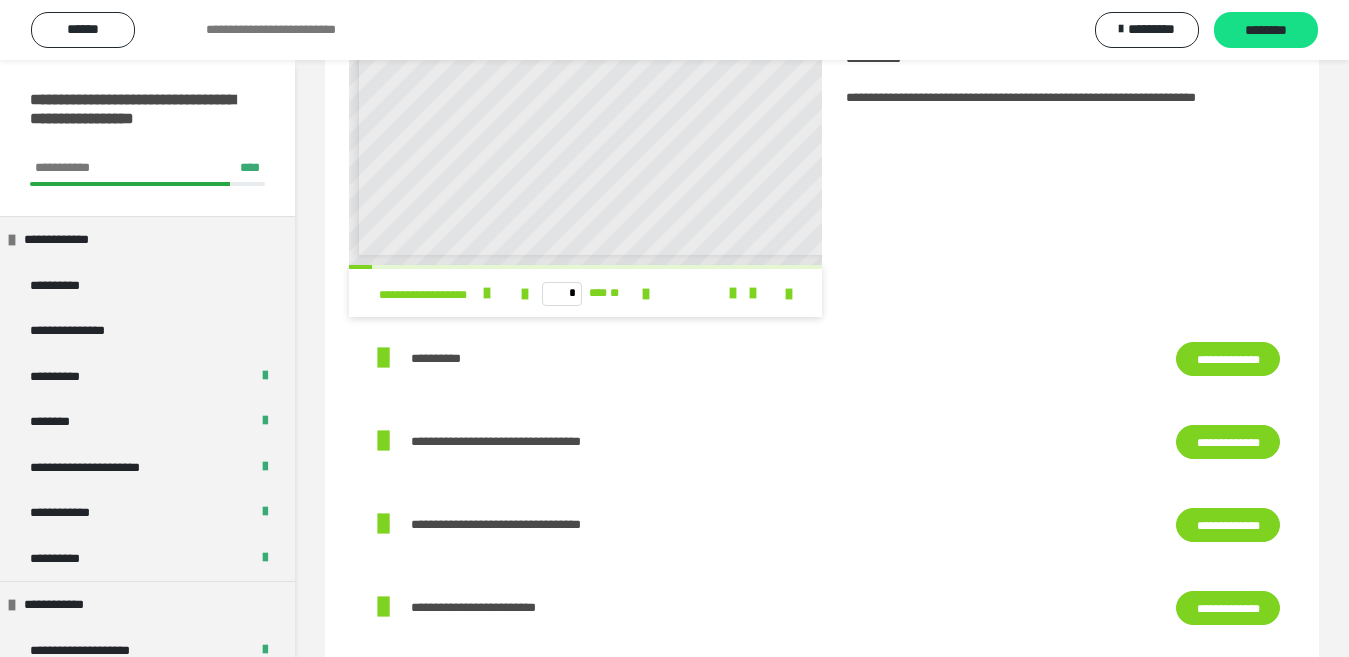 scroll, scrollTop: 360, scrollLeft: 0, axis: vertical 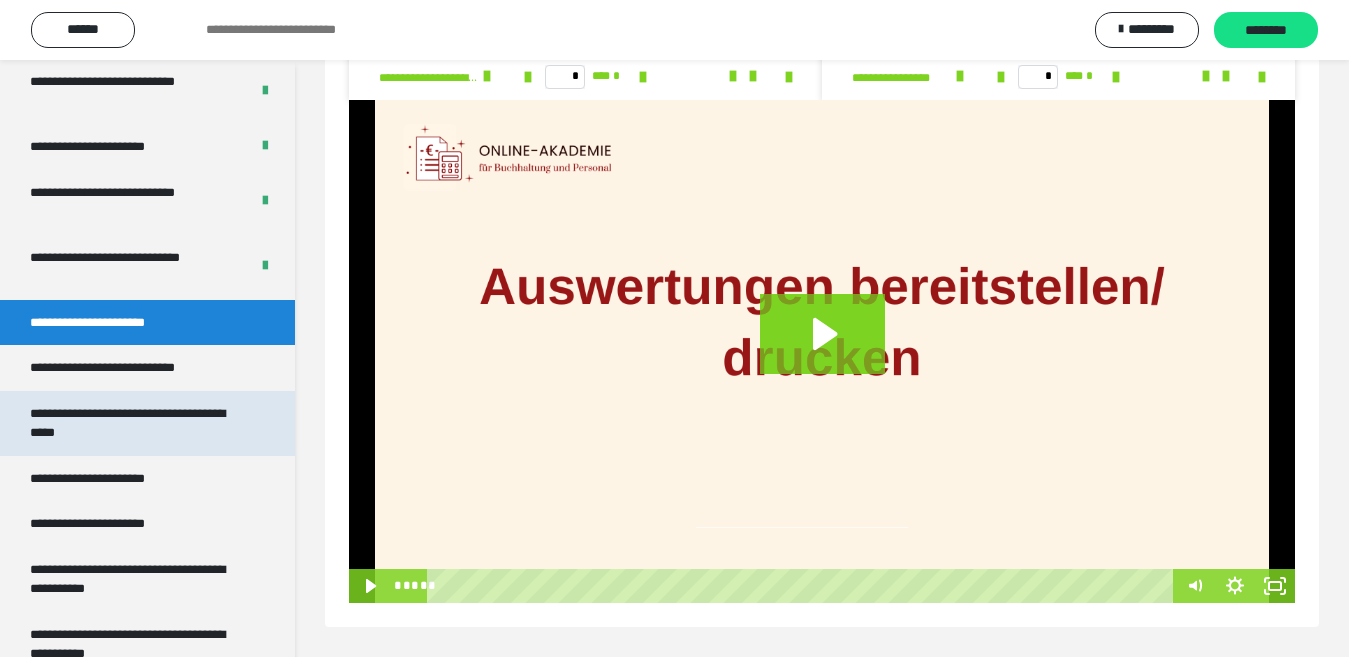 click on "**********" at bounding box center (131, 423) 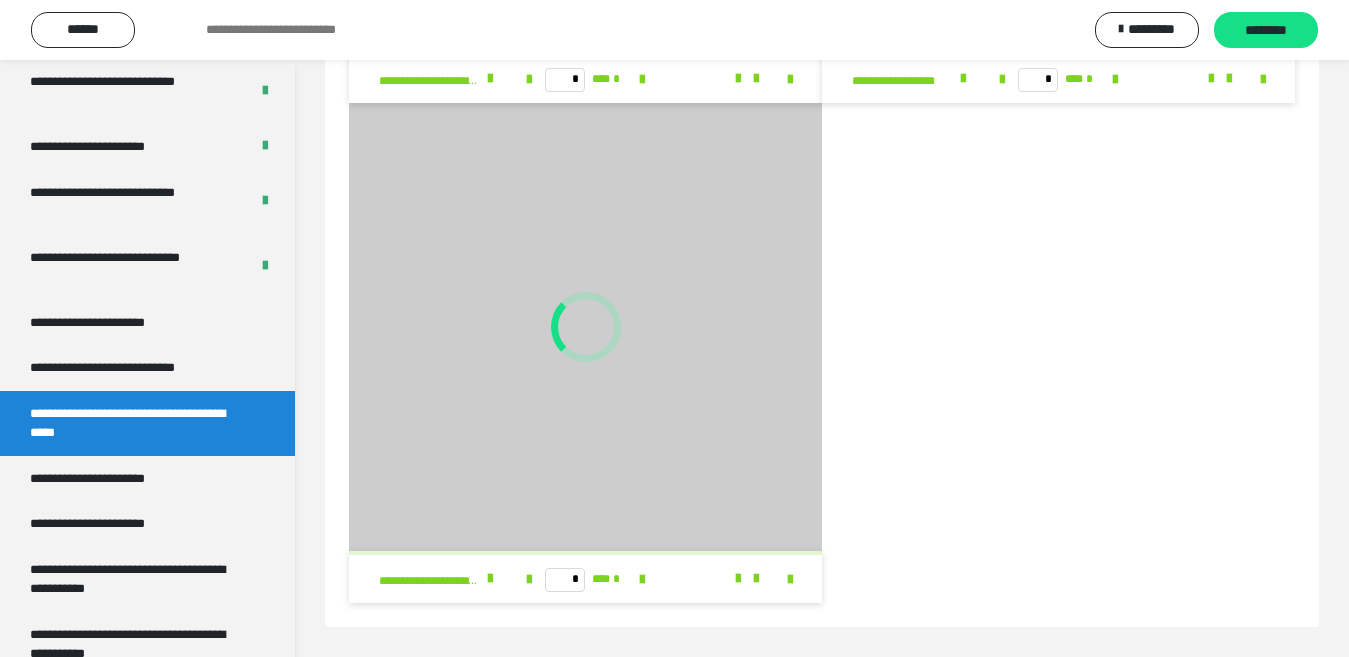 scroll, scrollTop: 538, scrollLeft: 0, axis: vertical 